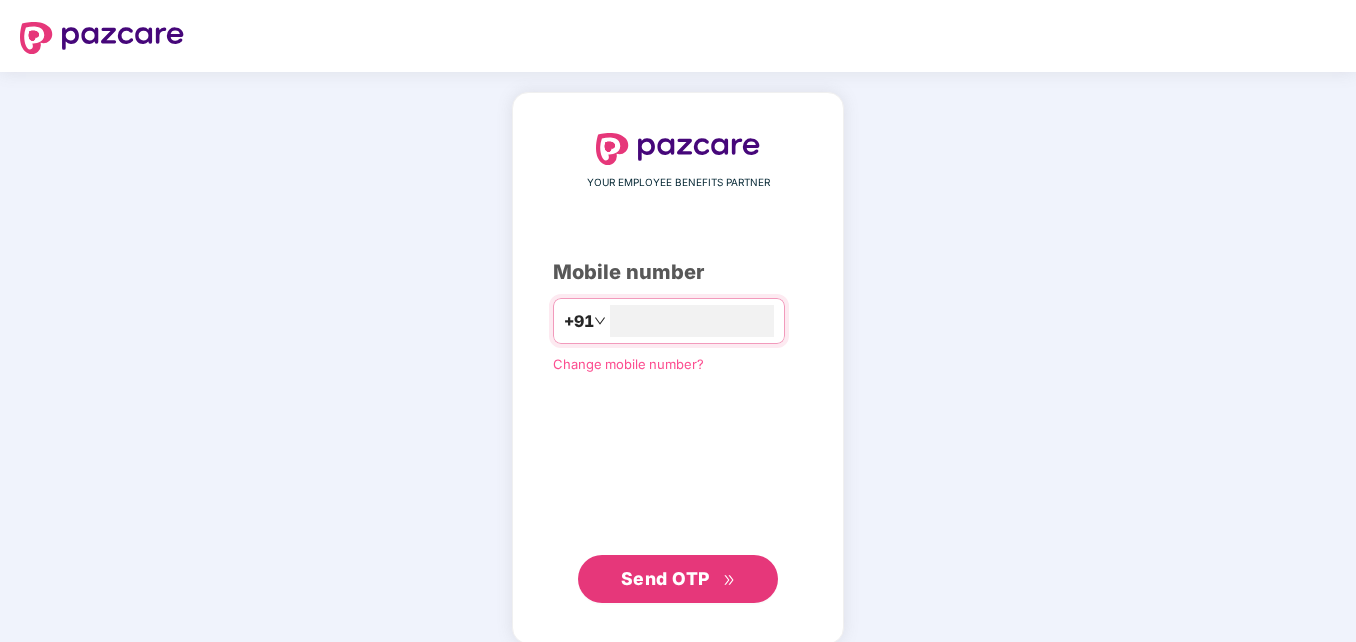 scroll, scrollTop: 0, scrollLeft: 0, axis: both 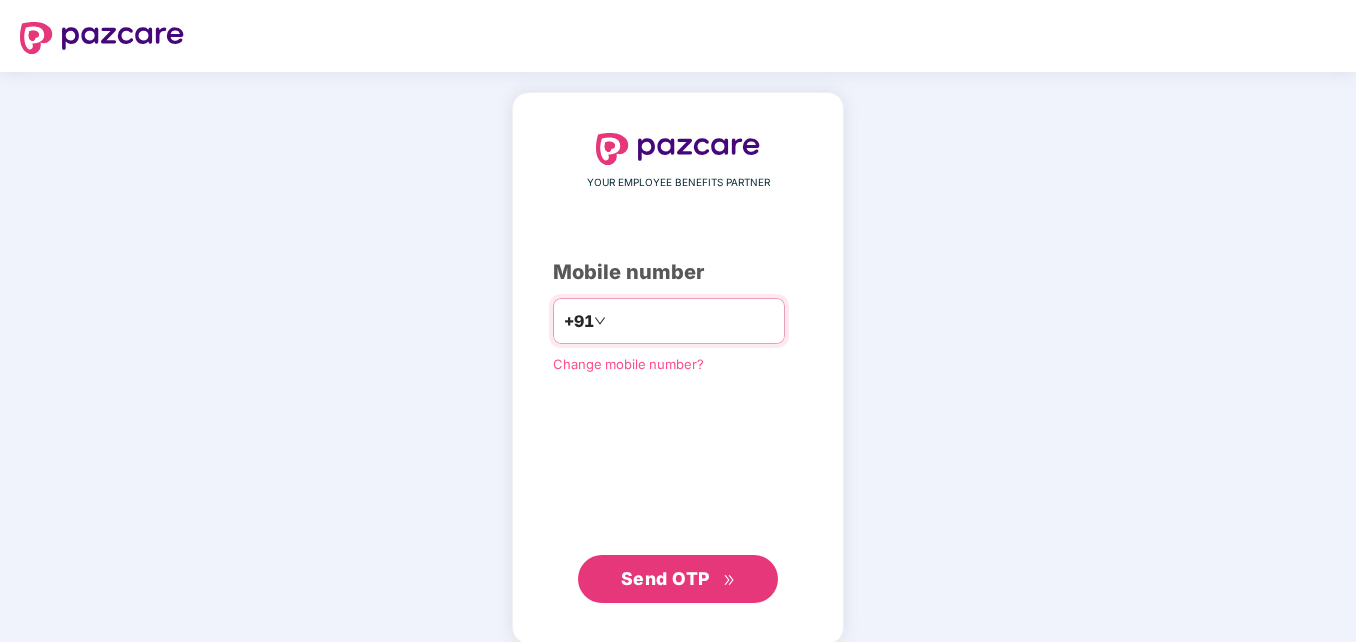 click at bounding box center (692, 321) 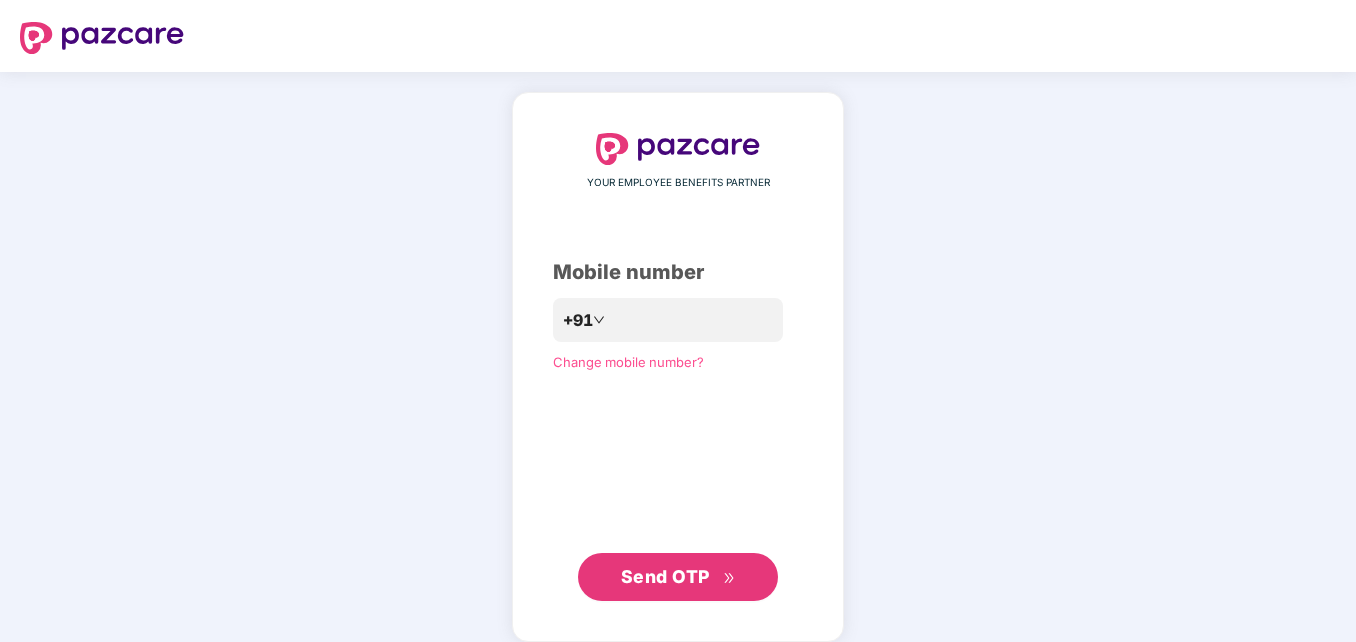 click on "Send OTP" at bounding box center (678, 577) 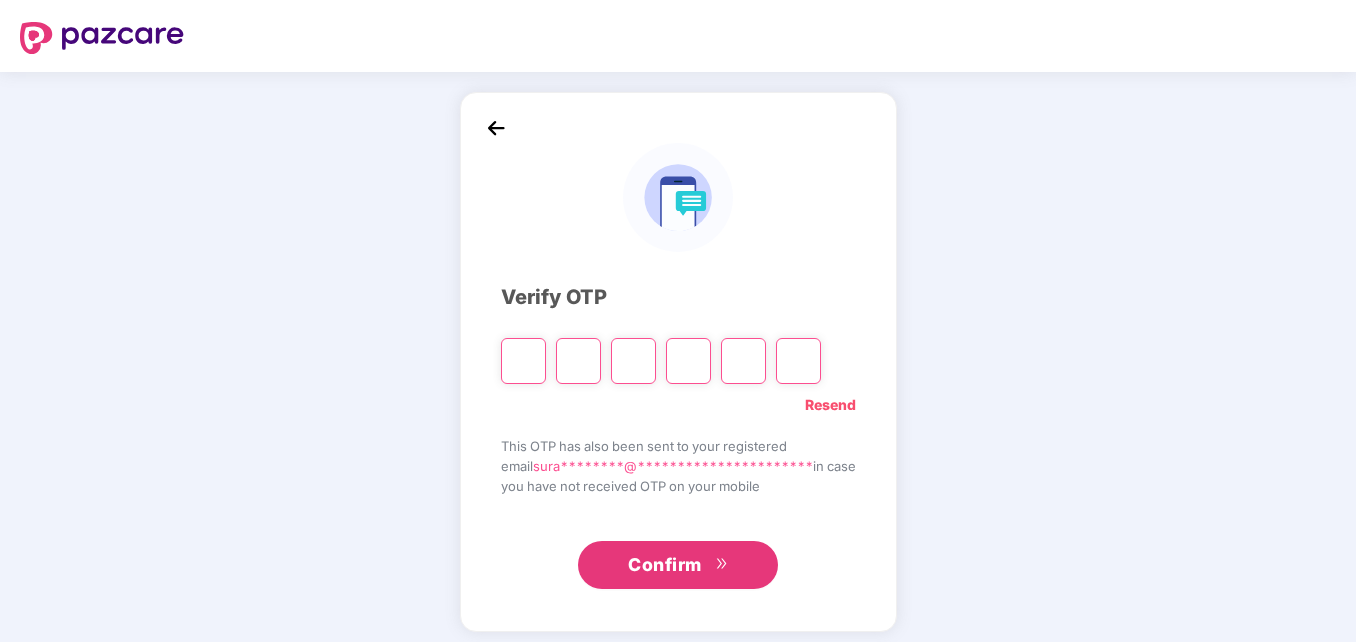 type on "*" 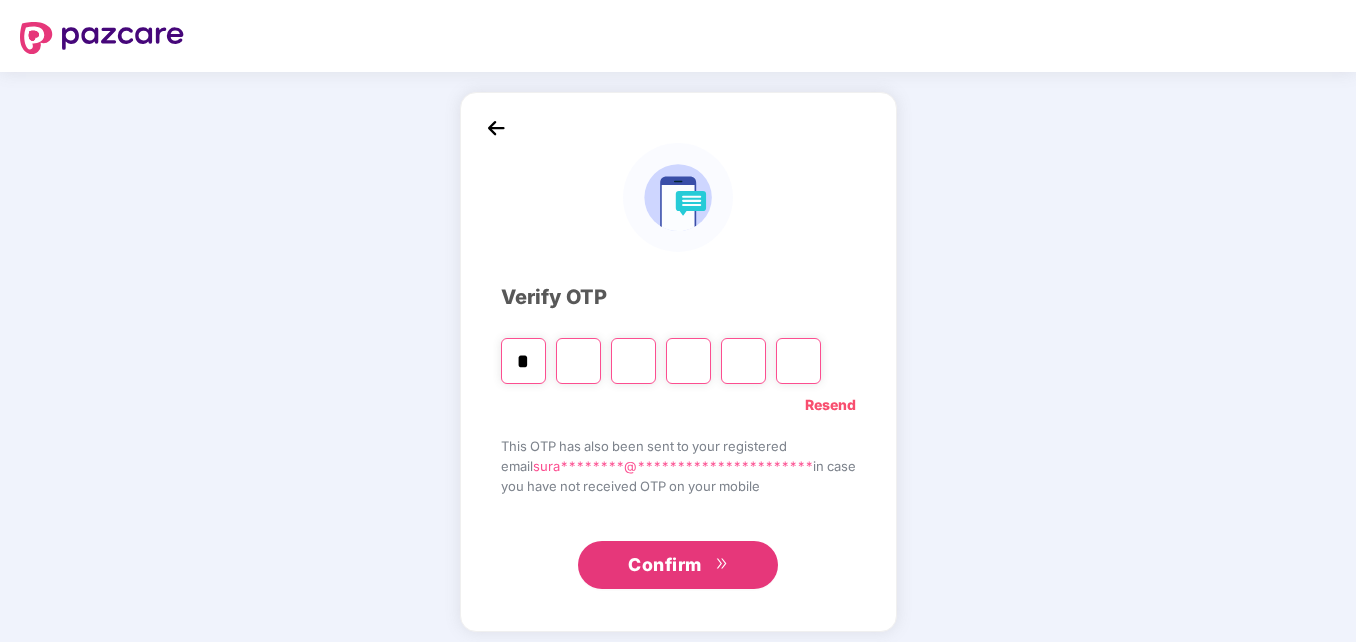 type on "*" 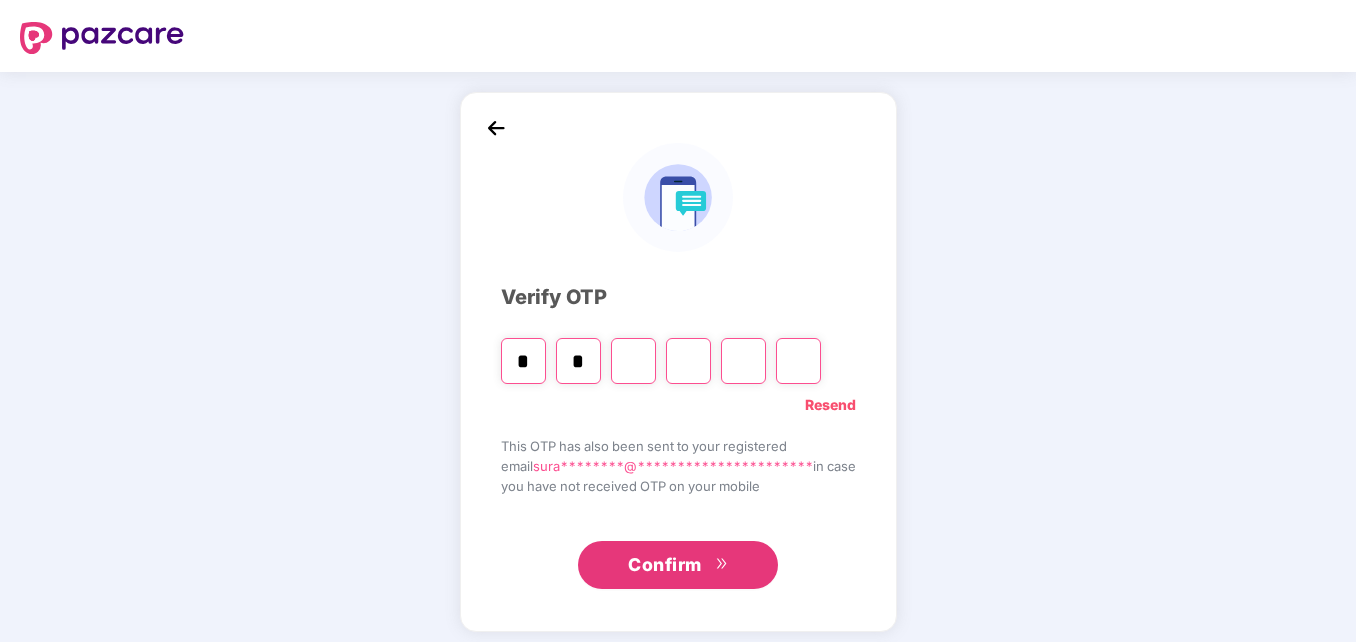 type on "*" 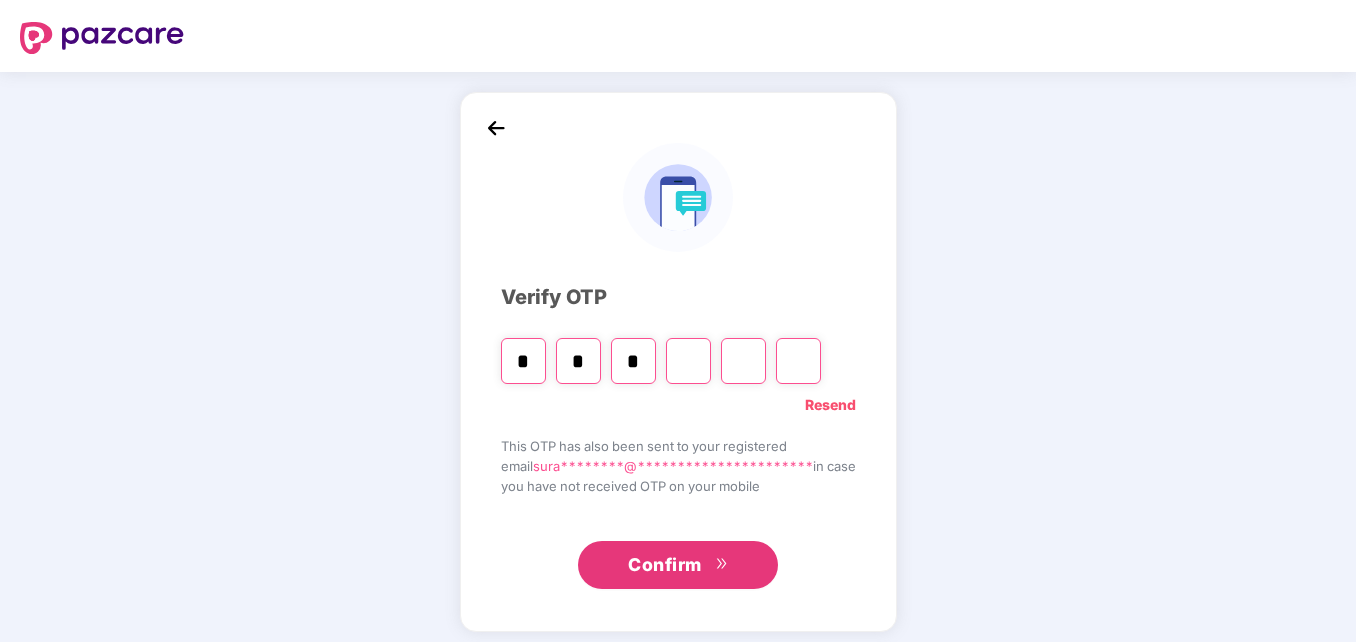 type on "*" 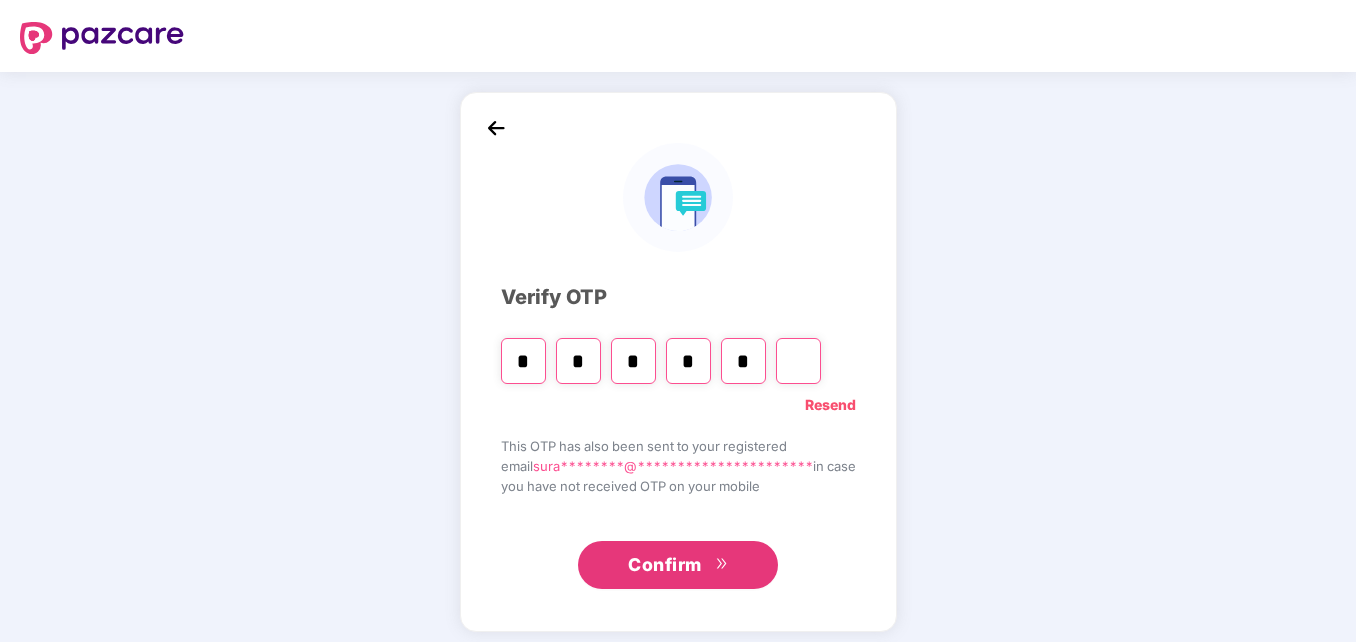 type on "*" 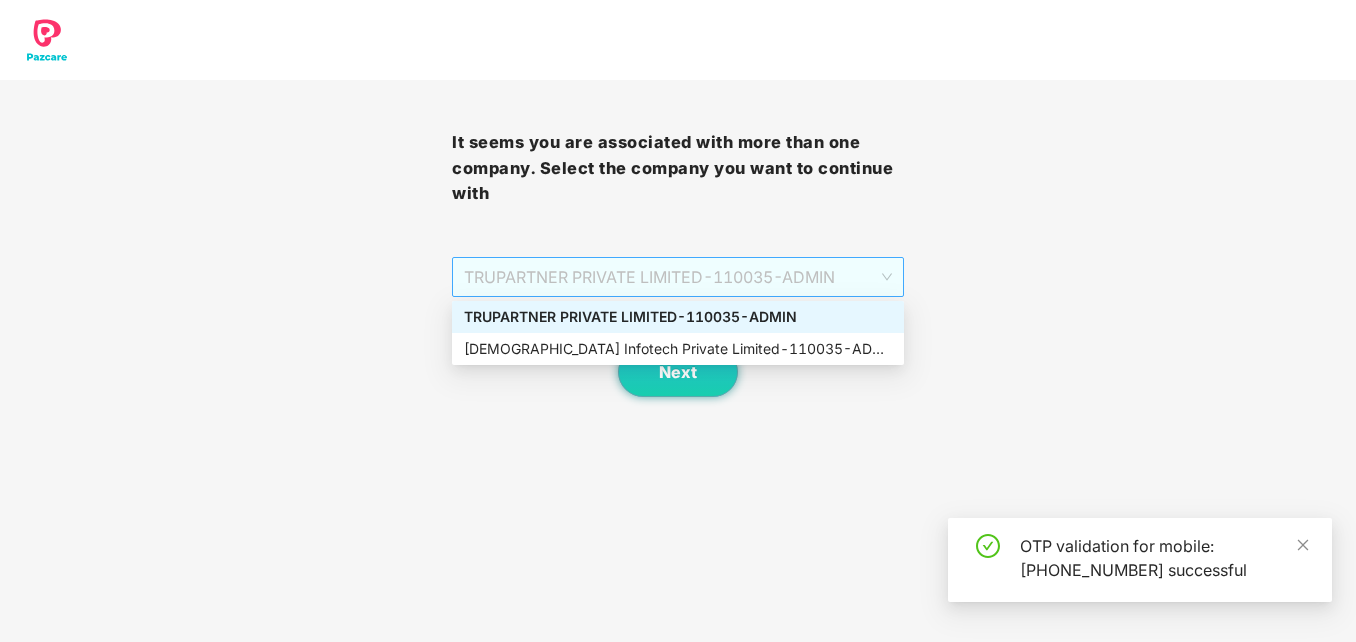 click on "TRUPARTNER PRIVATE LIMITED  -  110035  -  ADMIN" at bounding box center [678, 277] 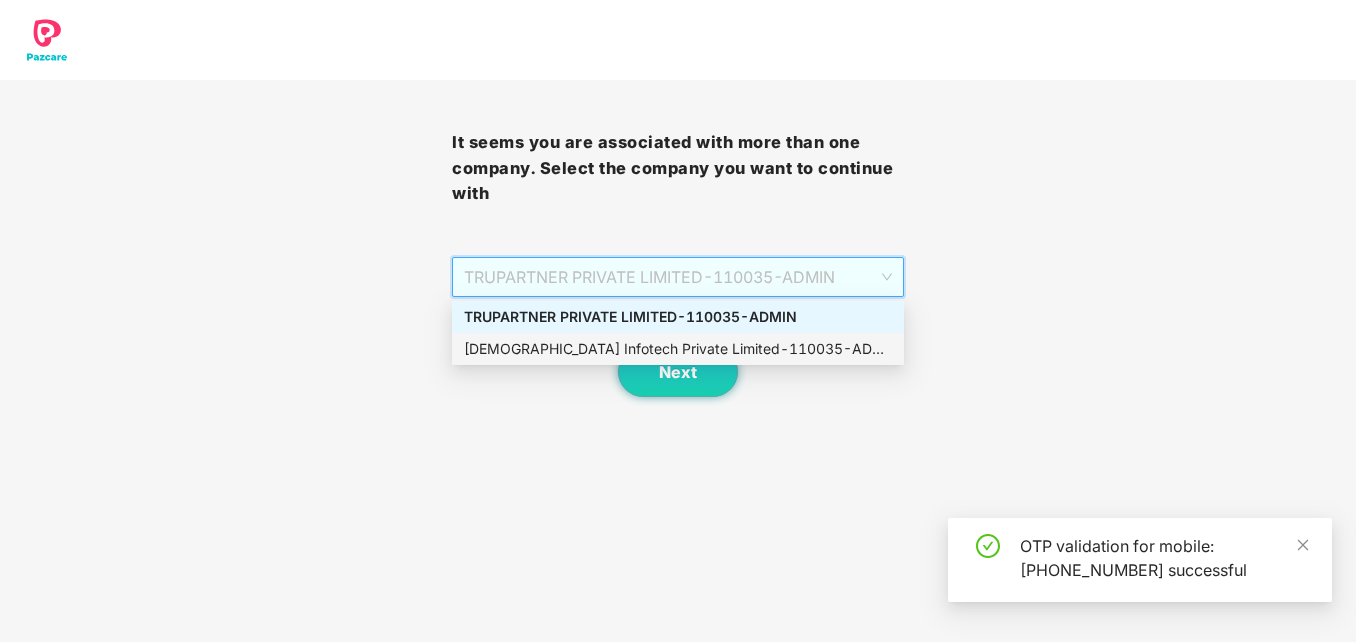 click on "[DEMOGRAPHIC_DATA] Infotech Private Limited  -  110035  -  ADMIN" at bounding box center (678, 349) 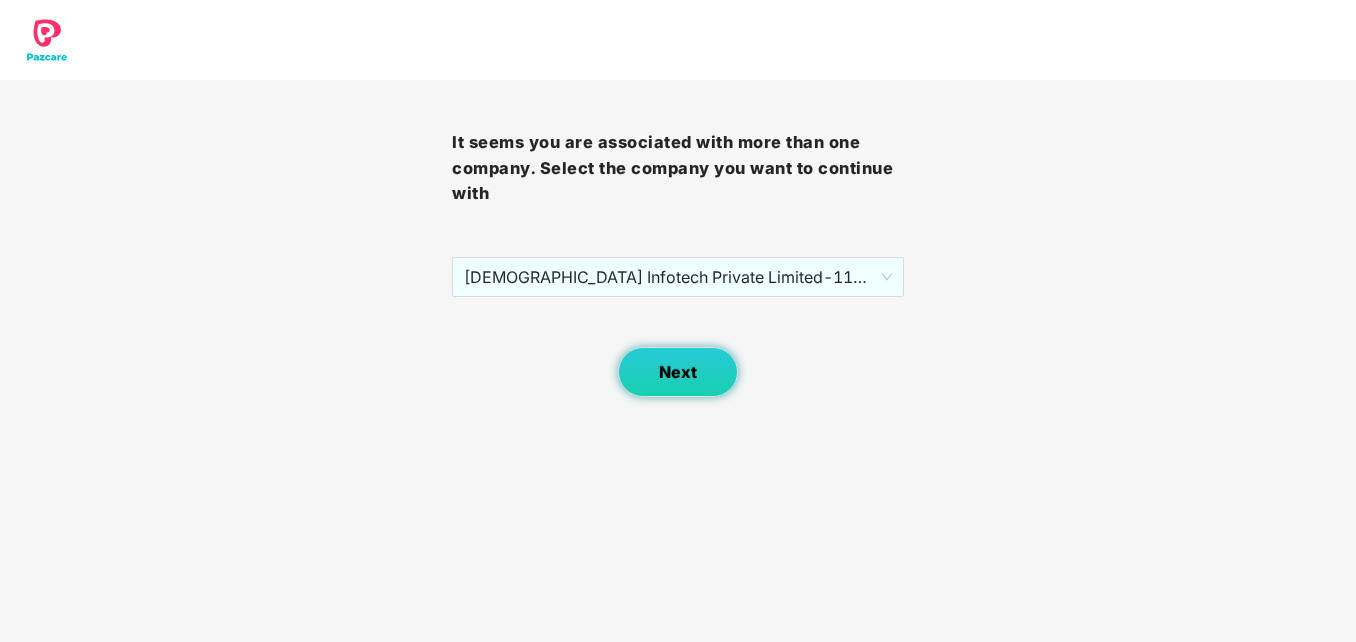 click on "Next" at bounding box center (678, 372) 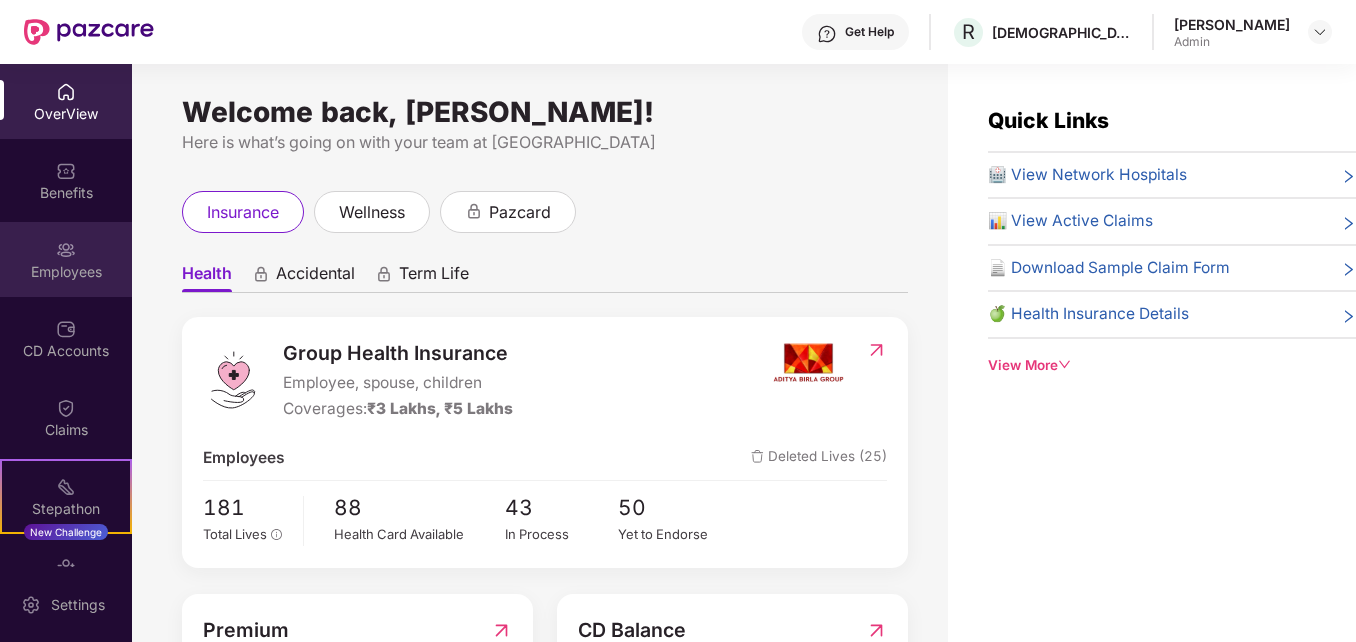 click at bounding box center [66, 250] 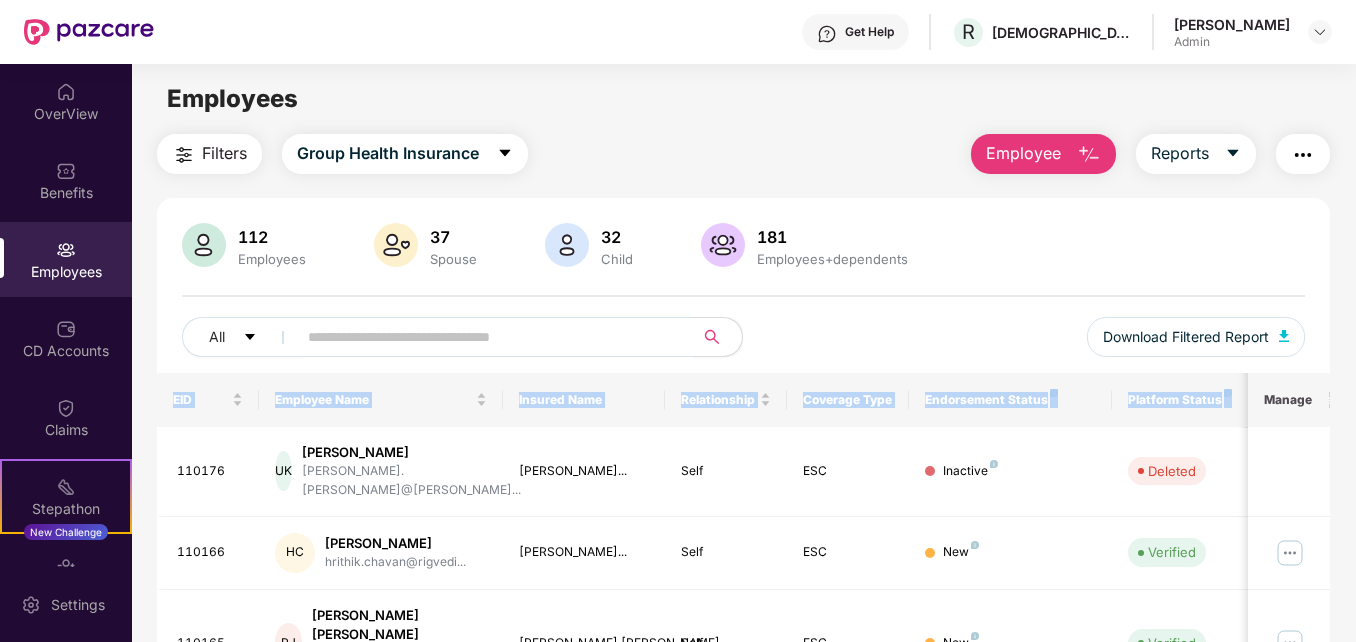 drag, startPoint x: 1352, startPoint y: 314, endPoint x: 1359, endPoint y: 374, distance: 60.40695 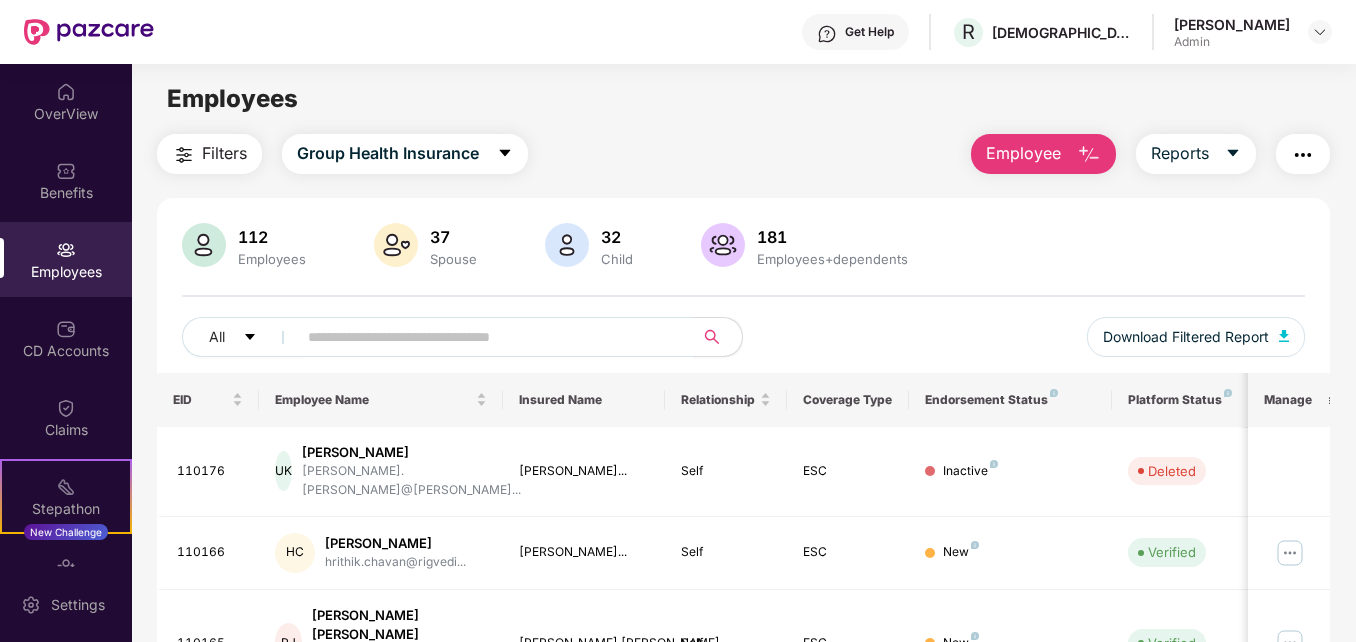drag, startPoint x: 1357, startPoint y: 374, endPoint x: 1324, endPoint y: 187, distance: 189.88943 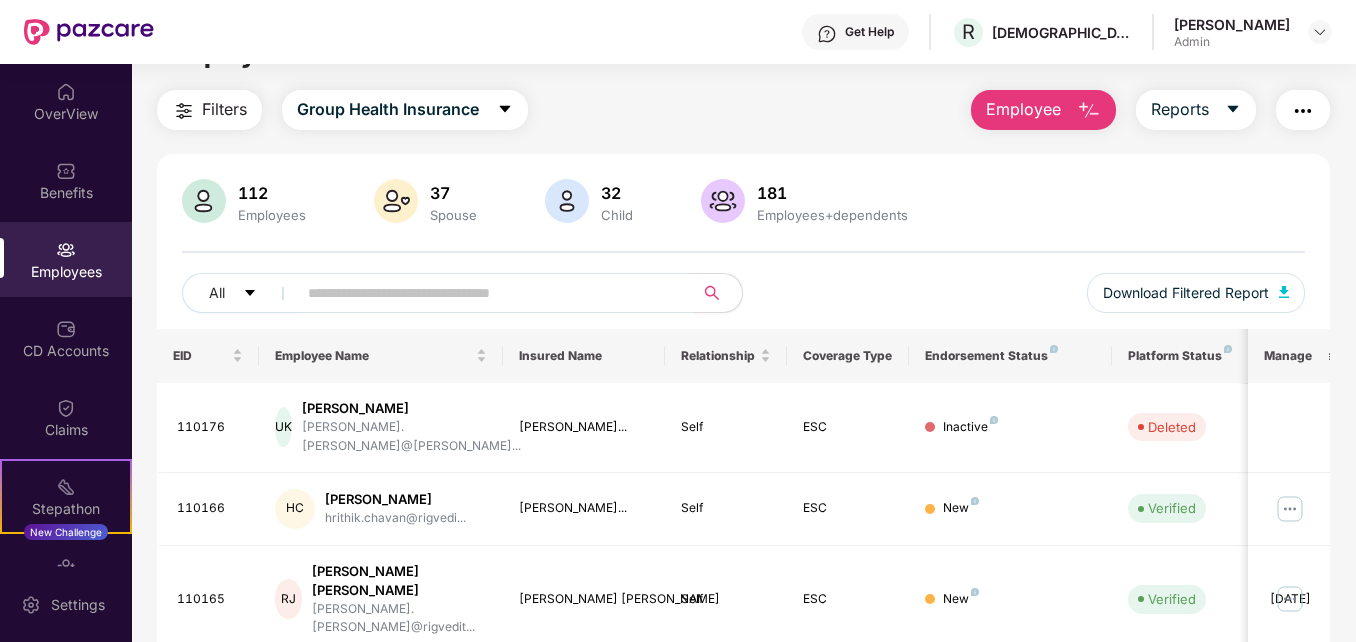 scroll, scrollTop: 43, scrollLeft: 0, axis: vertical 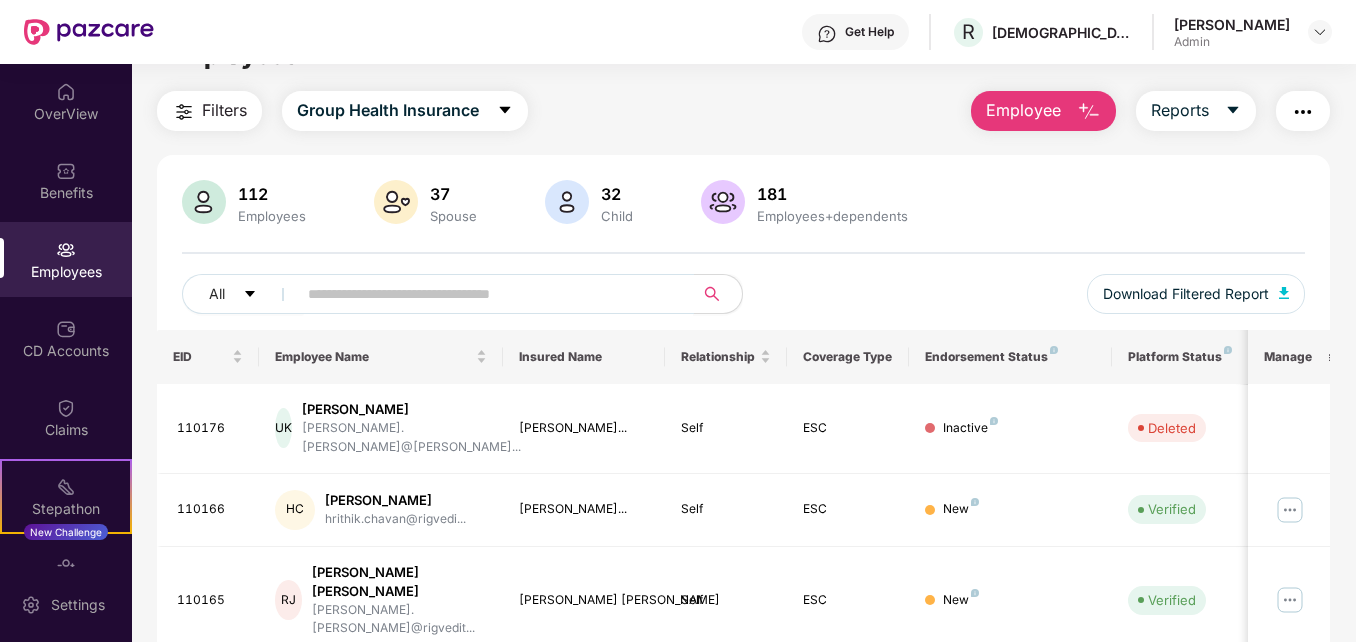 click at bounding box center (487, 294) 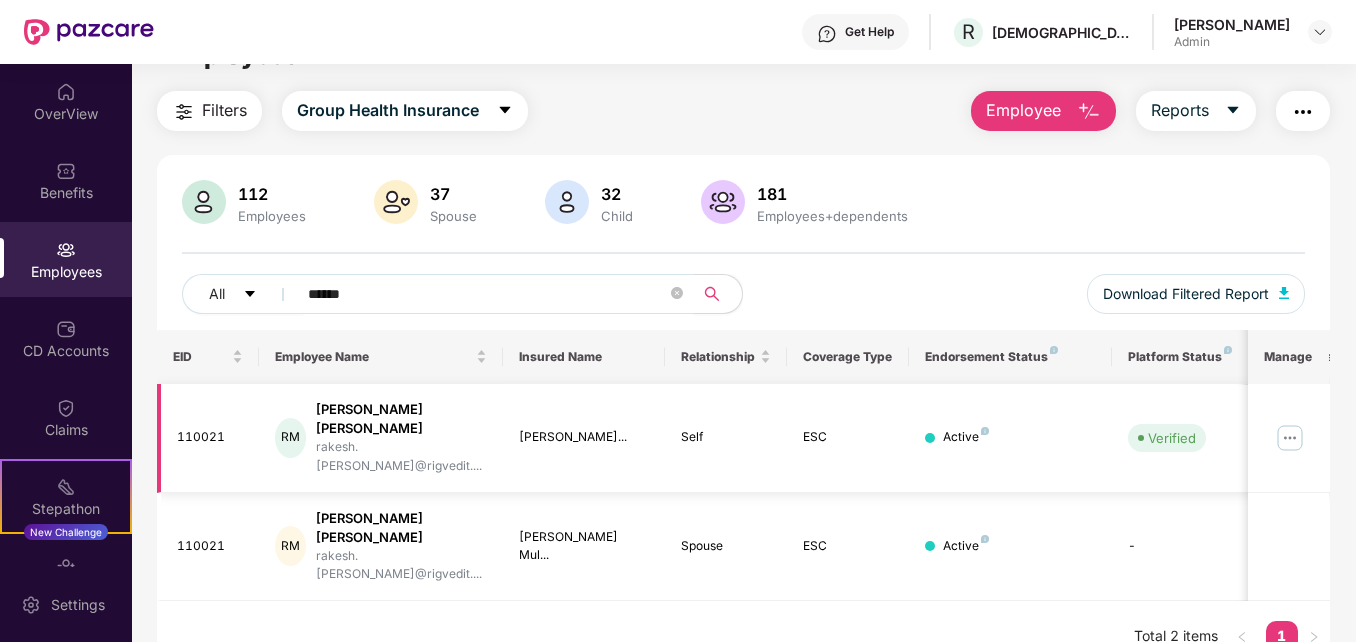 type on "******" 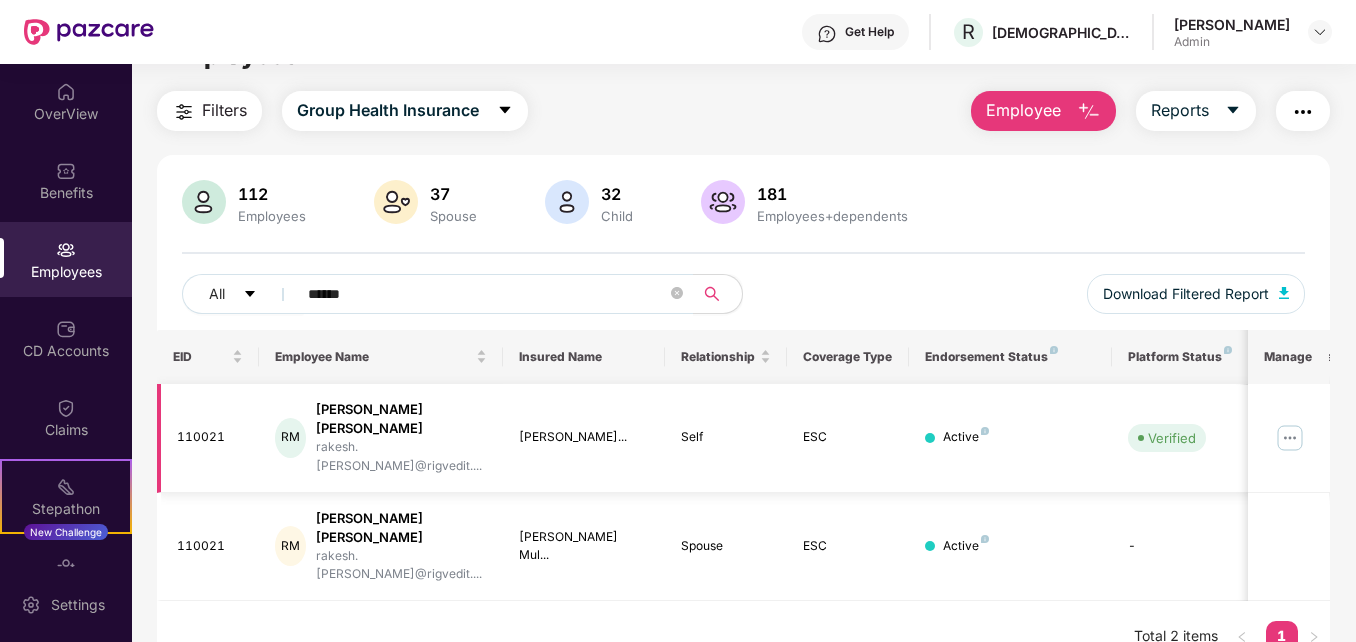 click at bounding box center [1290, 438] 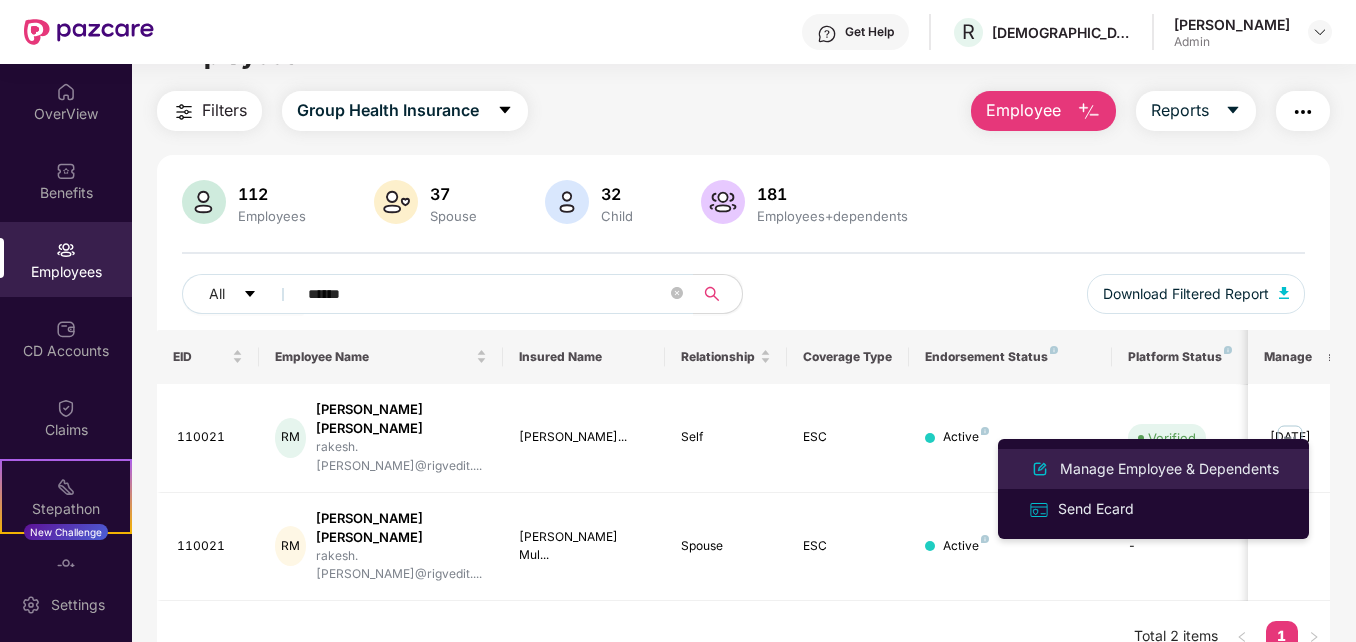 click on "Manage Employee & Dependents" at bounding box center (1169, 469) 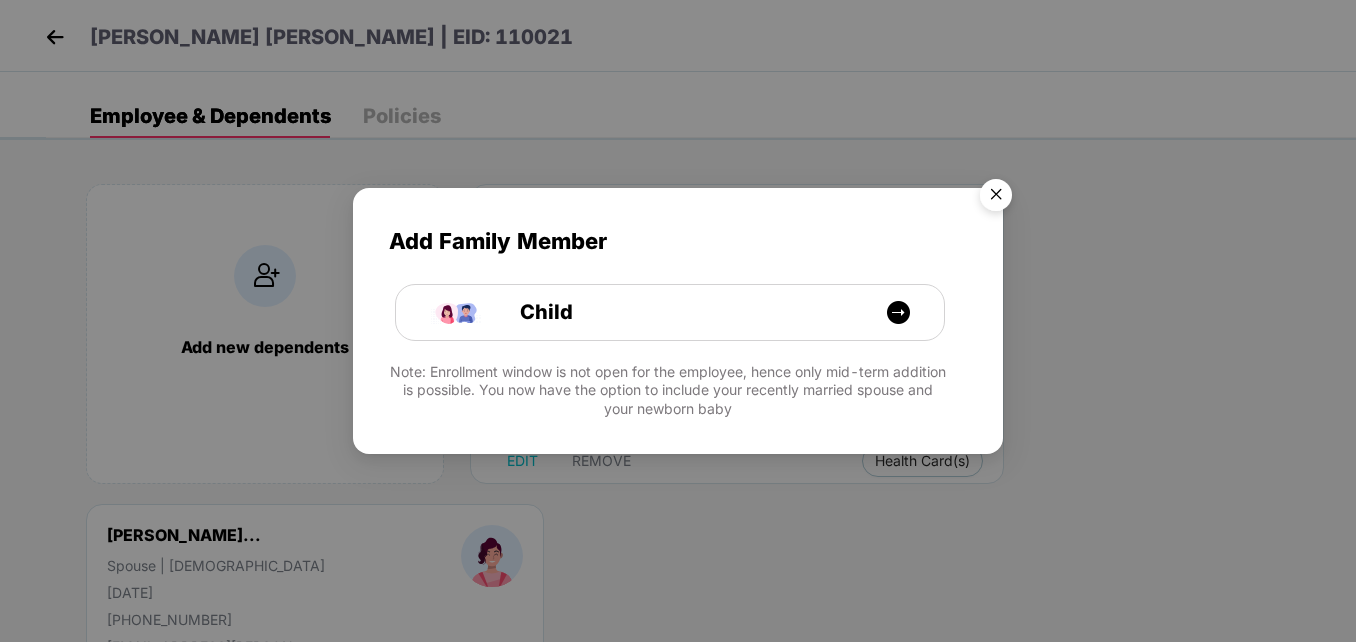 click at bounding box center (996, 198) 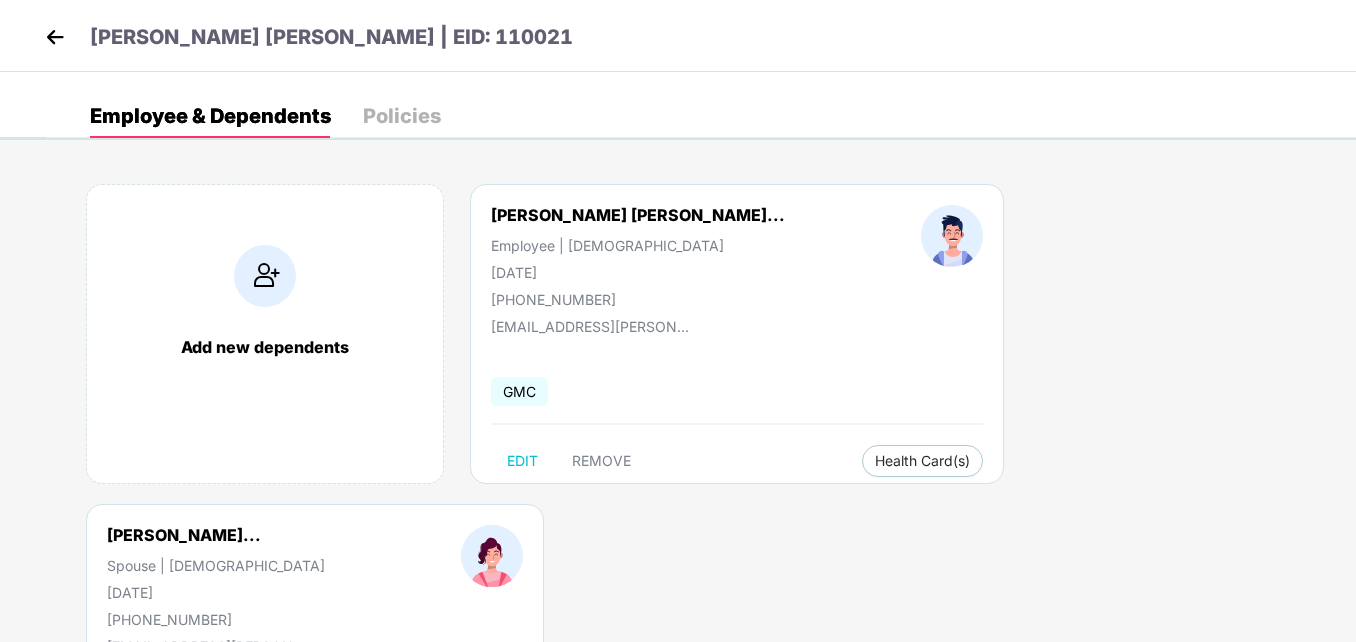 click at bounding box center (55, 37) 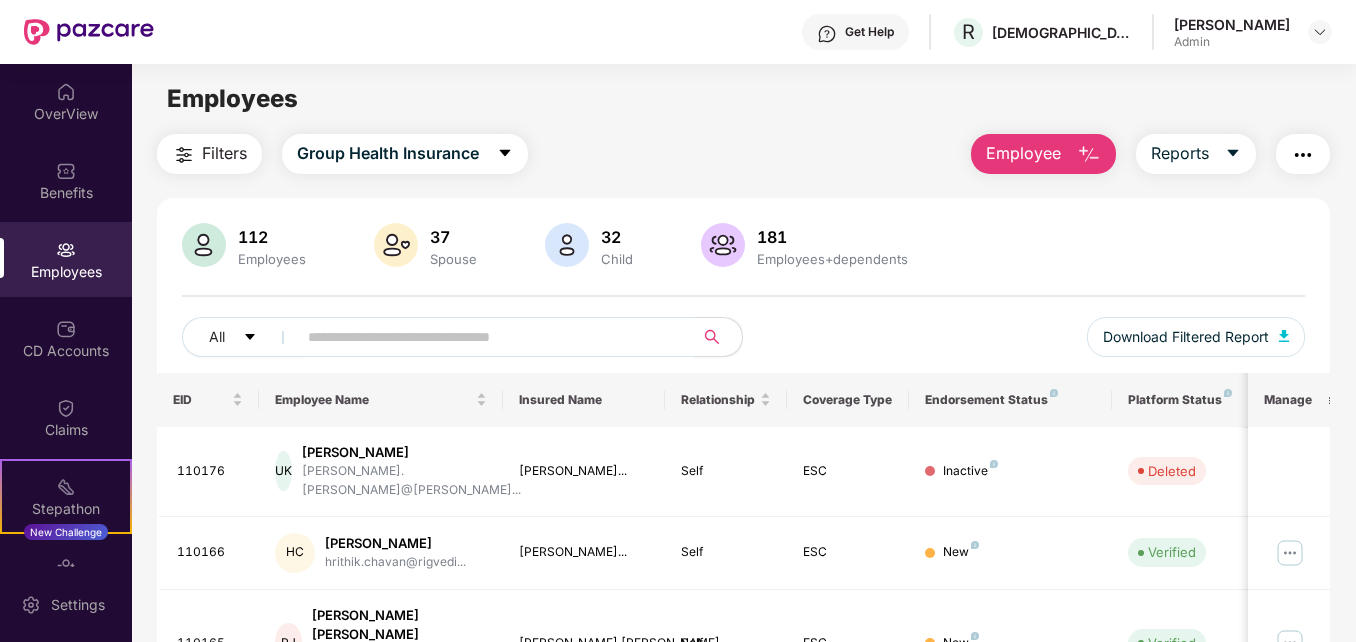 click at bounding box center [487, 337] 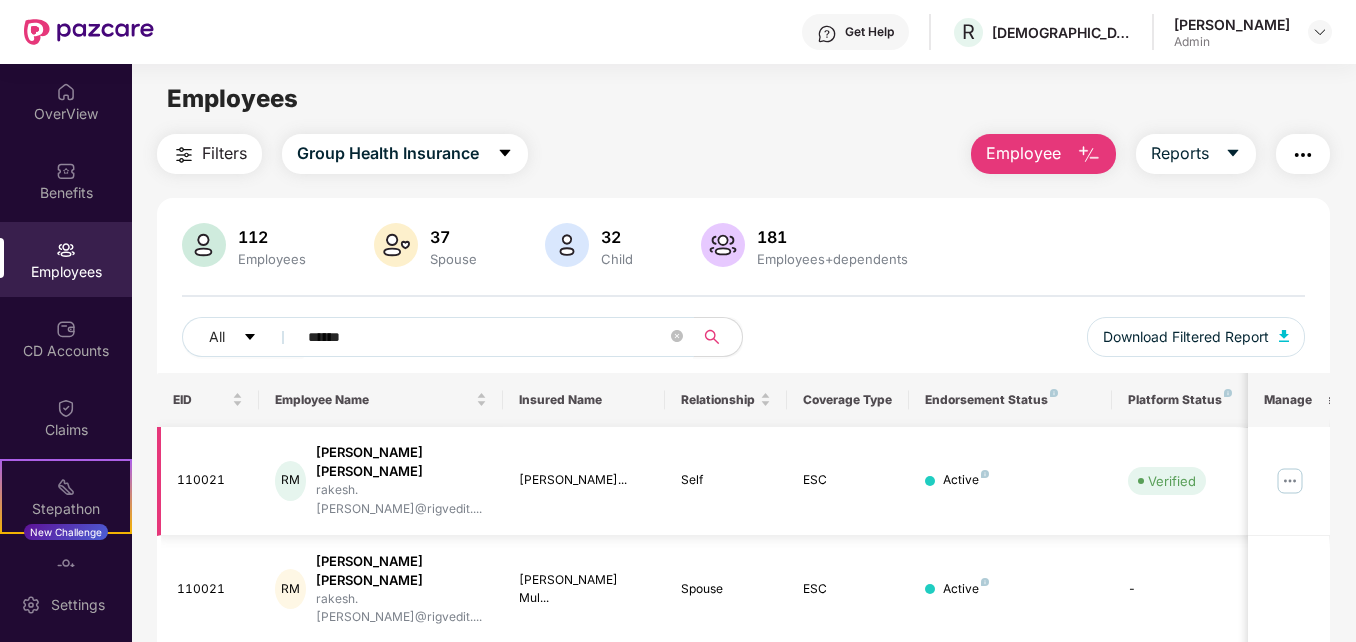 type on "******" 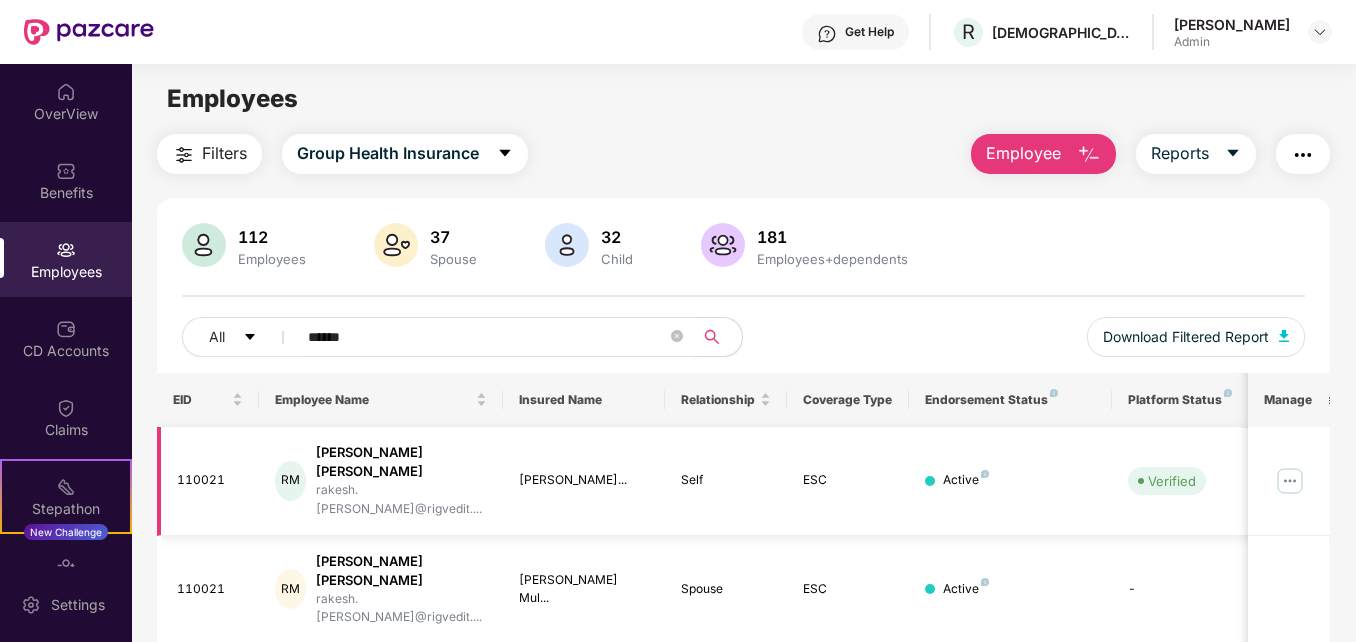 click at bounding box center [1290, 481] 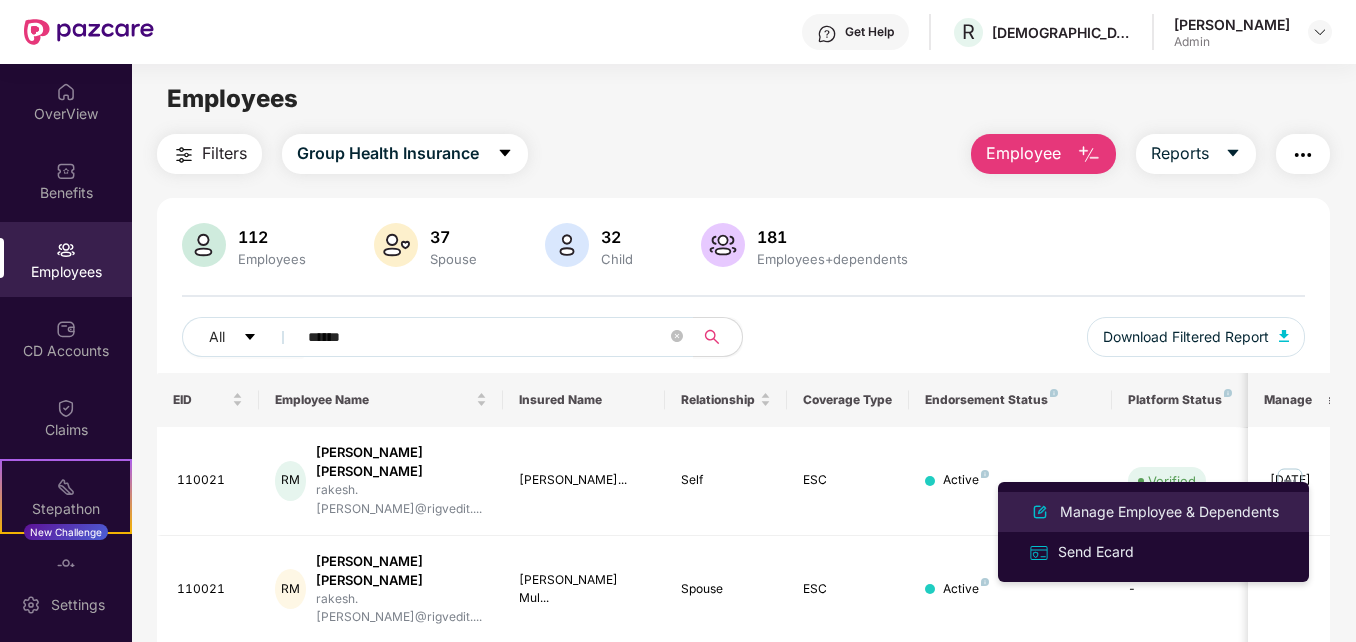 click on "Manage Employee & Dependents" at bounding box center [1169, 512] 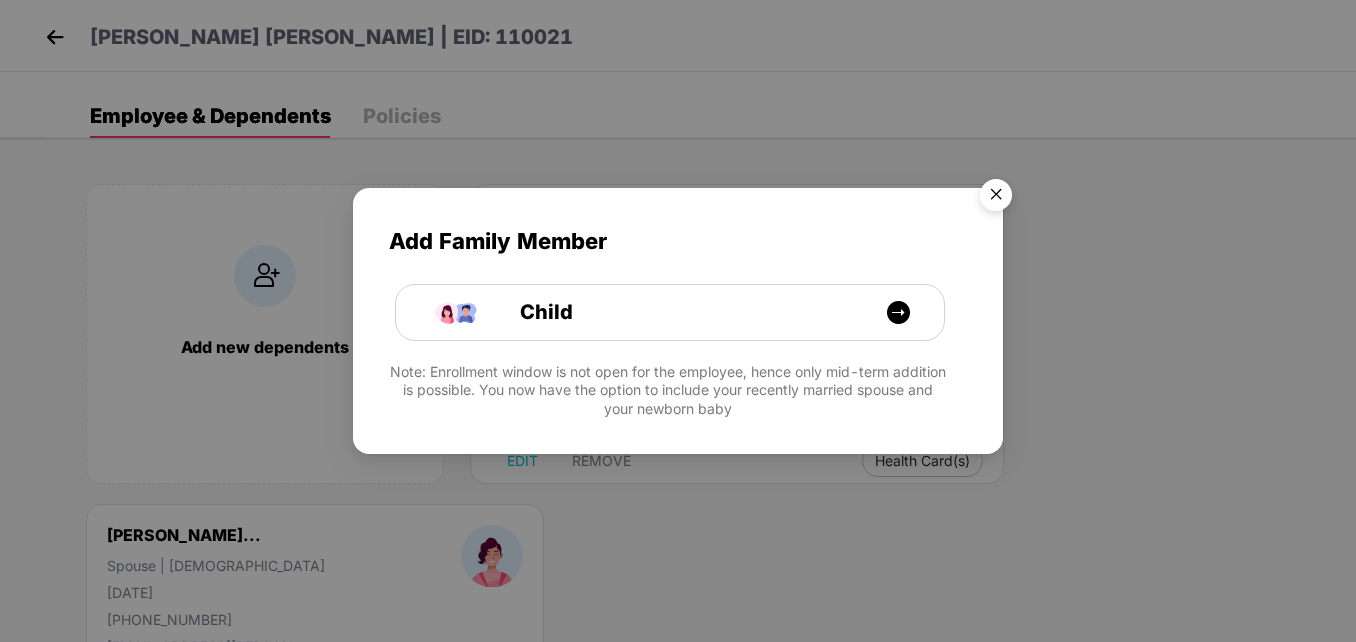 click at bounding box center [996, 198] 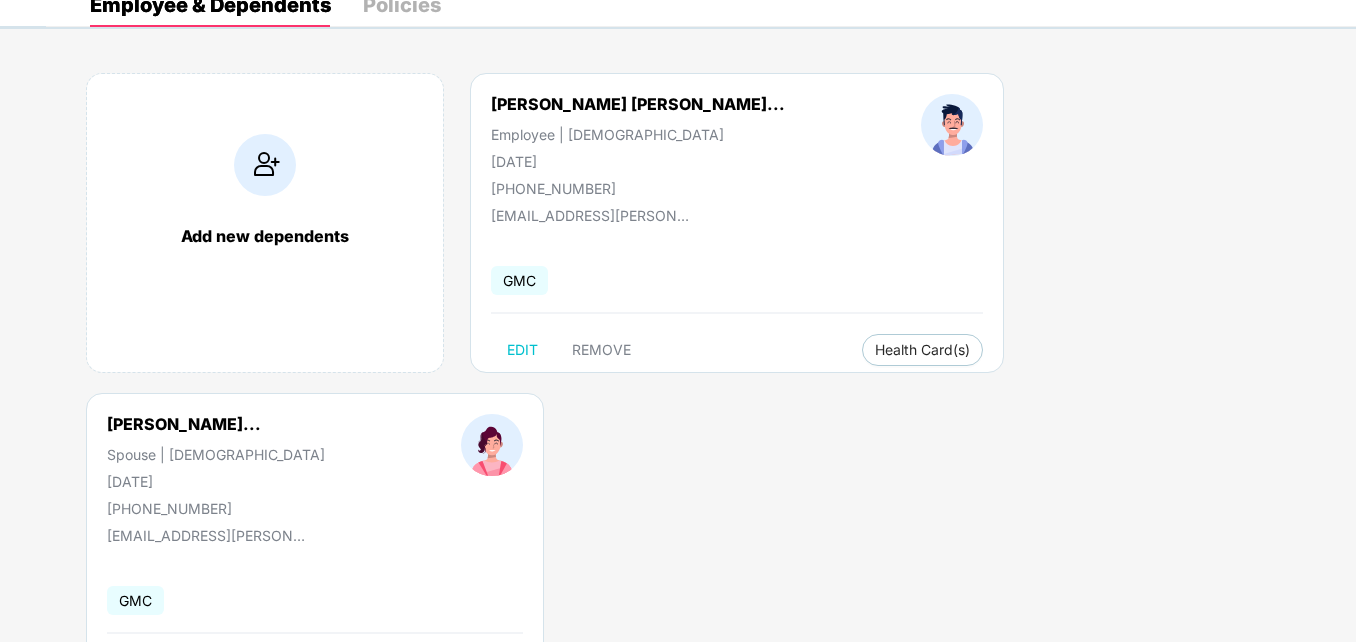 scroll, scrollTop: 112, scrollLeft: 0, axis: vertical 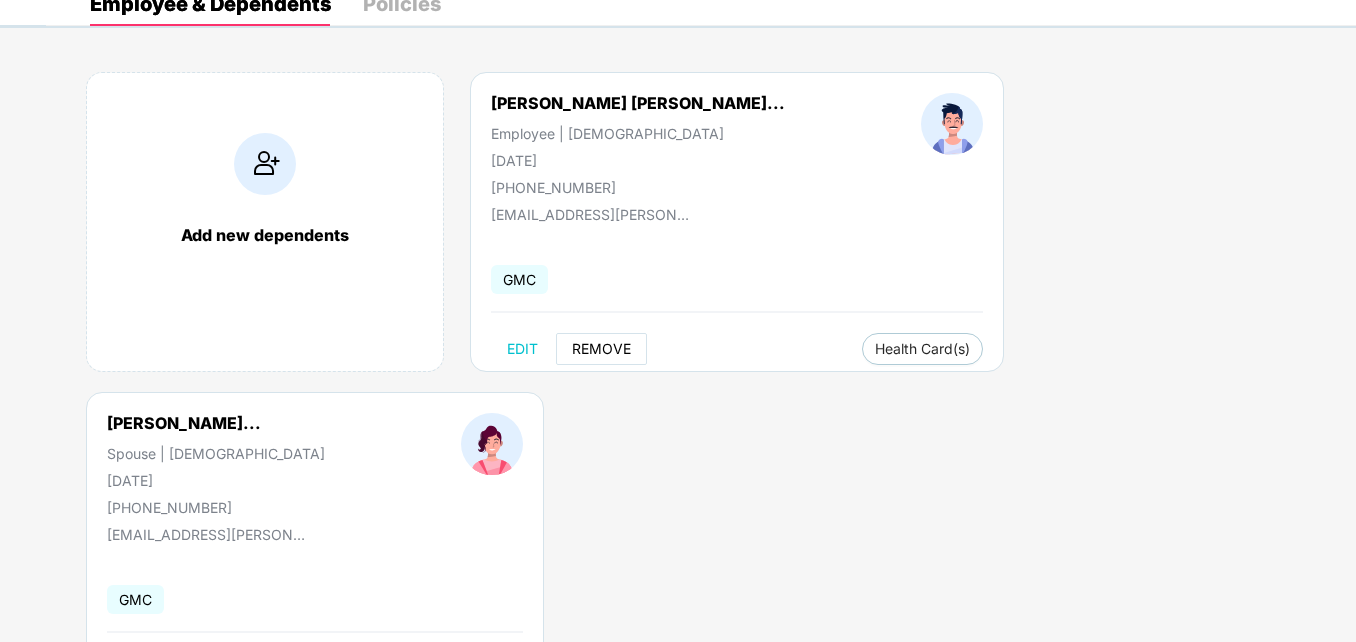 click on "REMOVE" at bounding box center (601, 349) 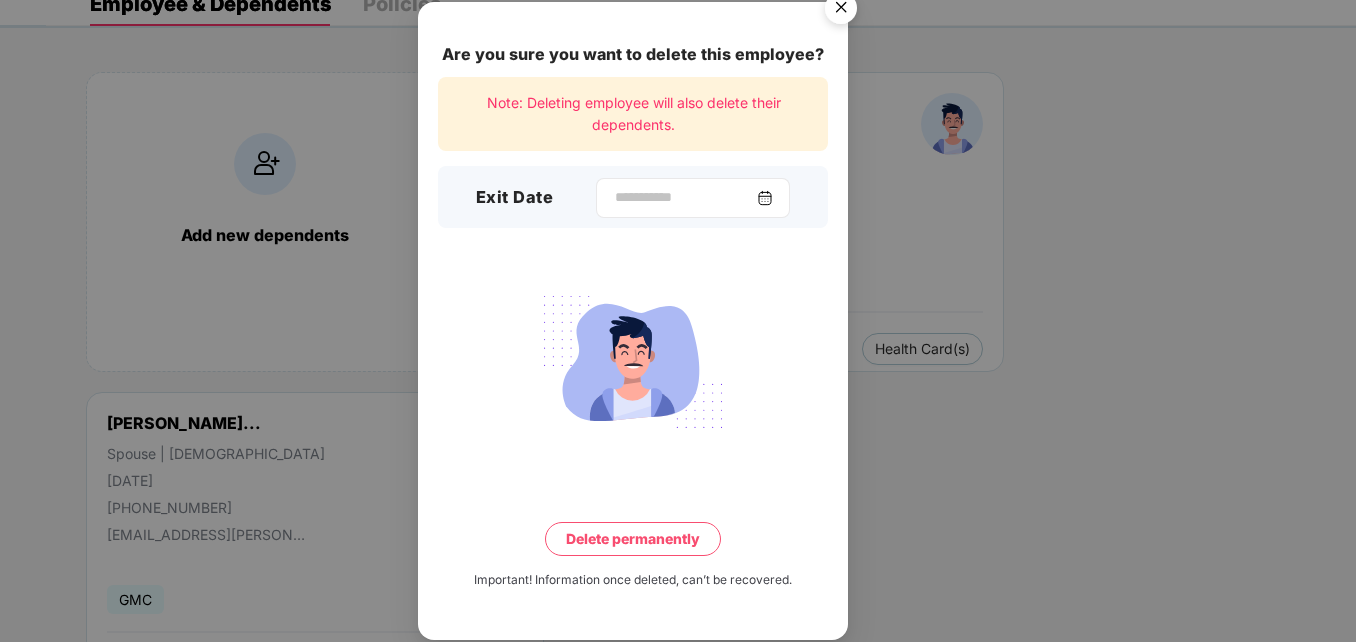click at bounding box center (765, 198) 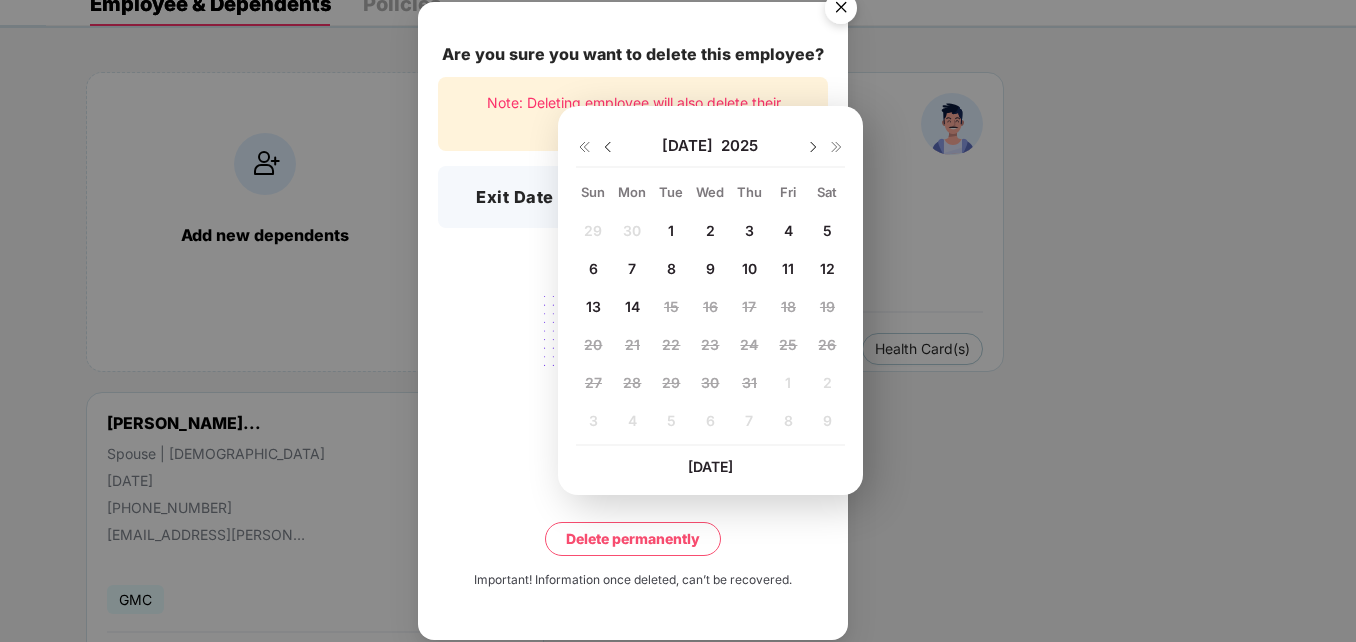 click at bounding box center [608, 147] 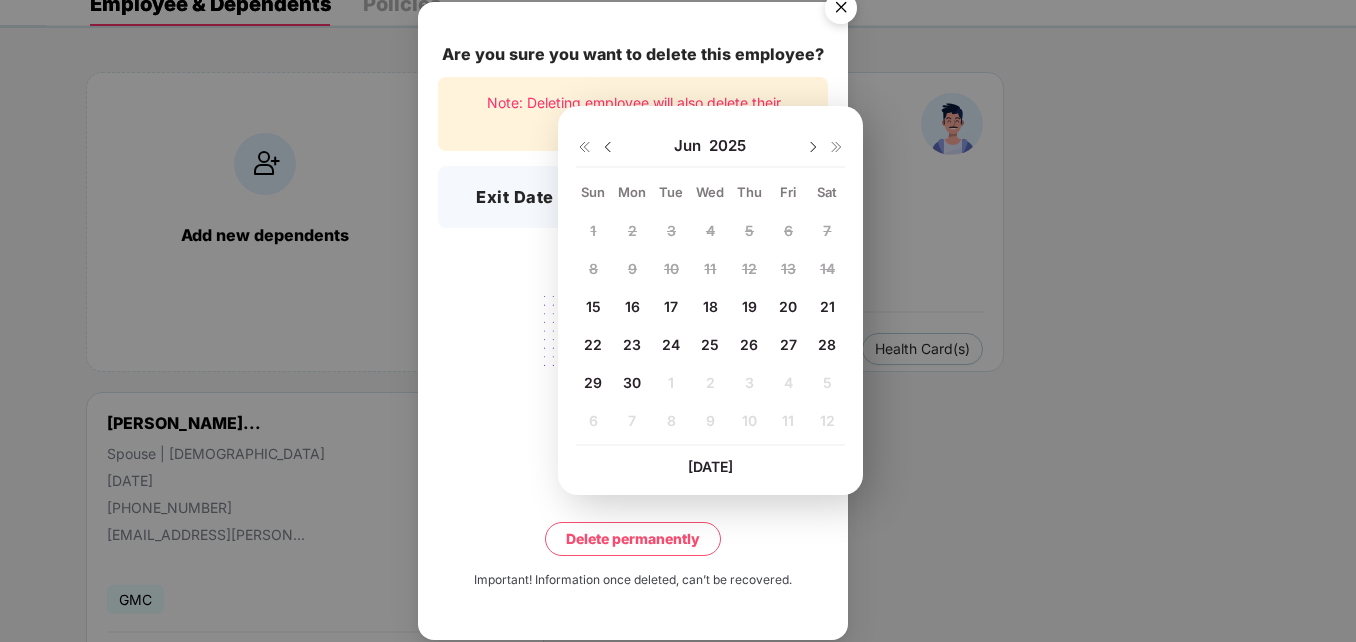 click on "30" at bounding box center (632, 382) 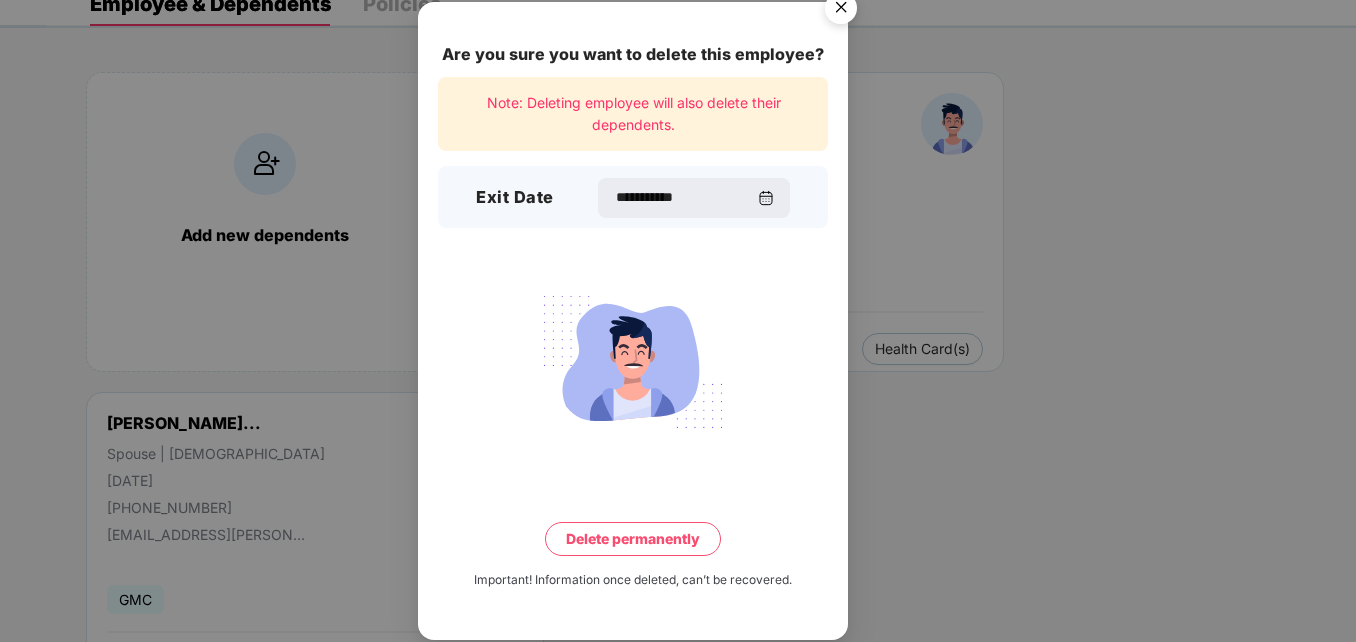 click on "Delete permanently" at bounding box center (633, 539) 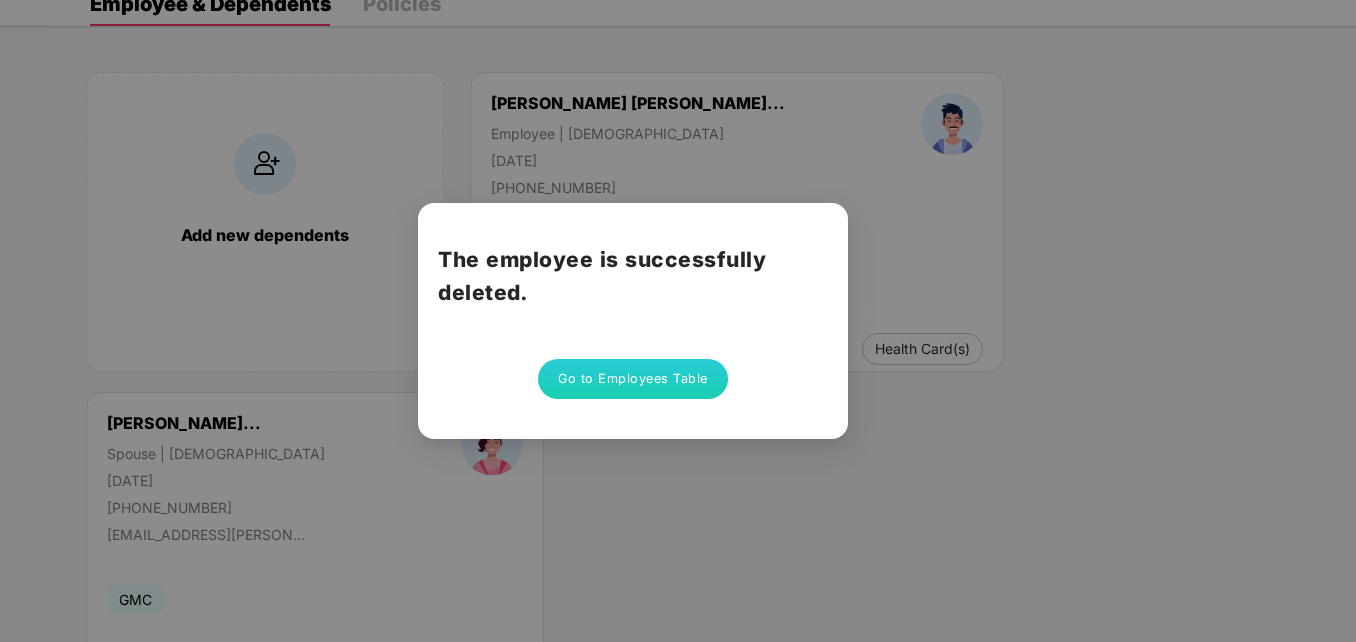 click on "Go to Employees Table" at bounding box center [633, 379] 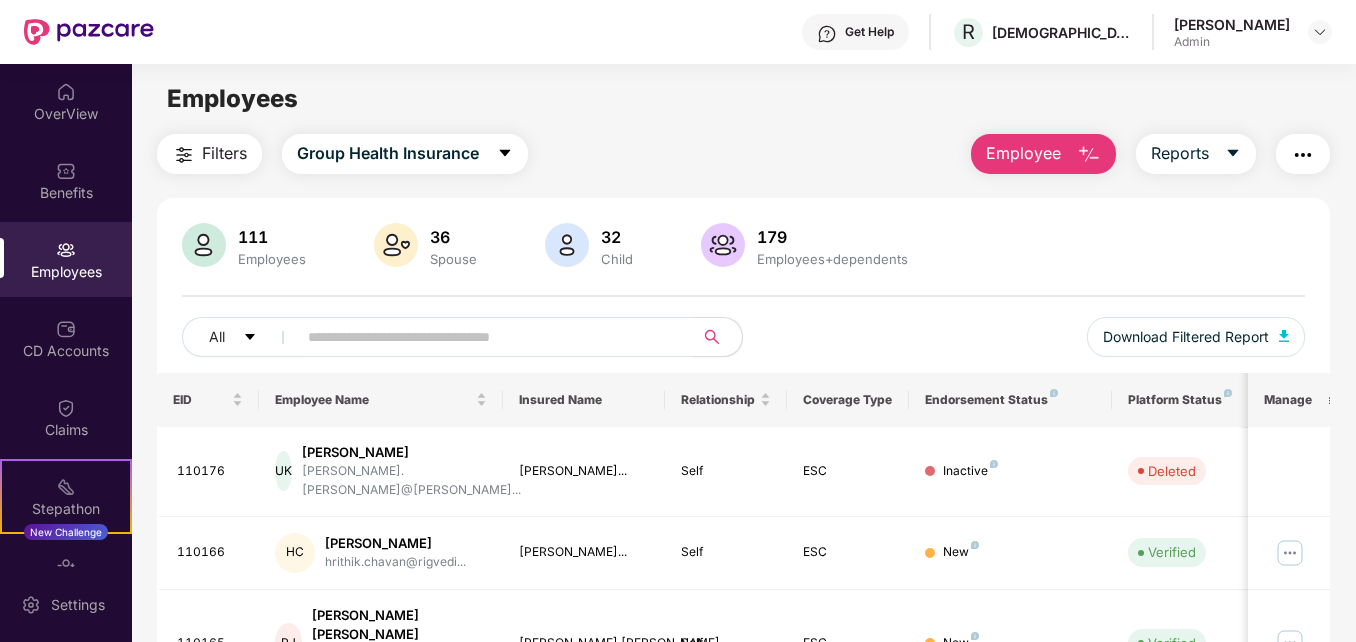 click at bounding box center [488, 337] 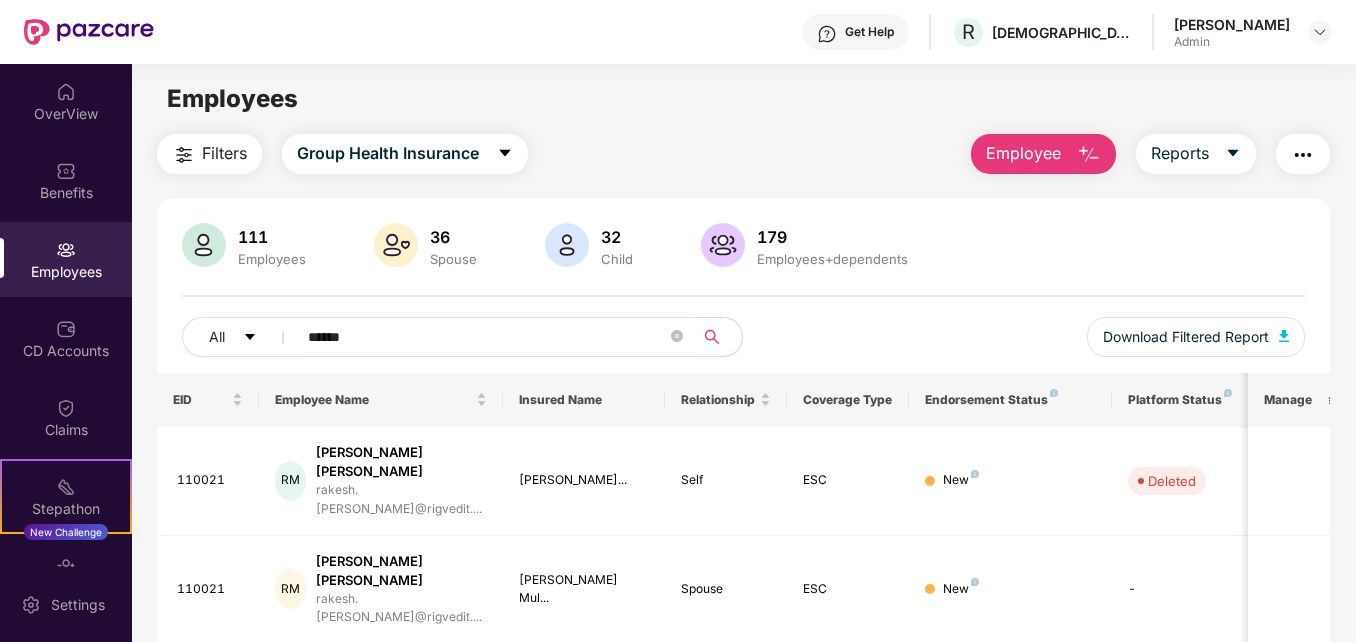 click on "111 Employees 36 Spouse 32 Child 179 Employees+dependents" at bounding box center [743, 247] 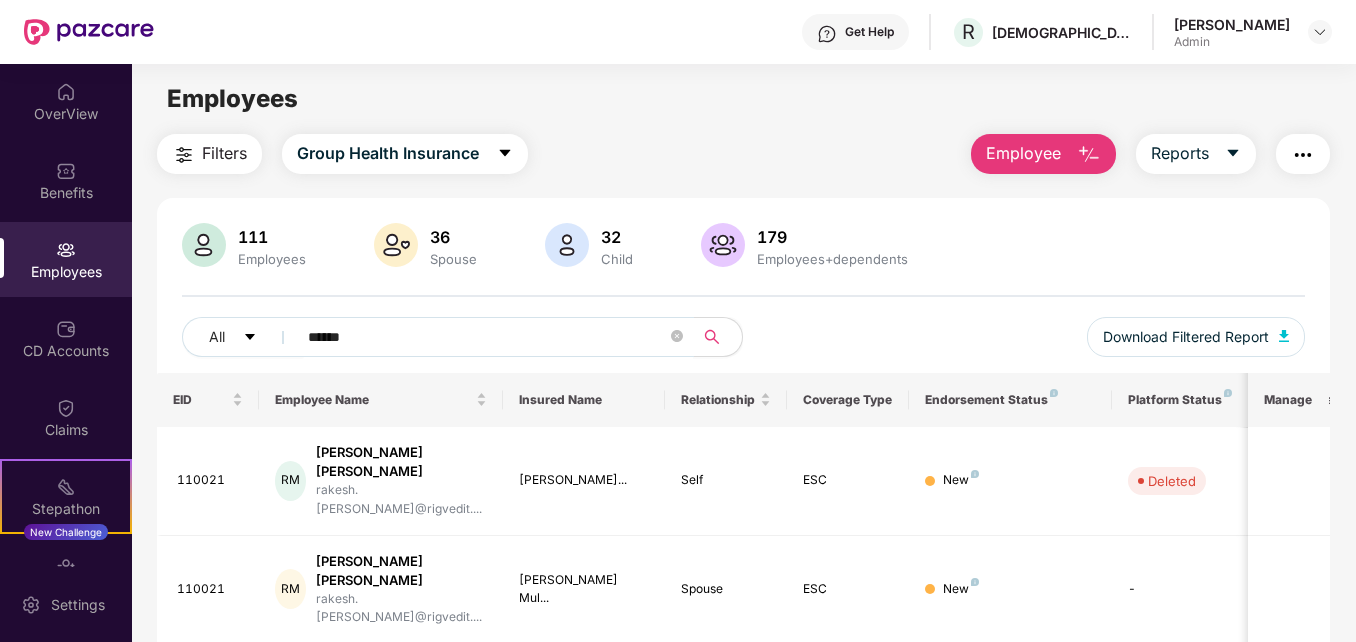 click on "******" at bounding box center [487, 337] 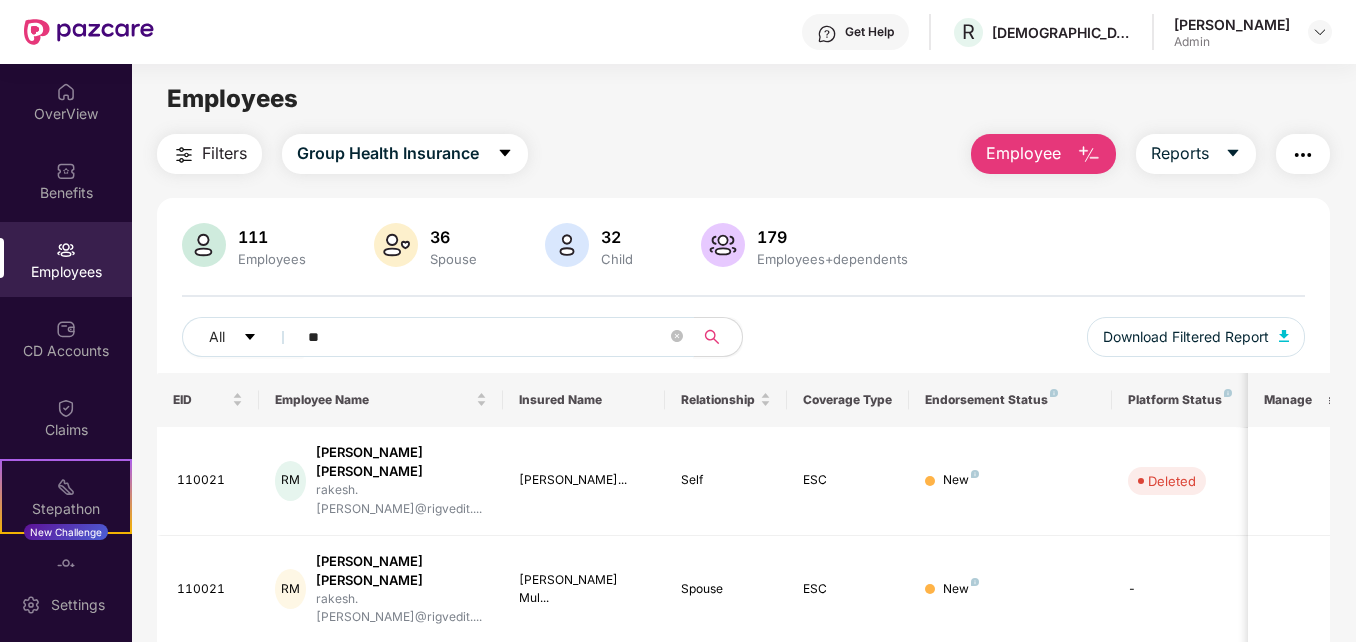 type on "*" 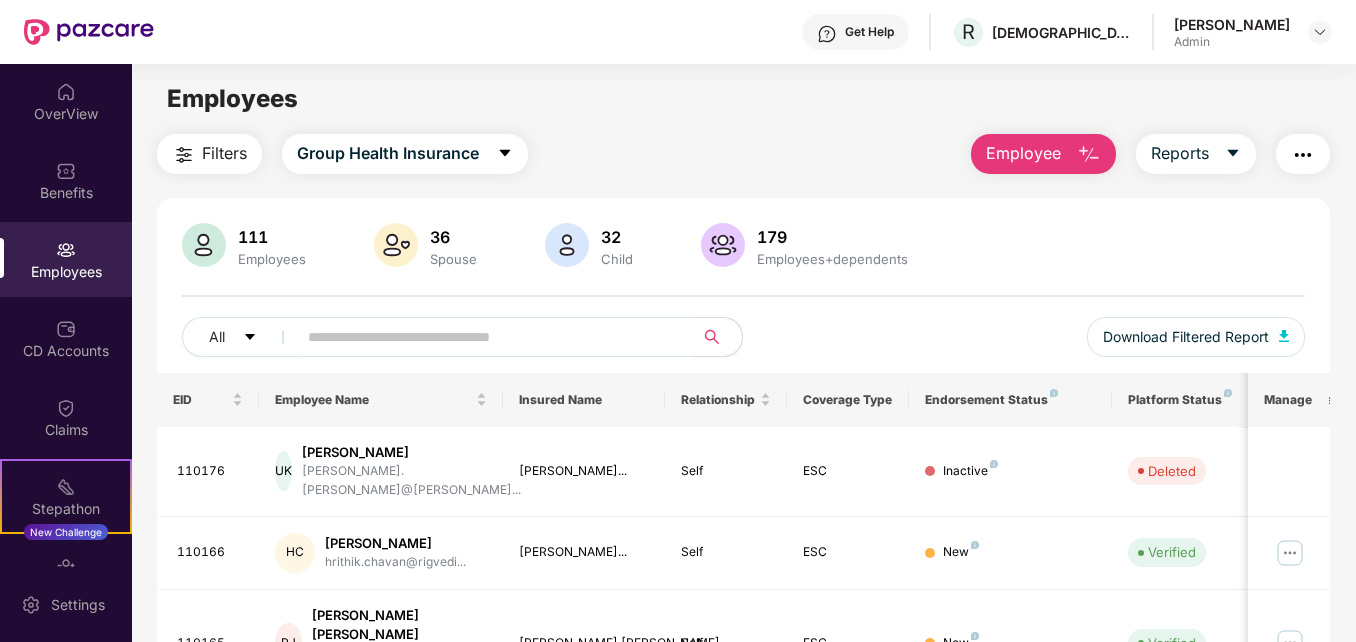 paste on "******" 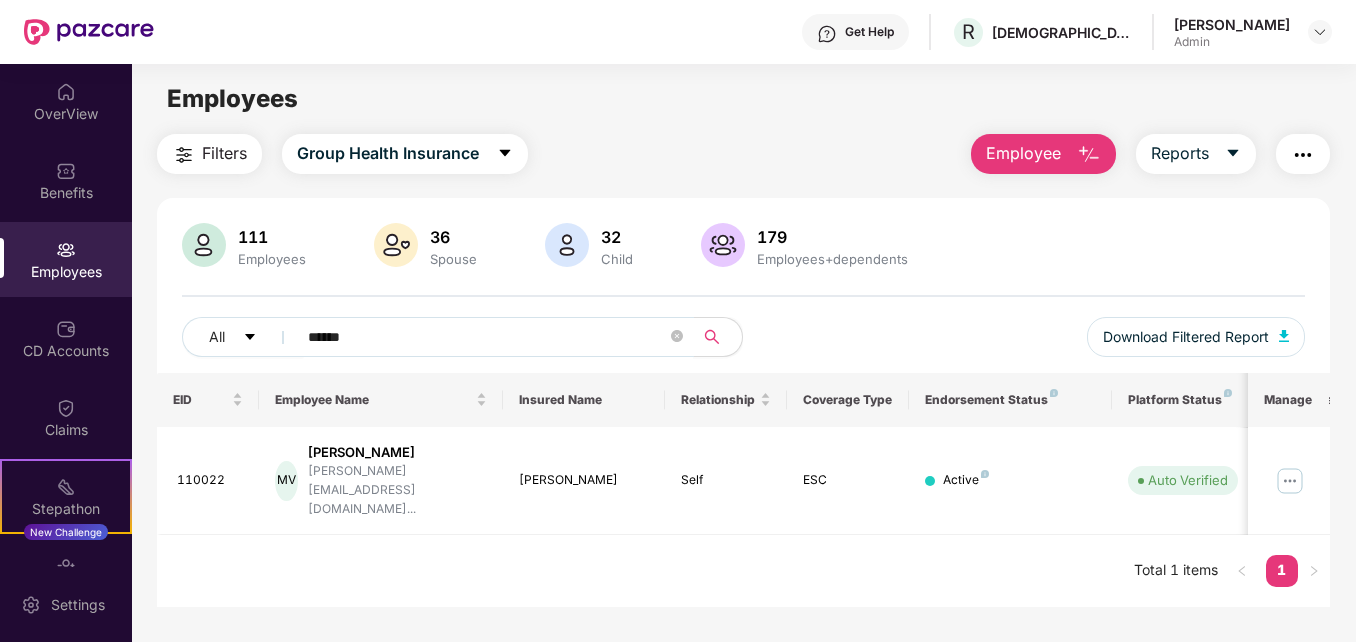 type on "******" 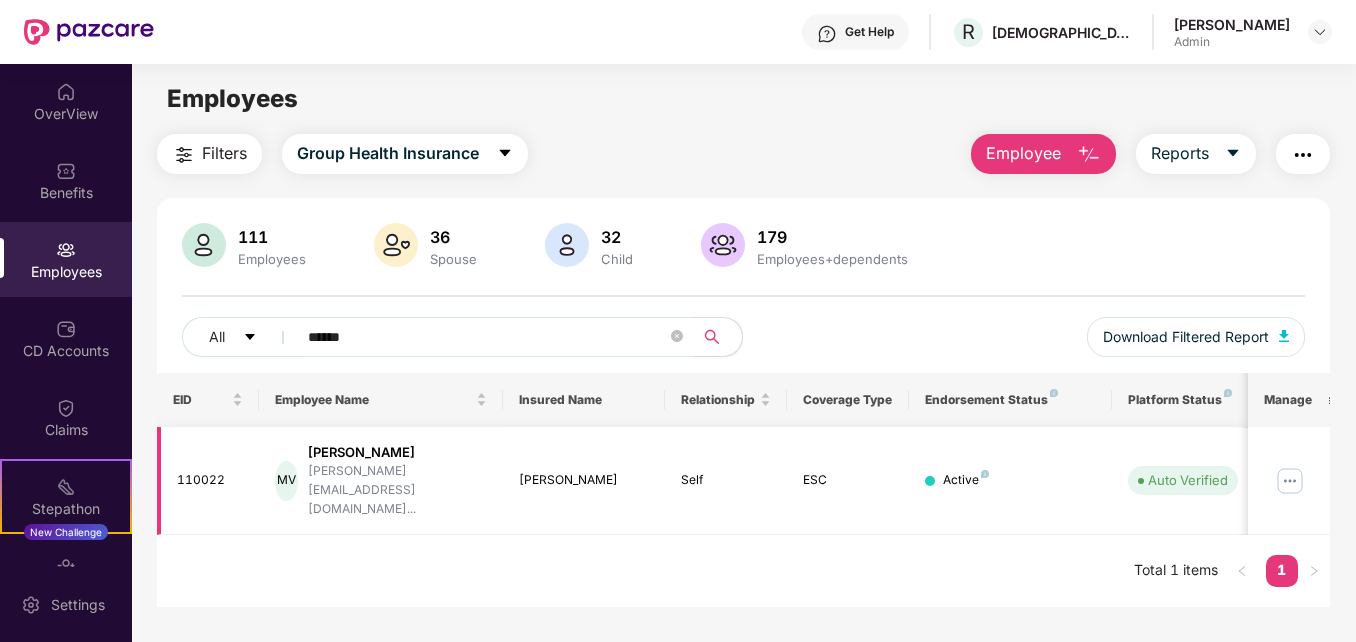 click at bounding box center [1290, 481] 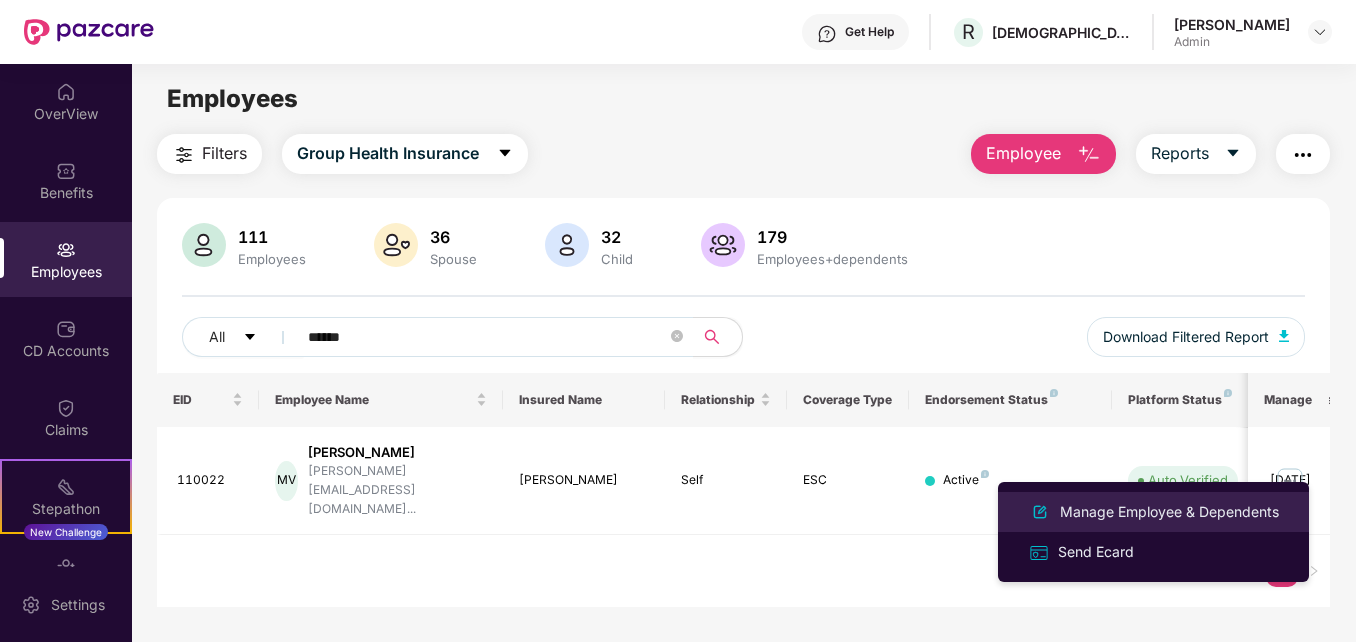 click on "Manage Employee & Dependents" at bounding box center (1169, 512) 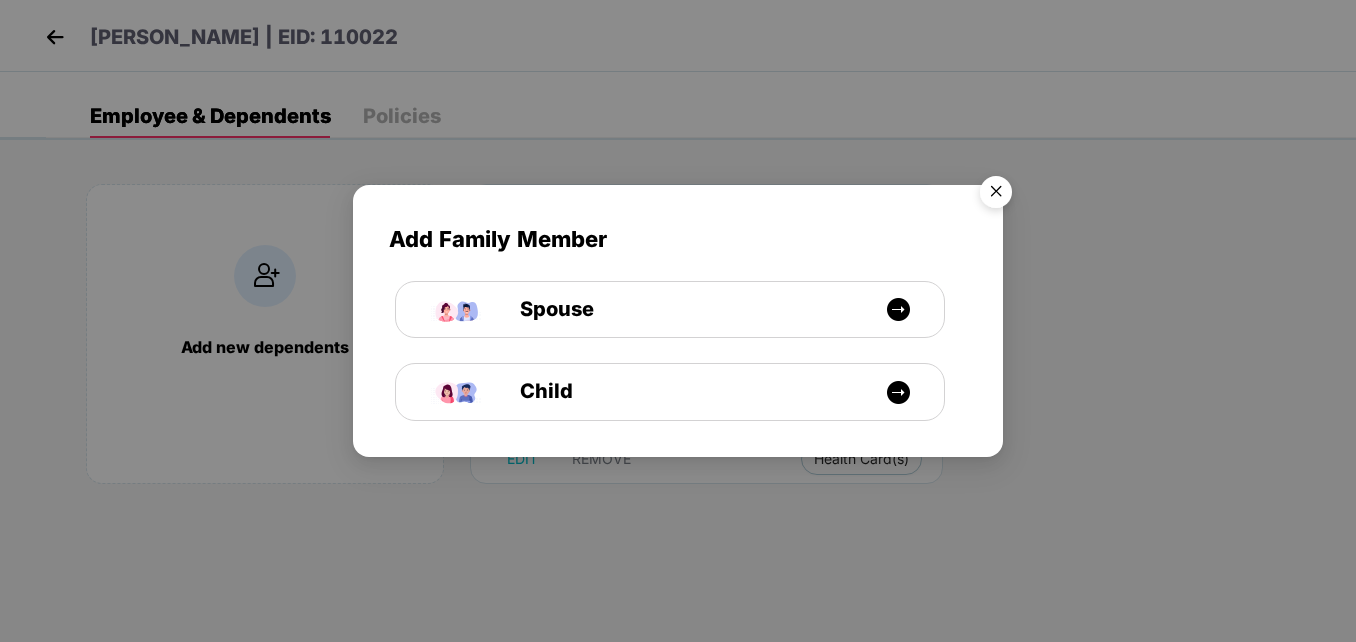 click at bounding box center (996, 195) 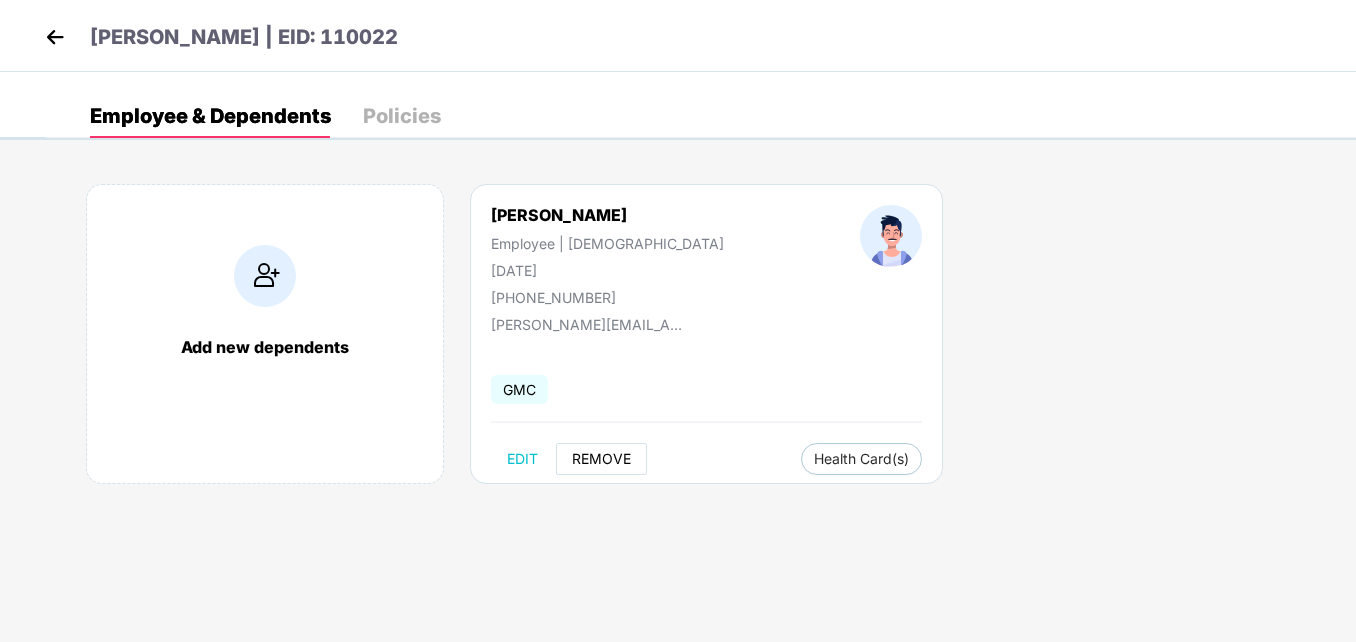 click on "REMOVE" at bounding box center (601, 459) 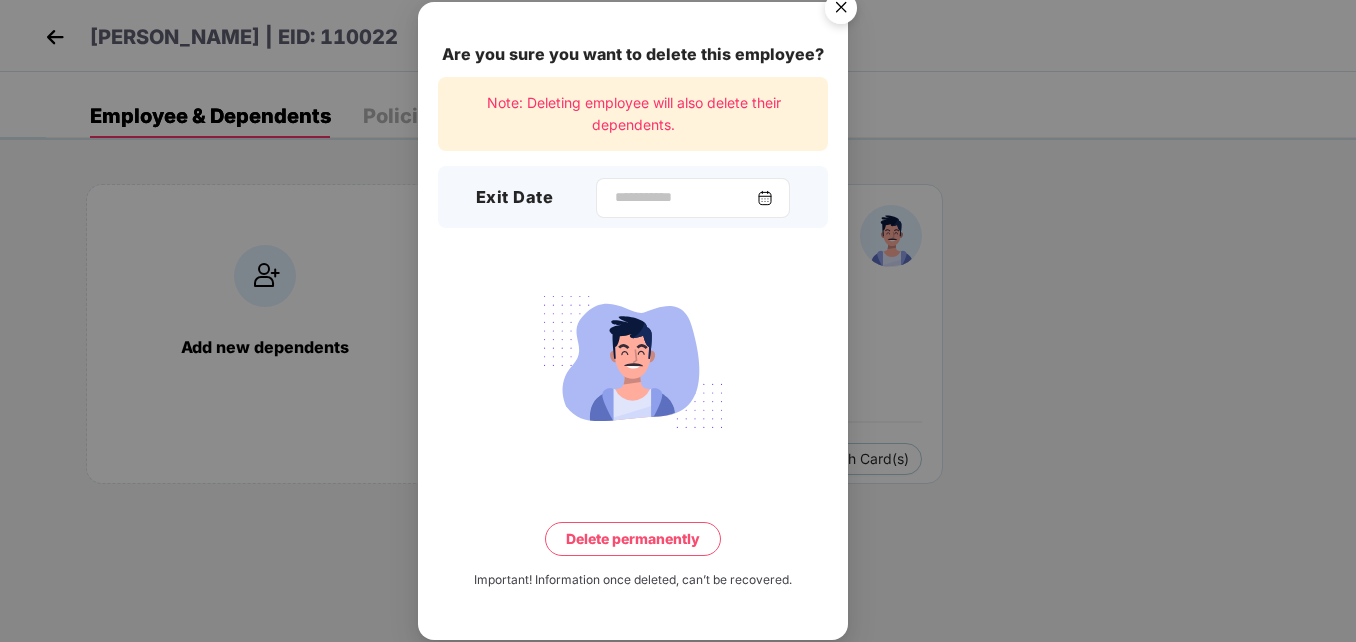 click at bounding box center [765, 198] 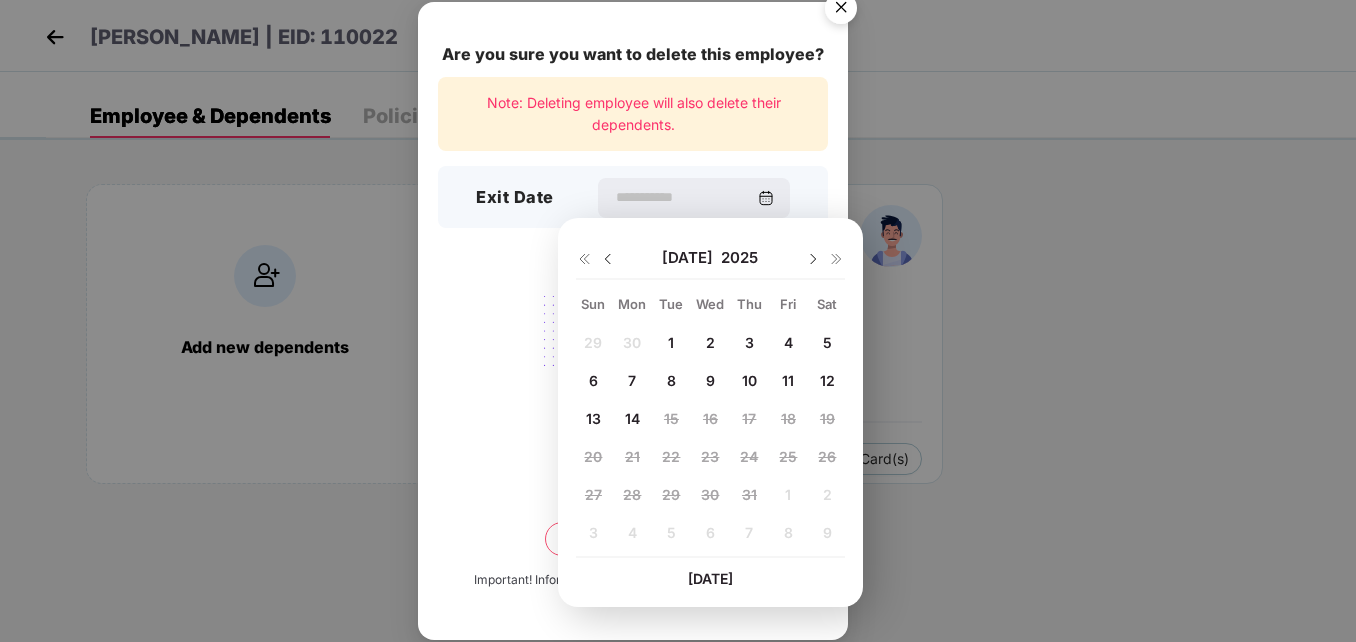 click at bounding box center [608, 259] 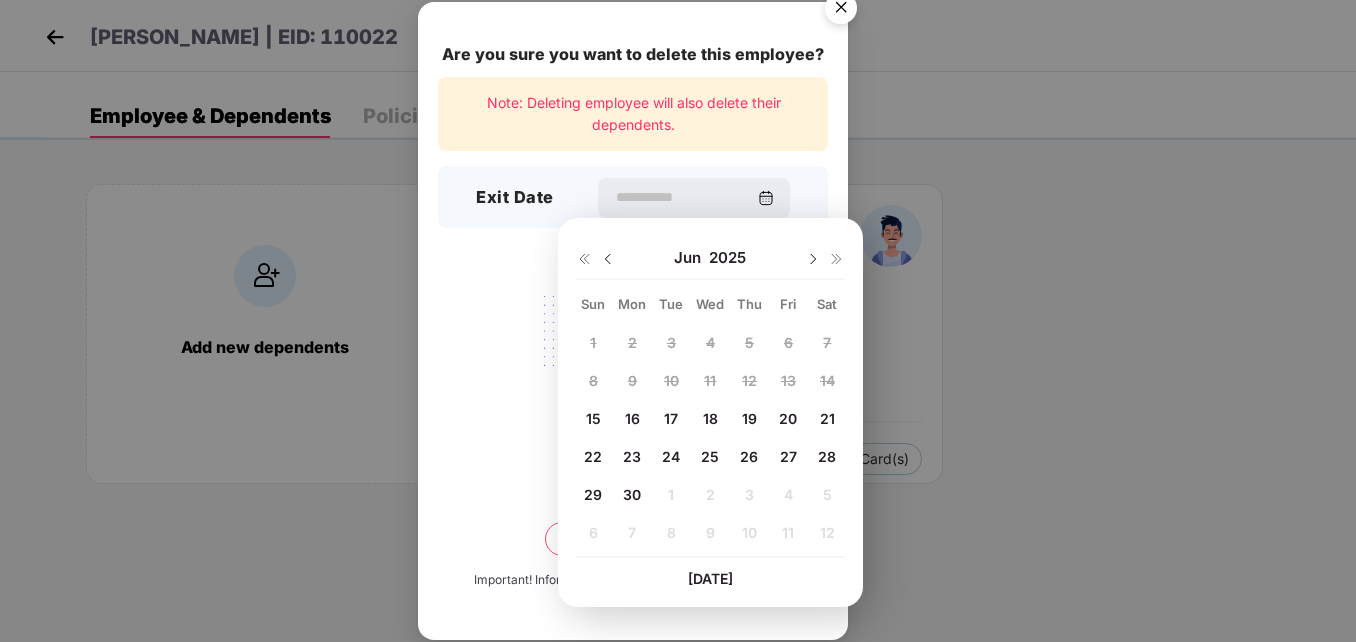 click on "30" at bounding box center [632, 494] 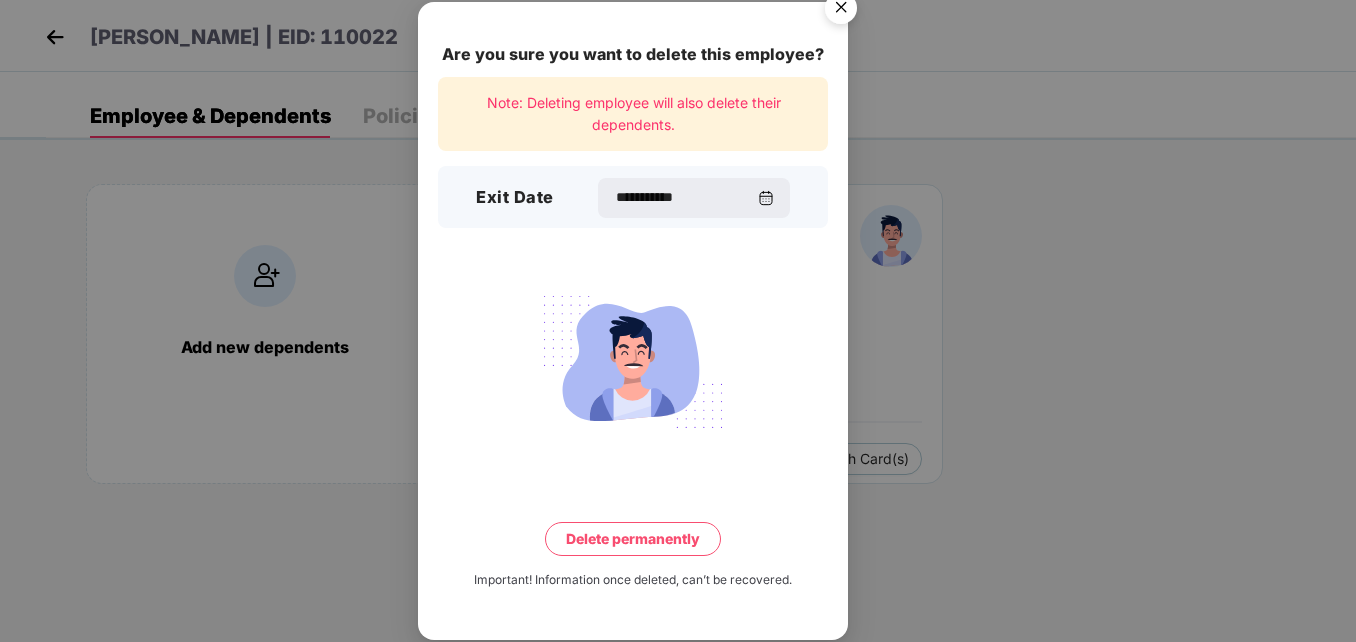 click on "Delete permanently" at bounding box center [633, 539] 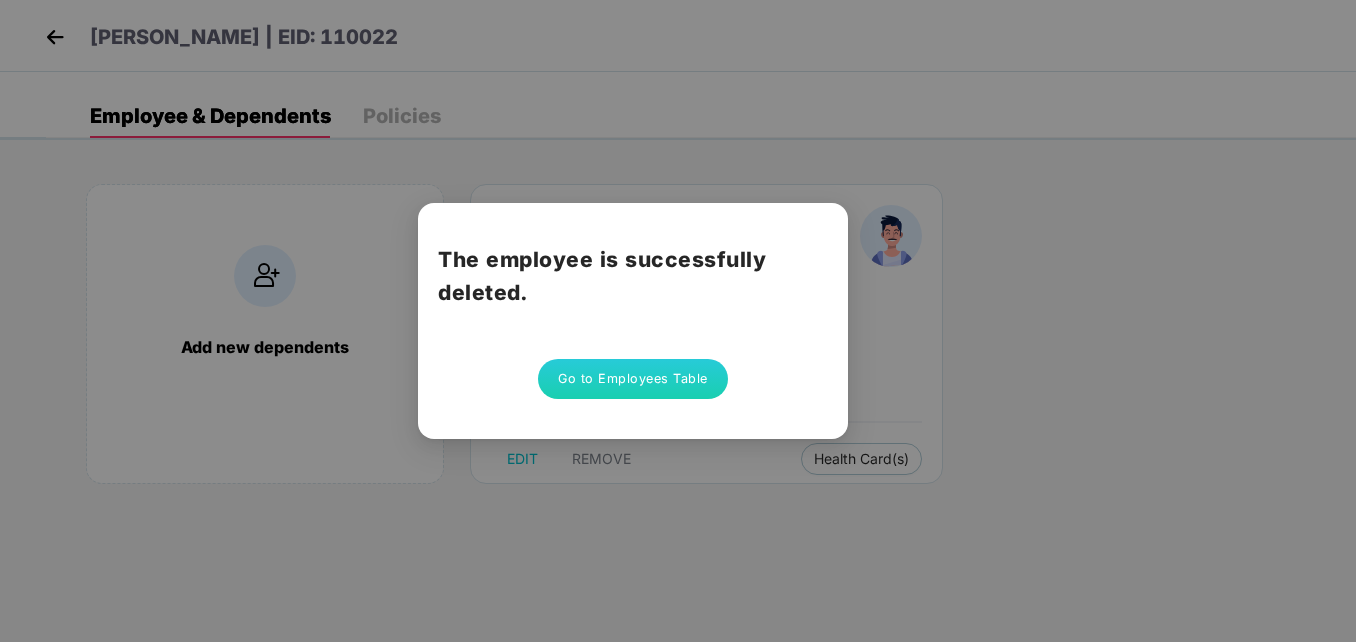 click on "Go to Employees Table" at bounding box center (633, 379) 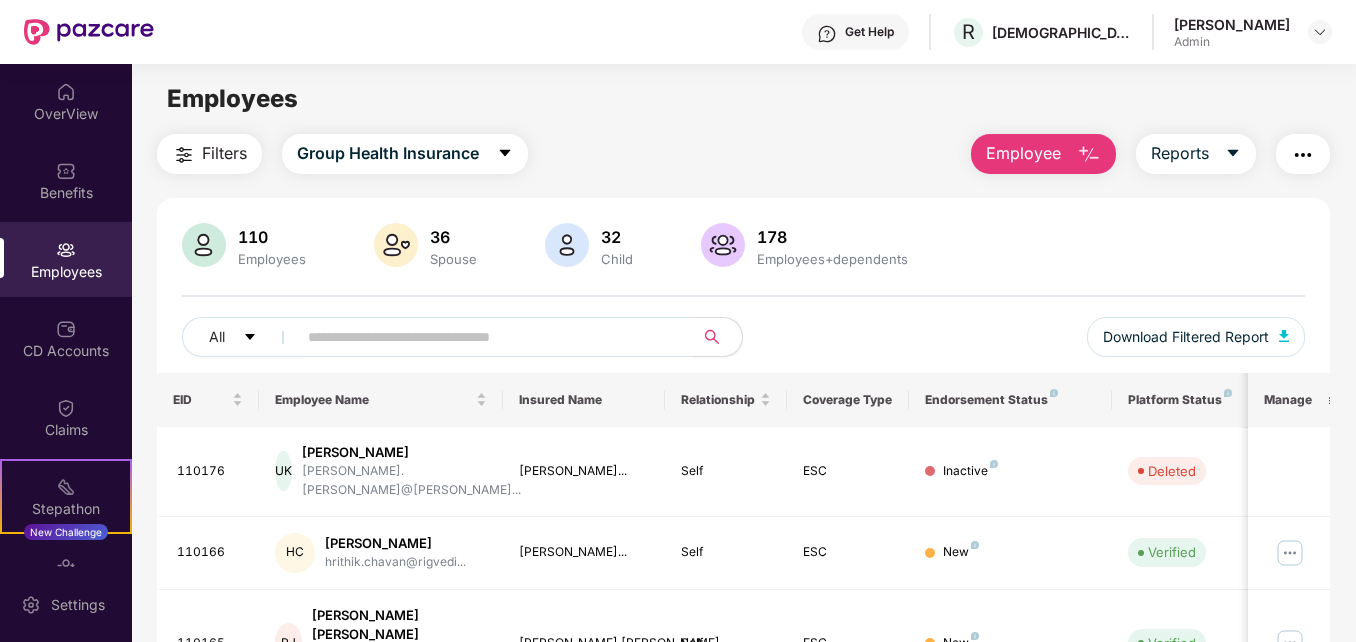 click at bounding box center (487, 337) 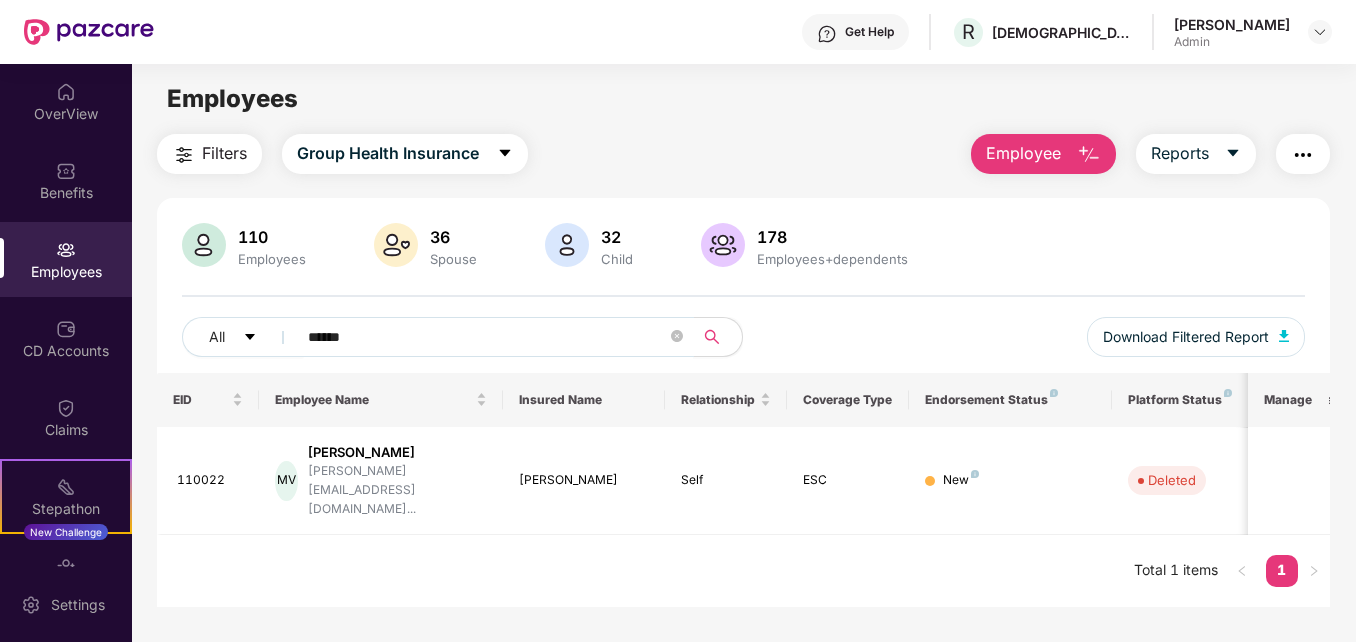 click on "******" at bounding box center (487, 337) 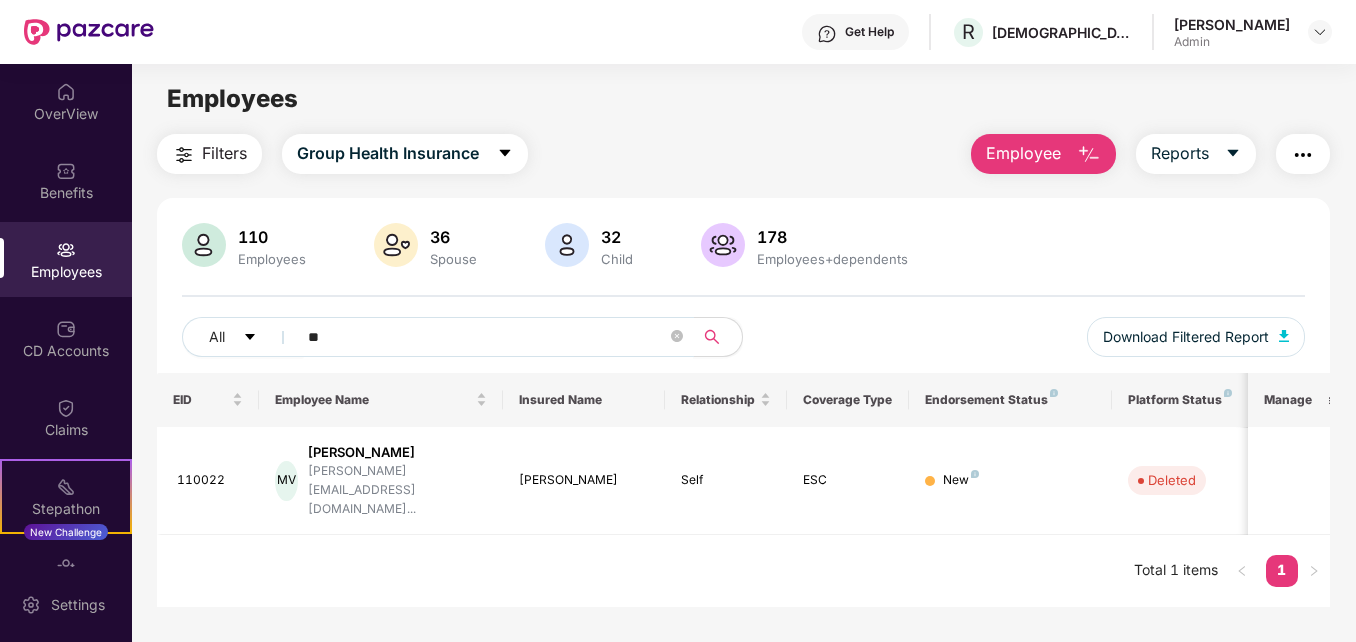 type on "*" 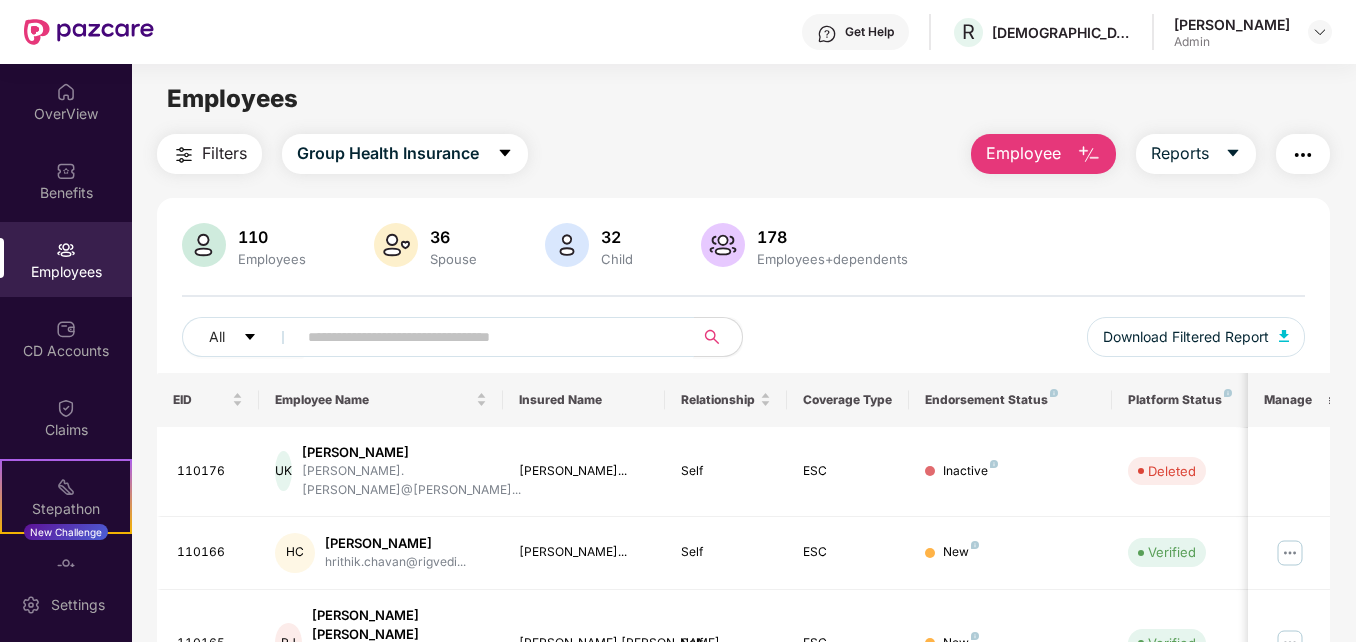 paste on "******" 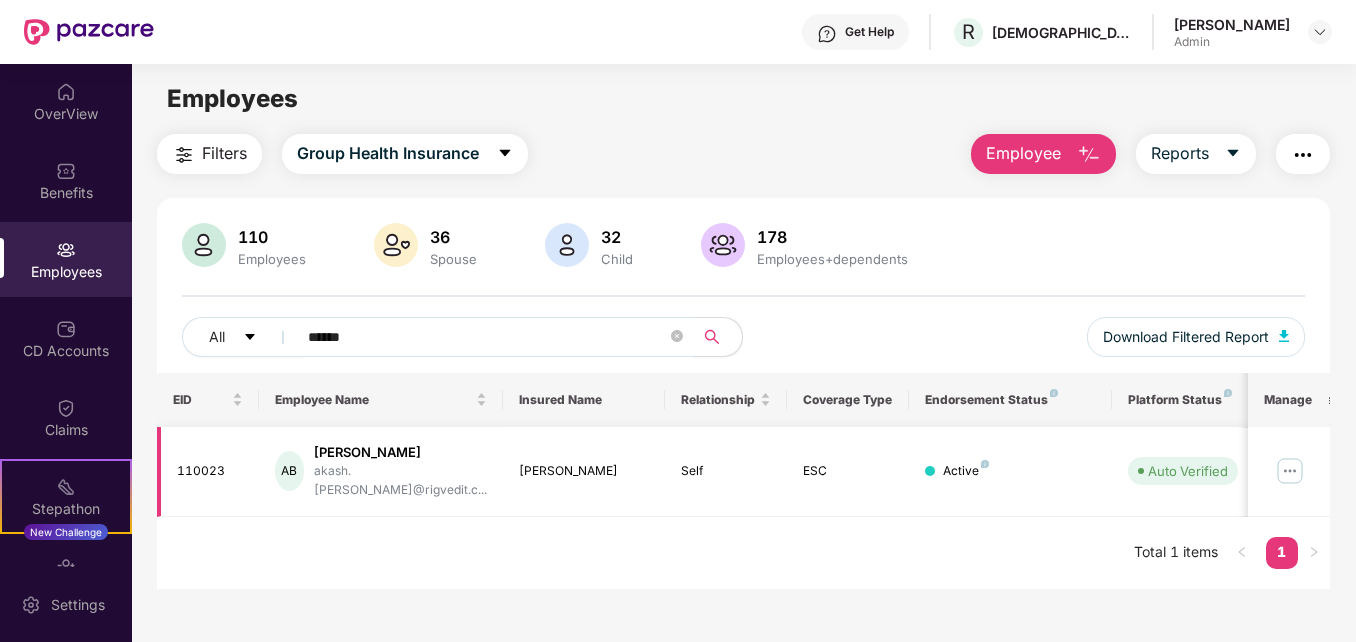 type on "******" 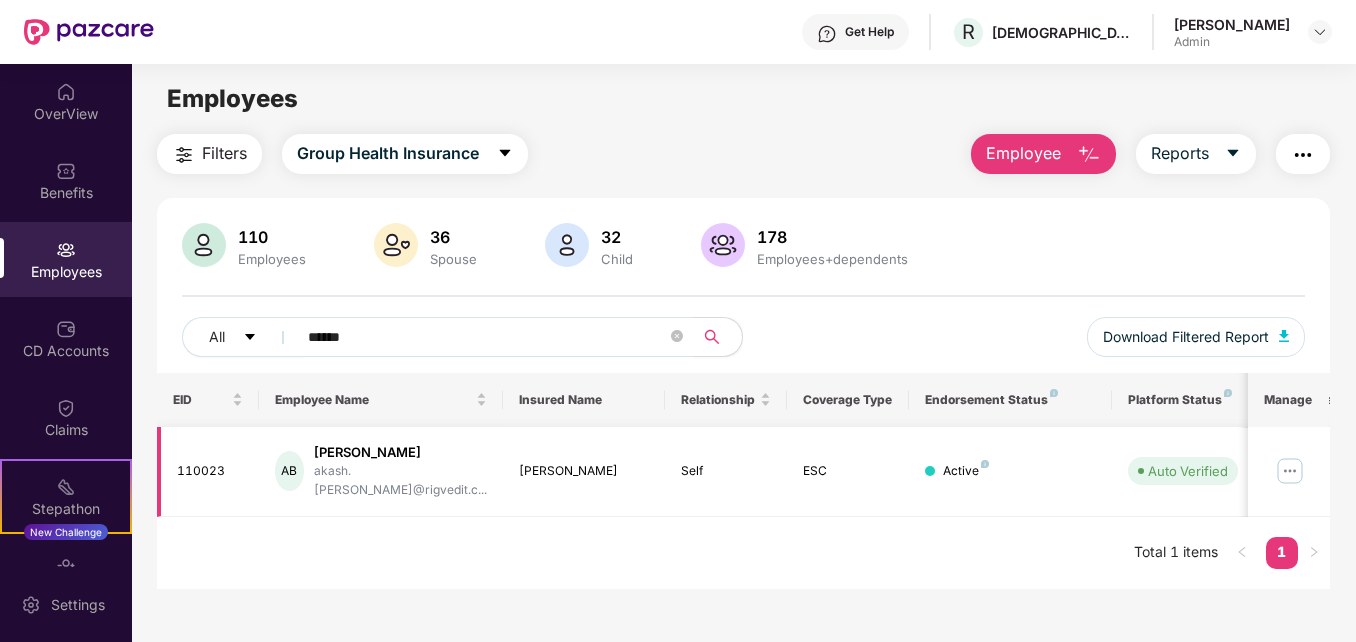 click at bounding box center (1290, 471) 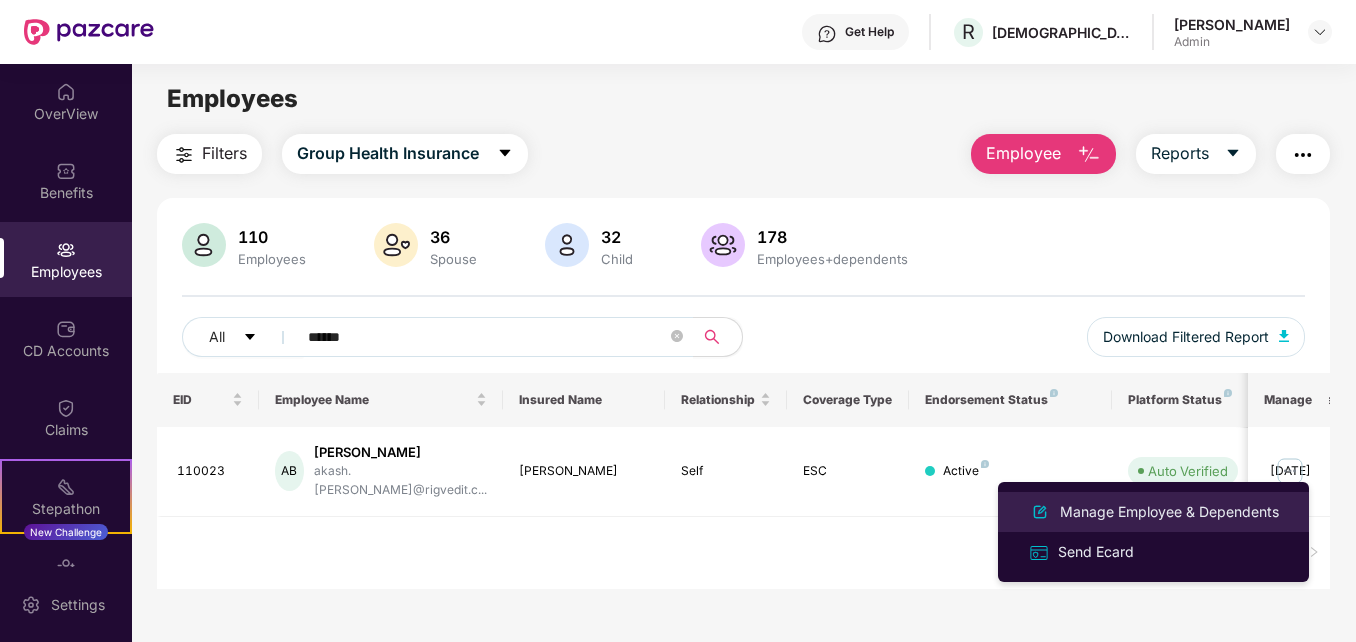 click on "Manage Employee & Dependents" at bounding box center (1169, 512) 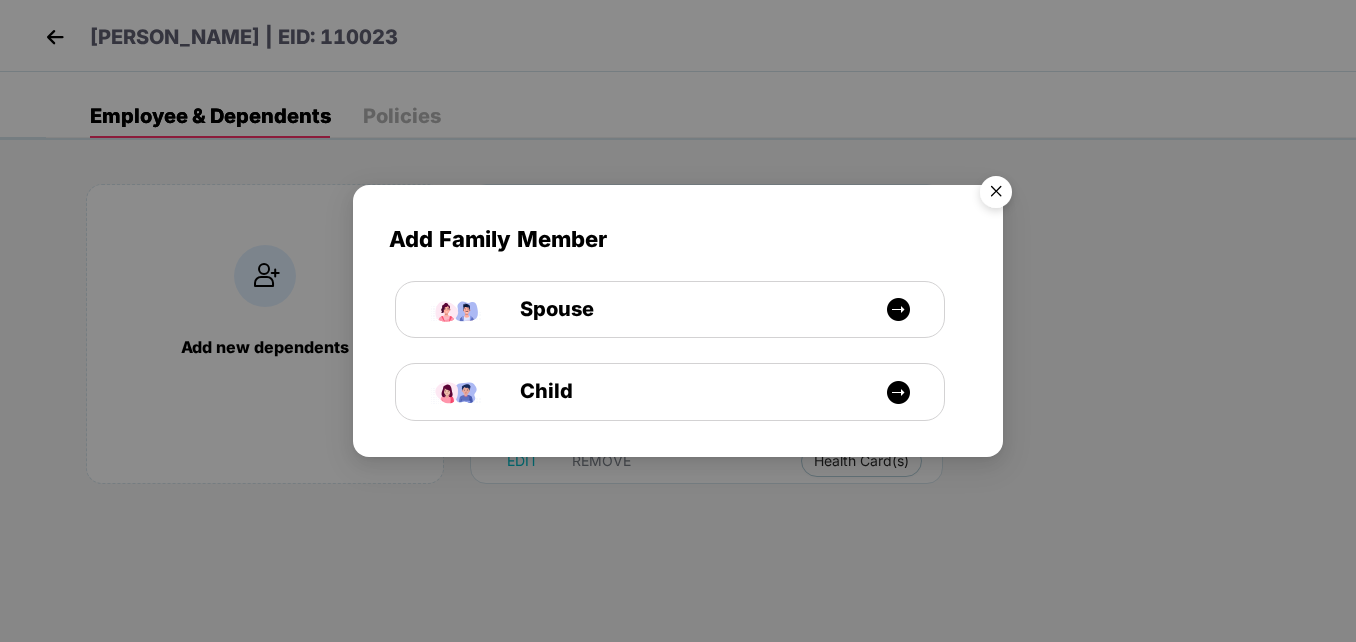 click at bounding box center (996, 195) 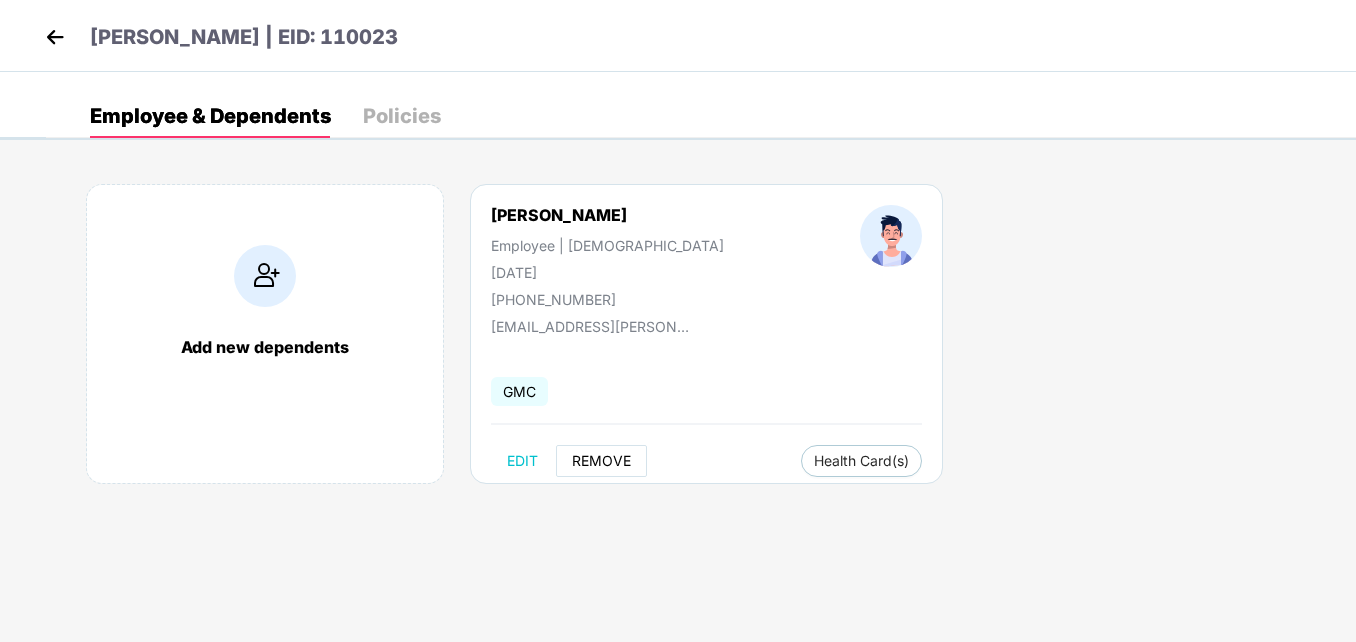 click on "REMOVE" at bounding box center [601, 461] 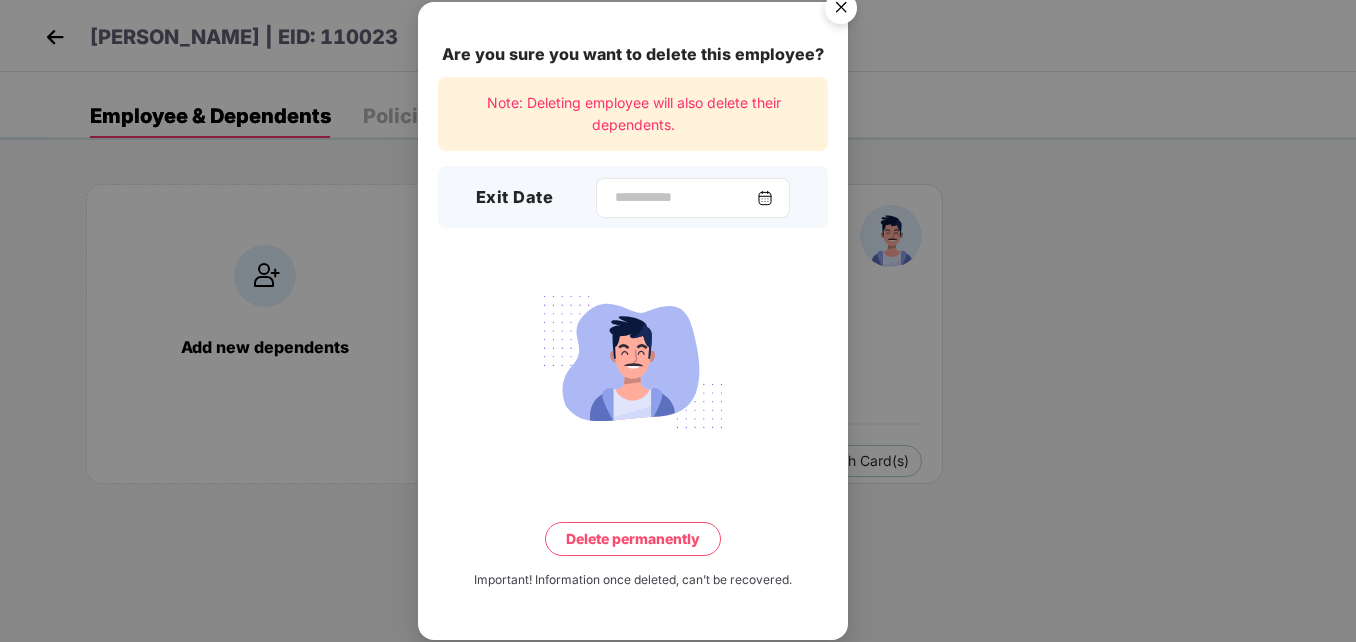 click at bounding box center (765, 198) 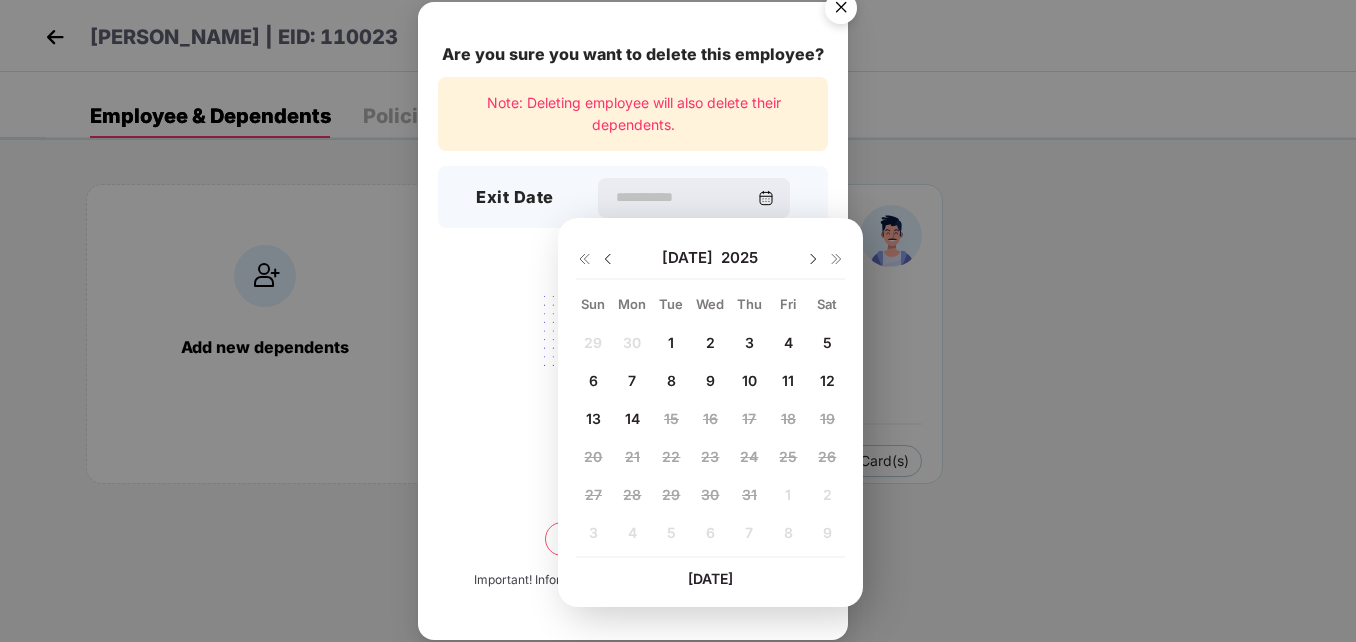click at bounding box center [608, 259] 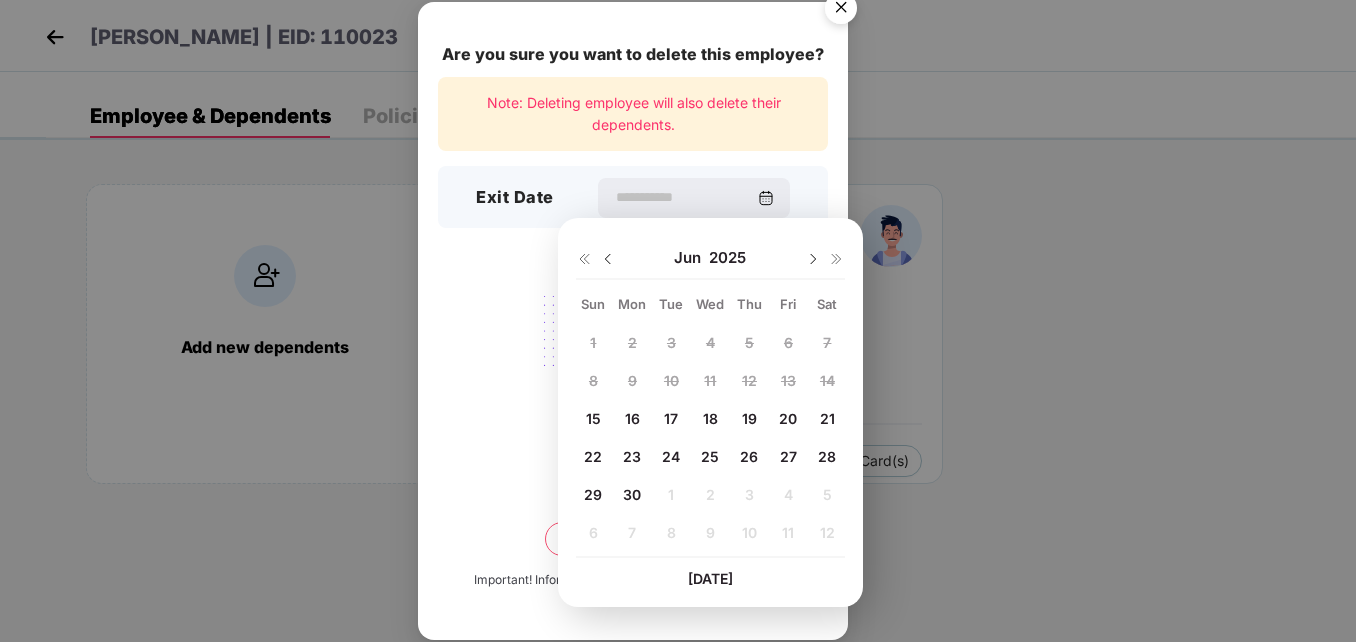 click on "30" at bounding box center (632, 494) 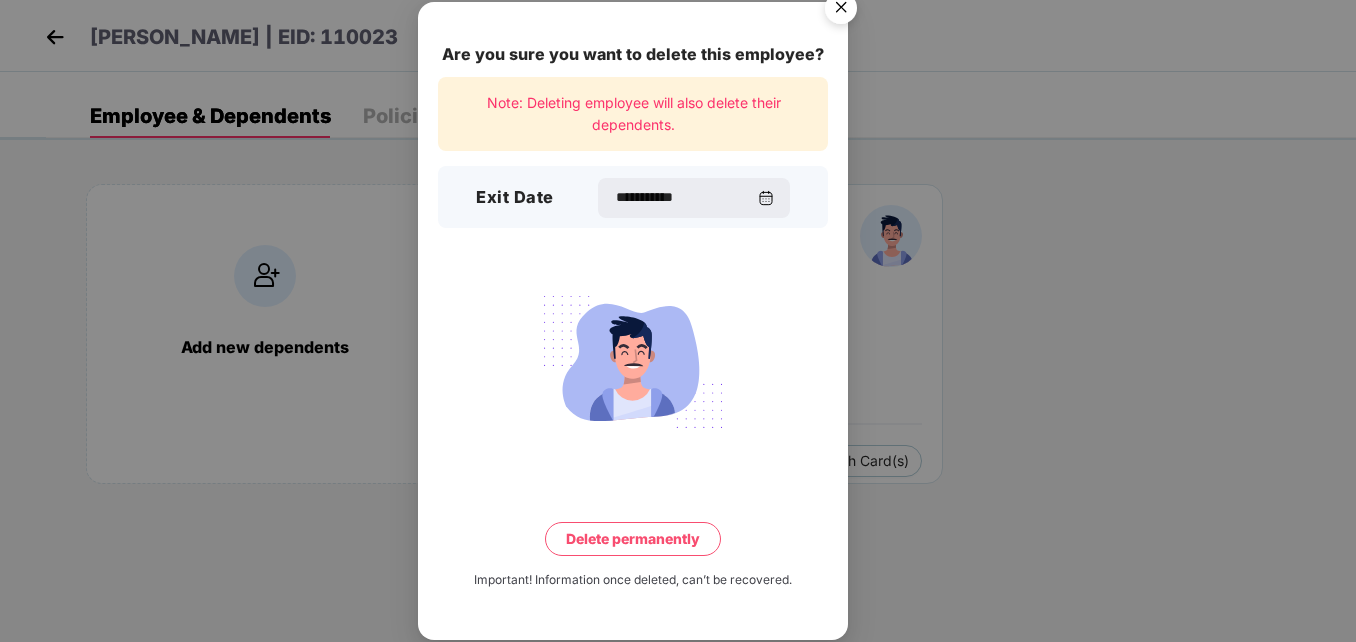 click on "Delete permanently" at bounding box center (633, 539) 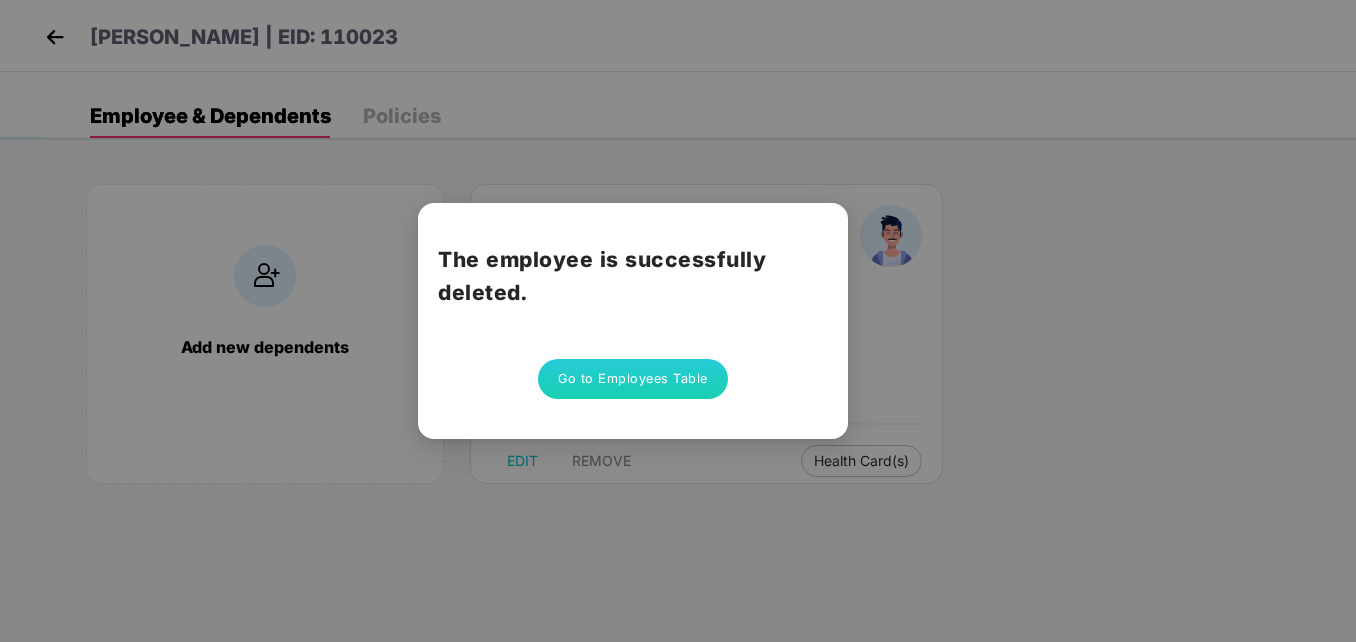 click on "Go to Employees Table" at bounding box center (633, 379) 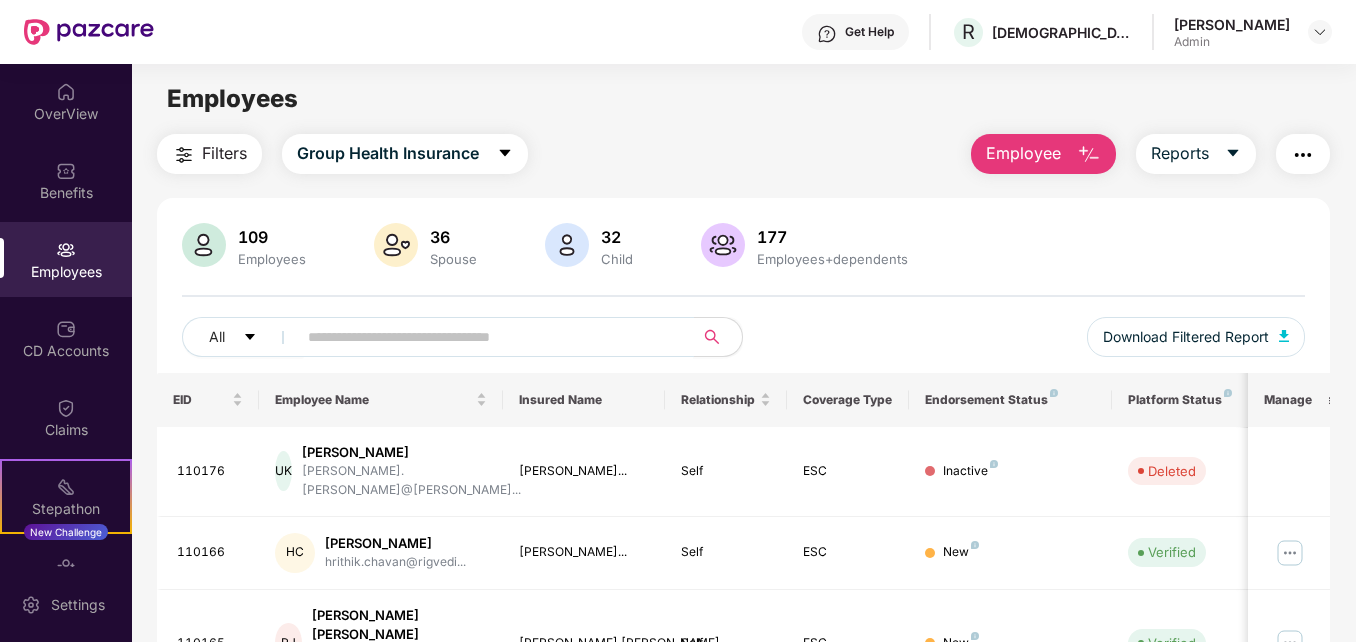 click at bounding box center (487, 337) 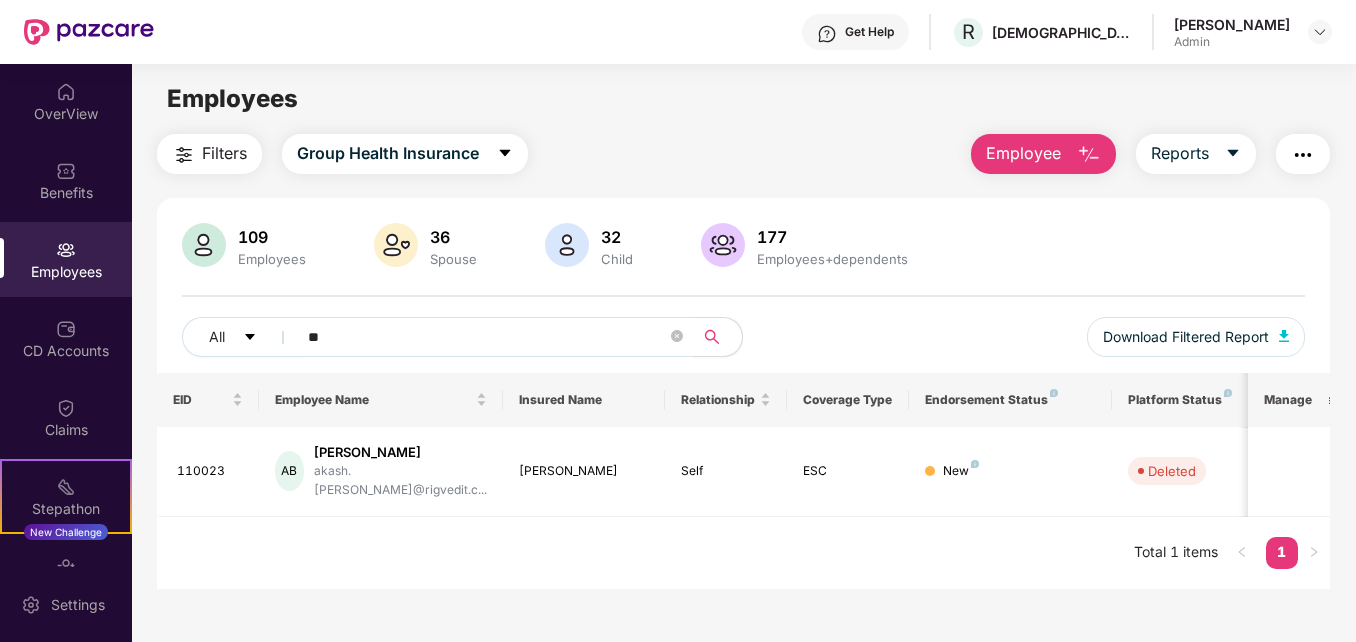 type on "*" 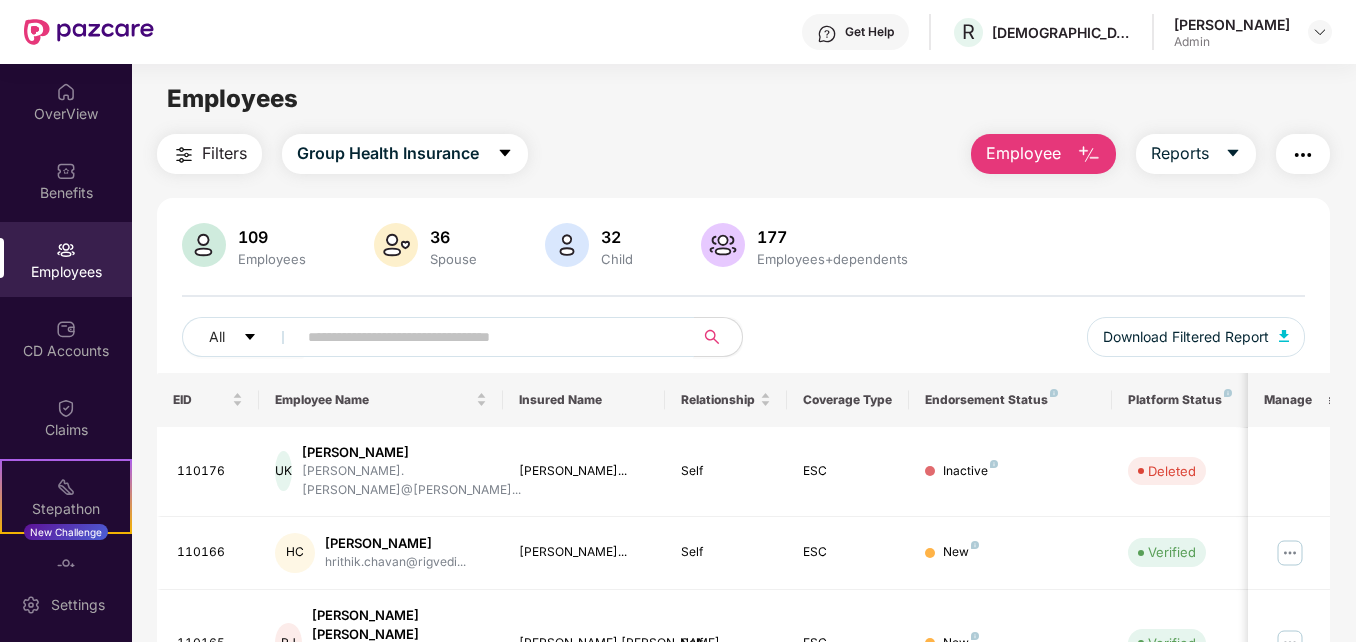 paste on "******" 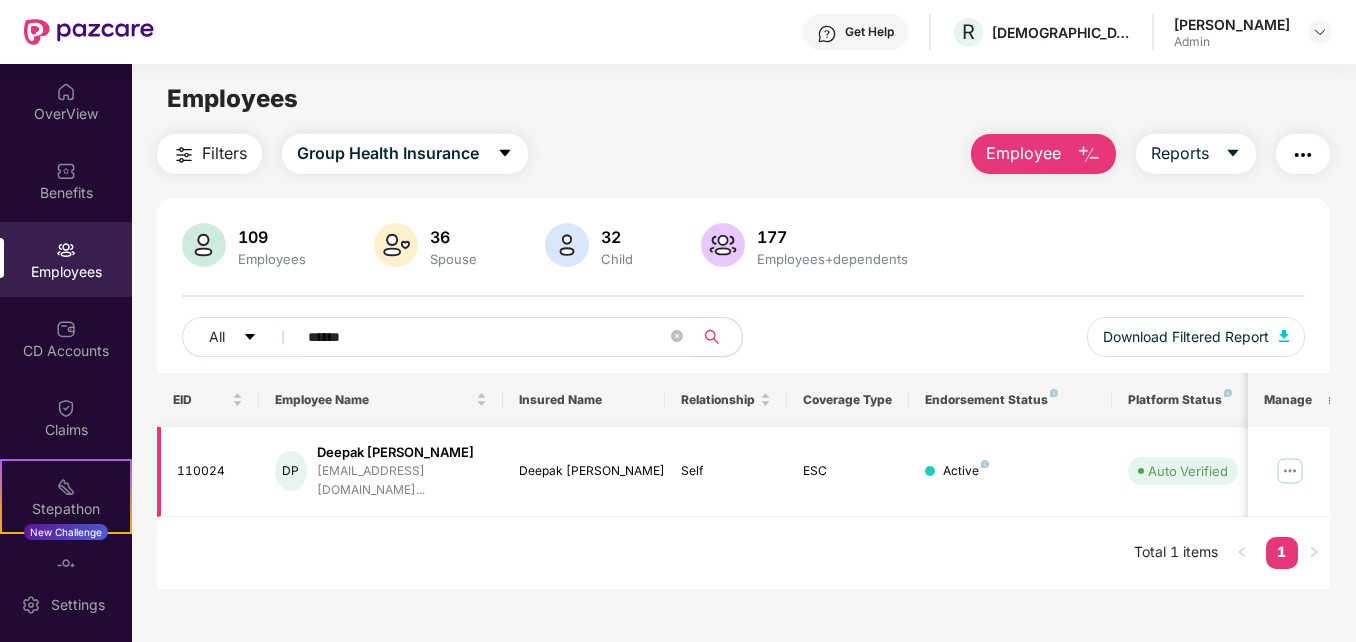 type on "******" 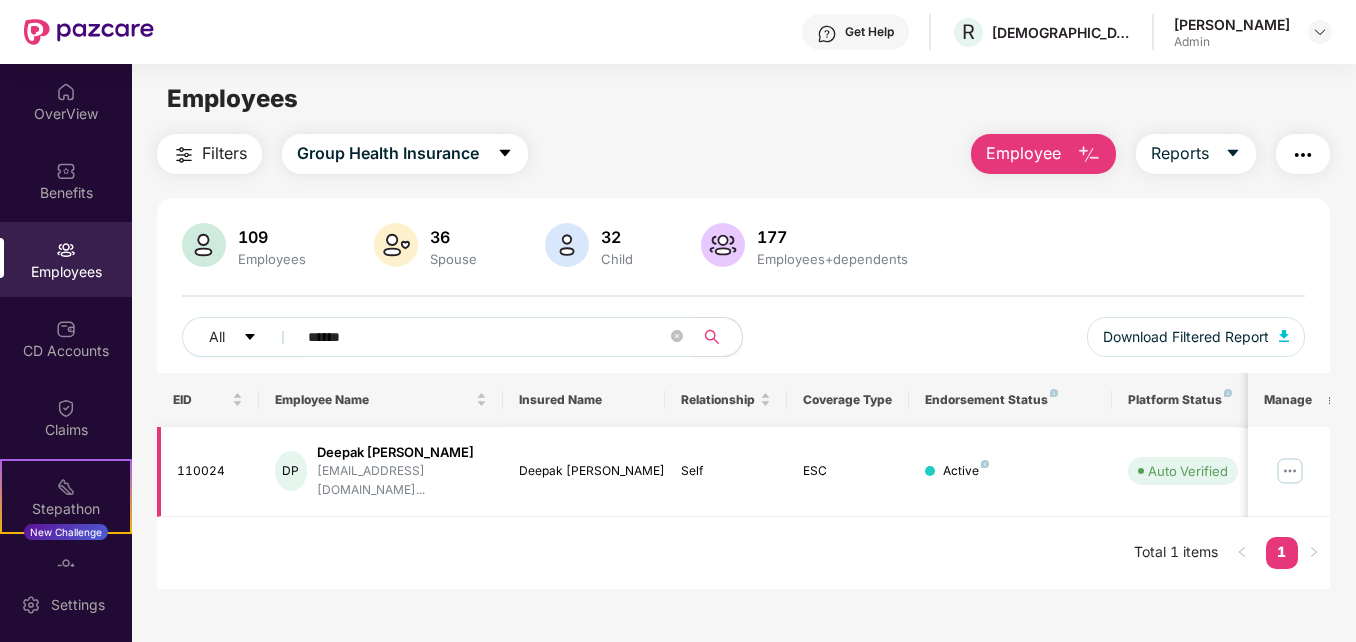 click at bounding box center [1290, 471] 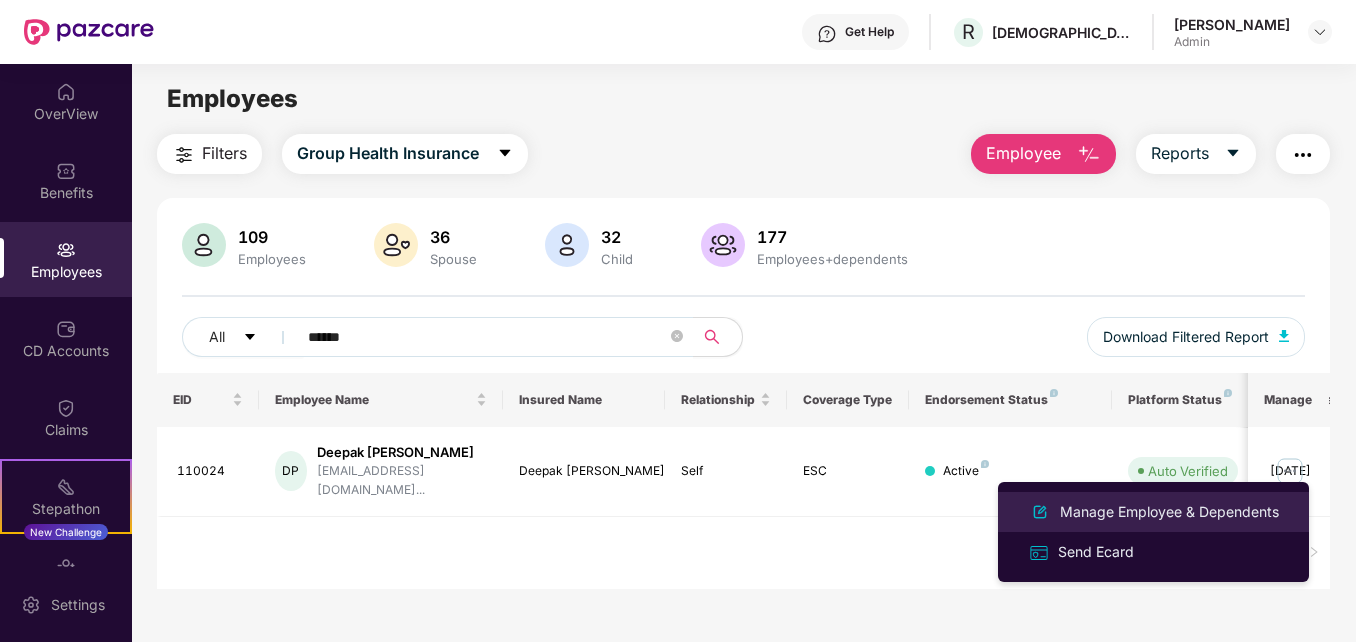 click on "Manage Employee & Dependents" at bounding box center (1169, 512) 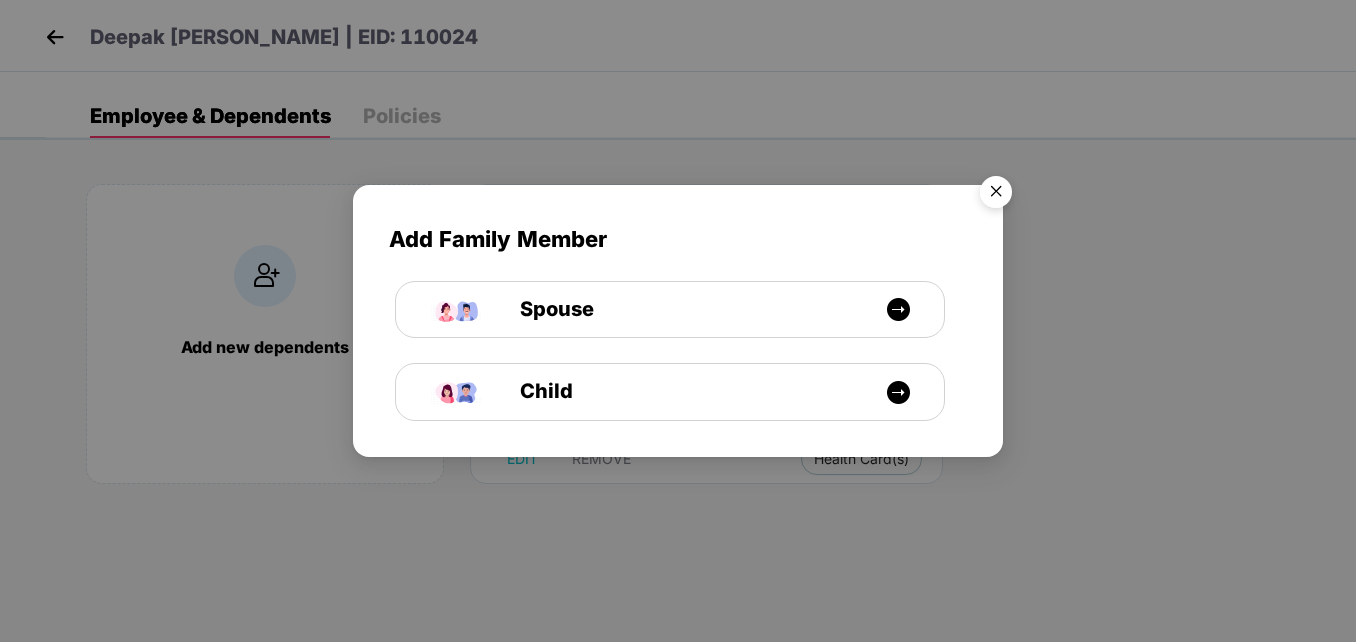 click at bounding box center [996, 195] 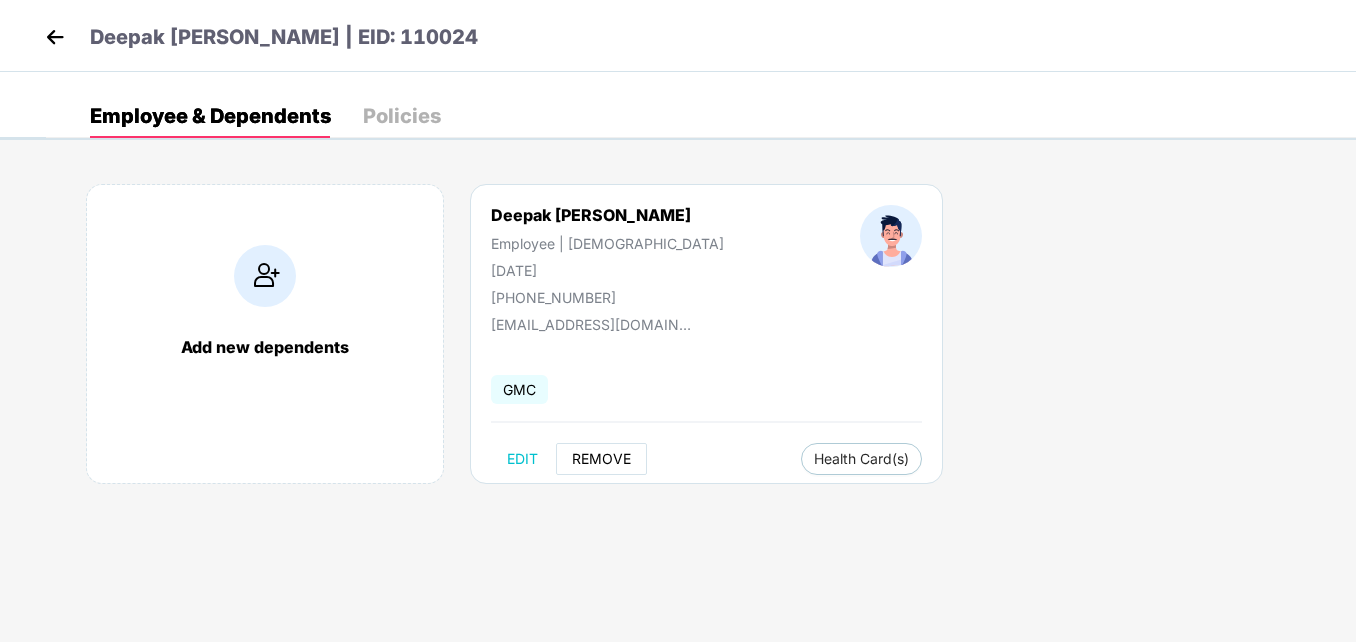 click on "REMOVE" at bounding box center (601, 459) 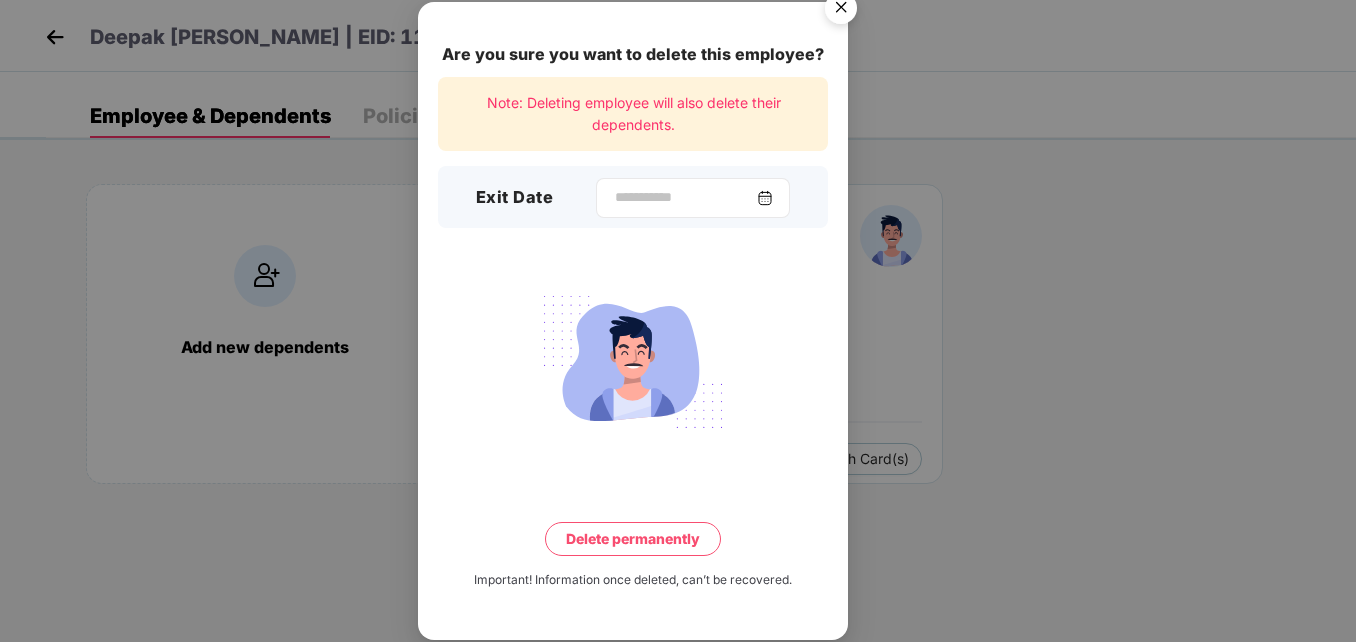 click at bounding box center (765, 198) 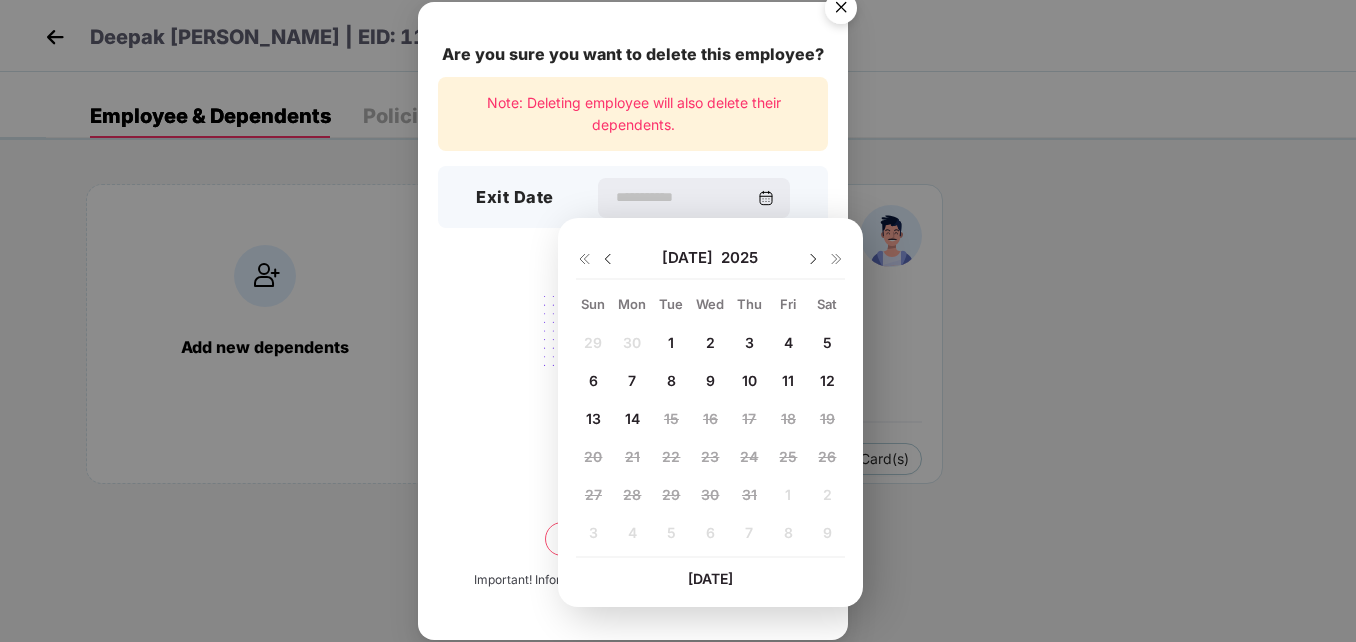 click at bounding box center (608, 259) 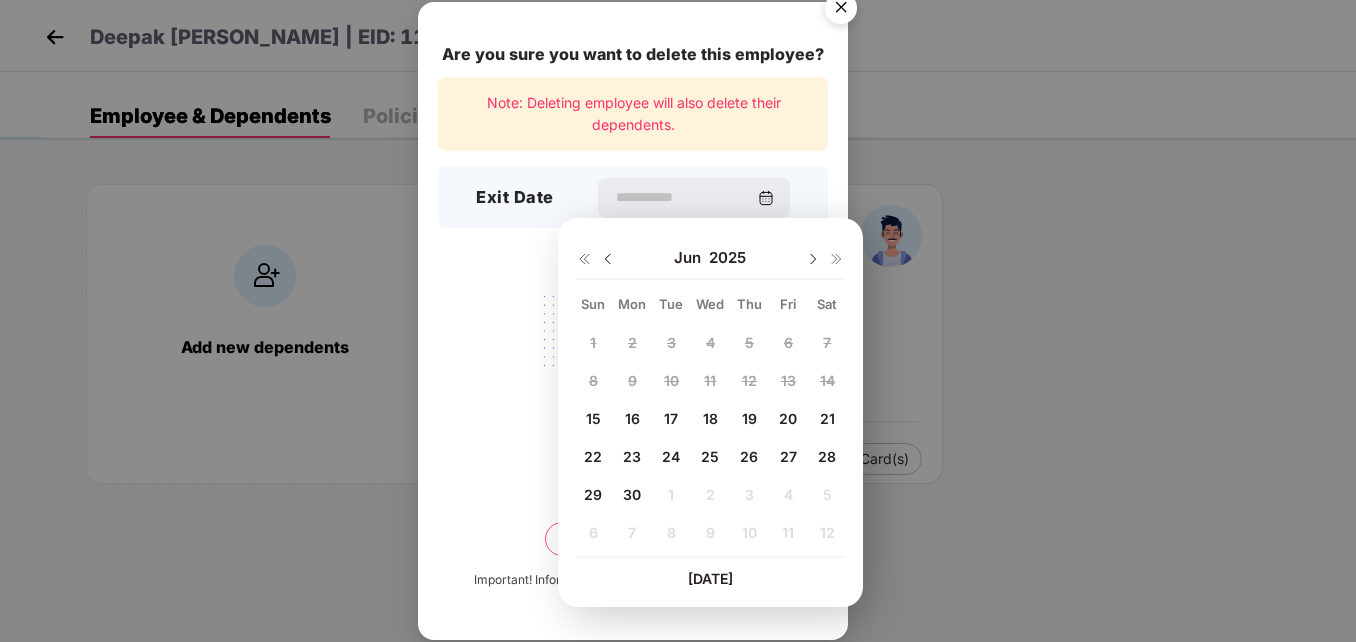 click on "30" at bounding box center [632, 494] 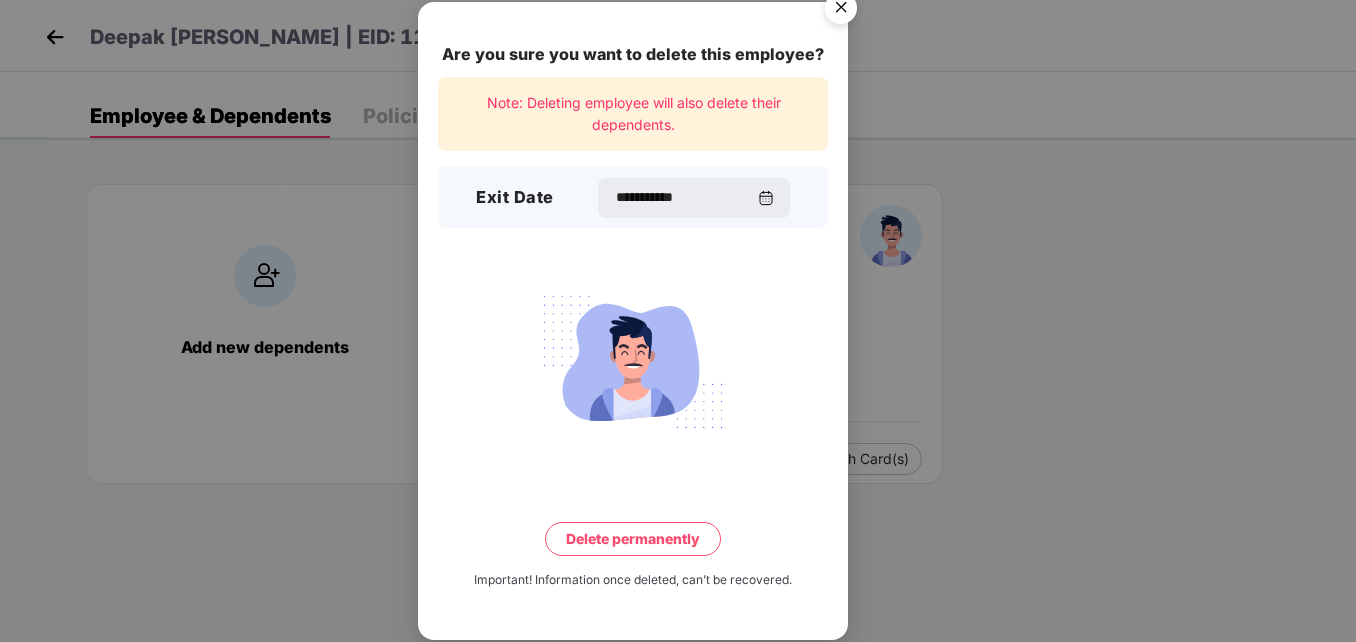 click on "Delete permanently" at bounding box center (633, 539) 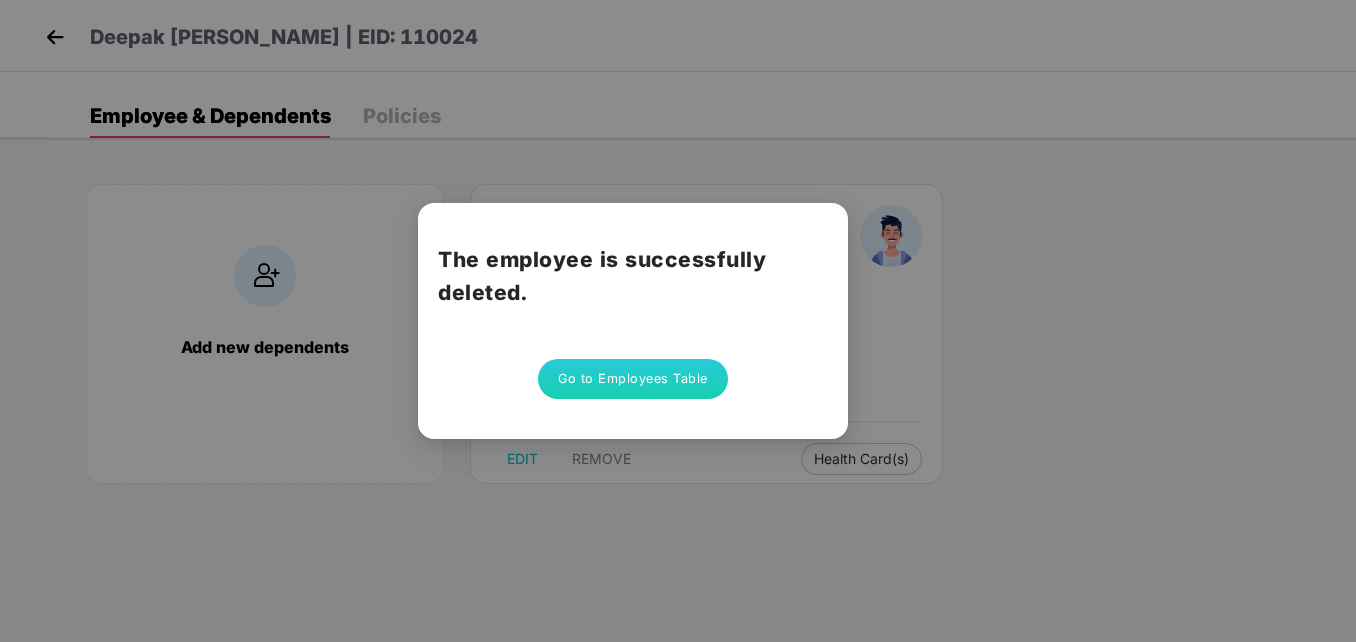 click on "The employee is successfully deleted. Go to Employees Table" at bounding box center (678, 321) 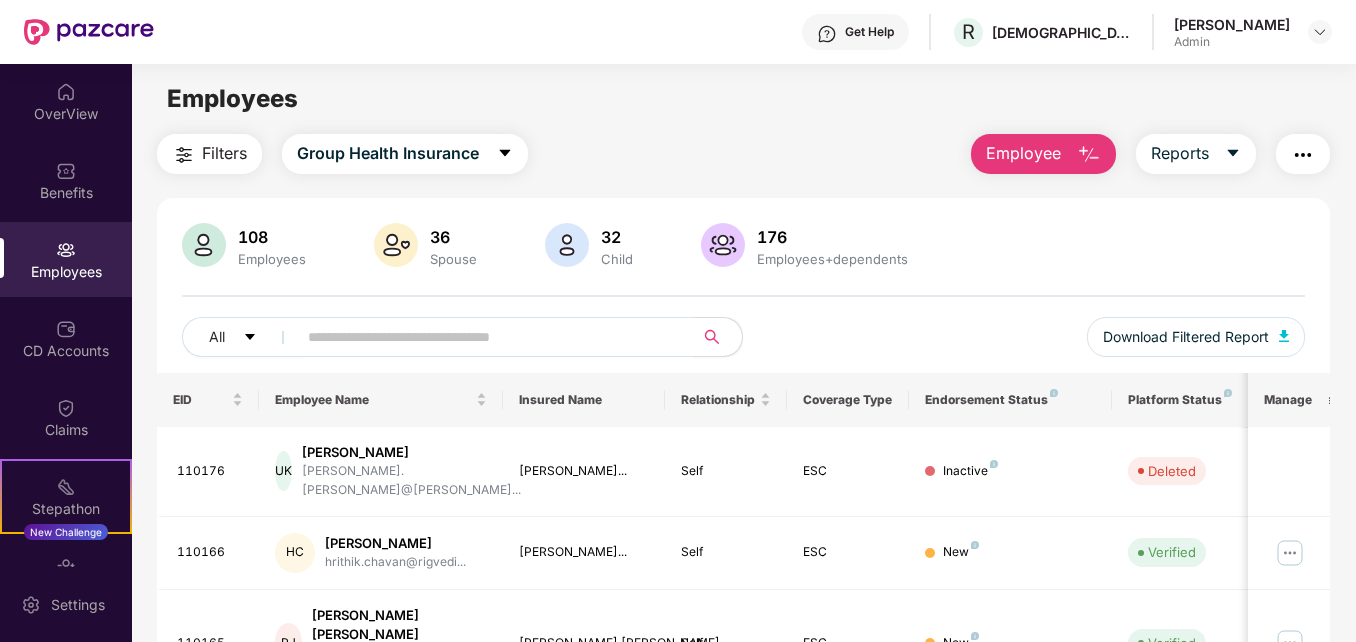 click at bounding box center [487, 337] 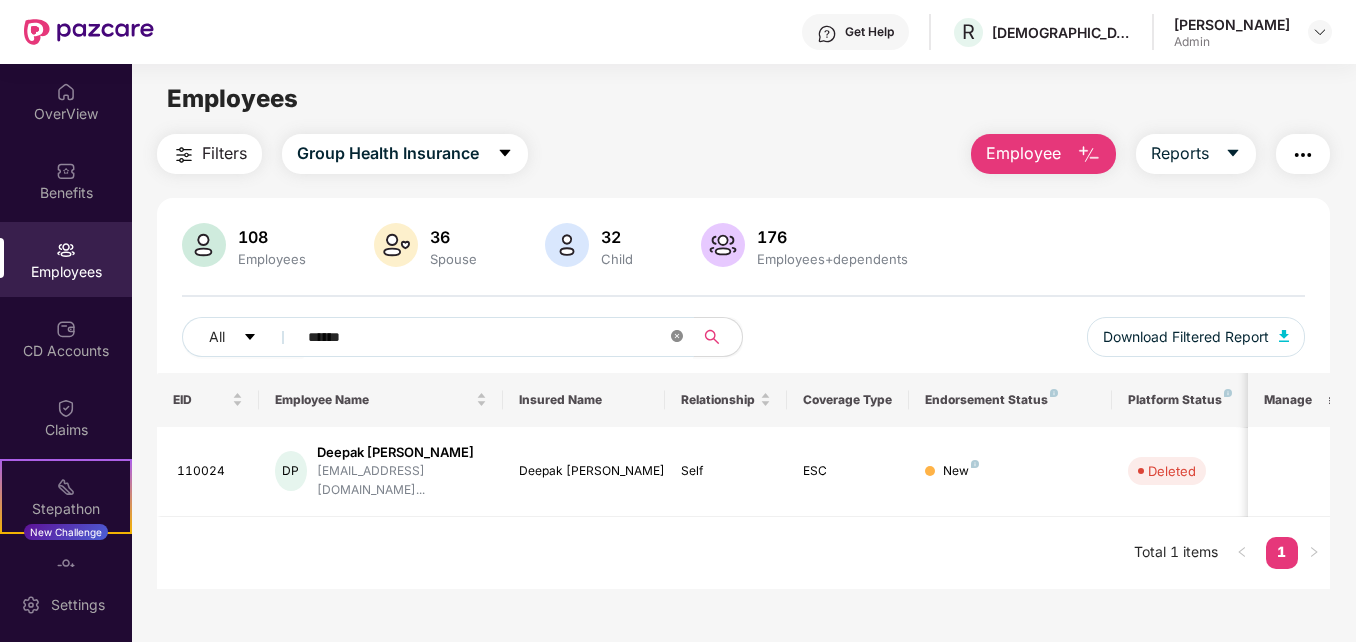 click 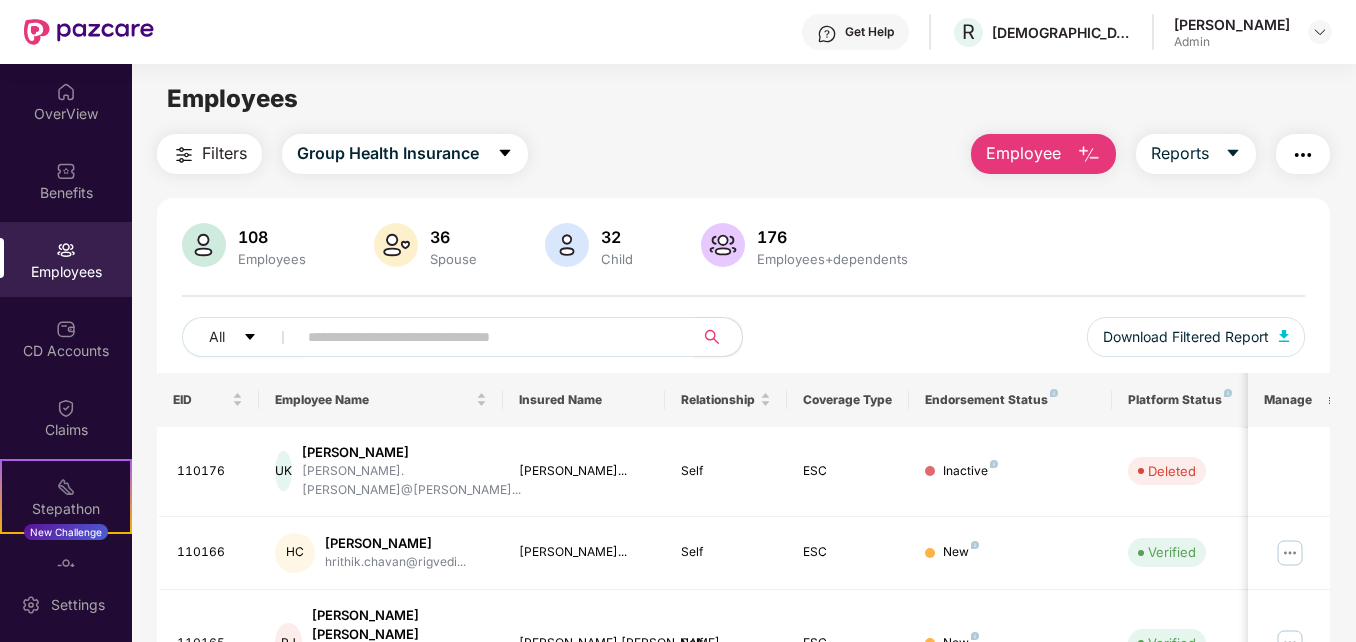 paste on "******" 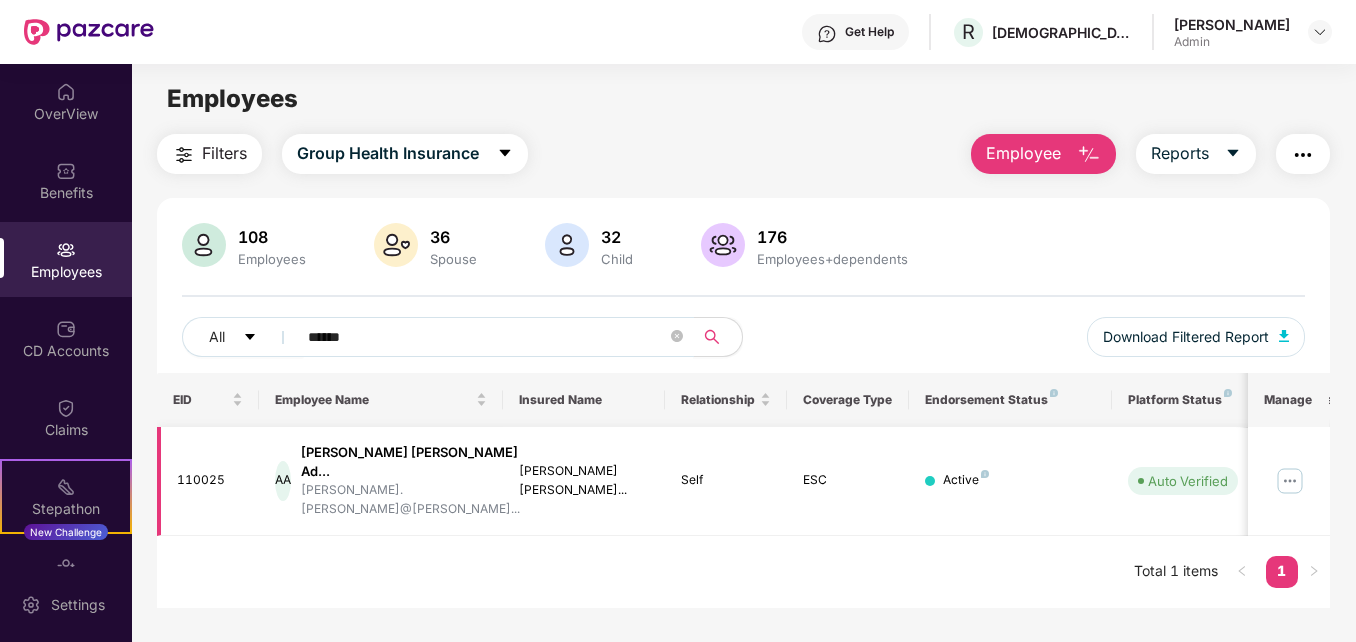 type on "******" 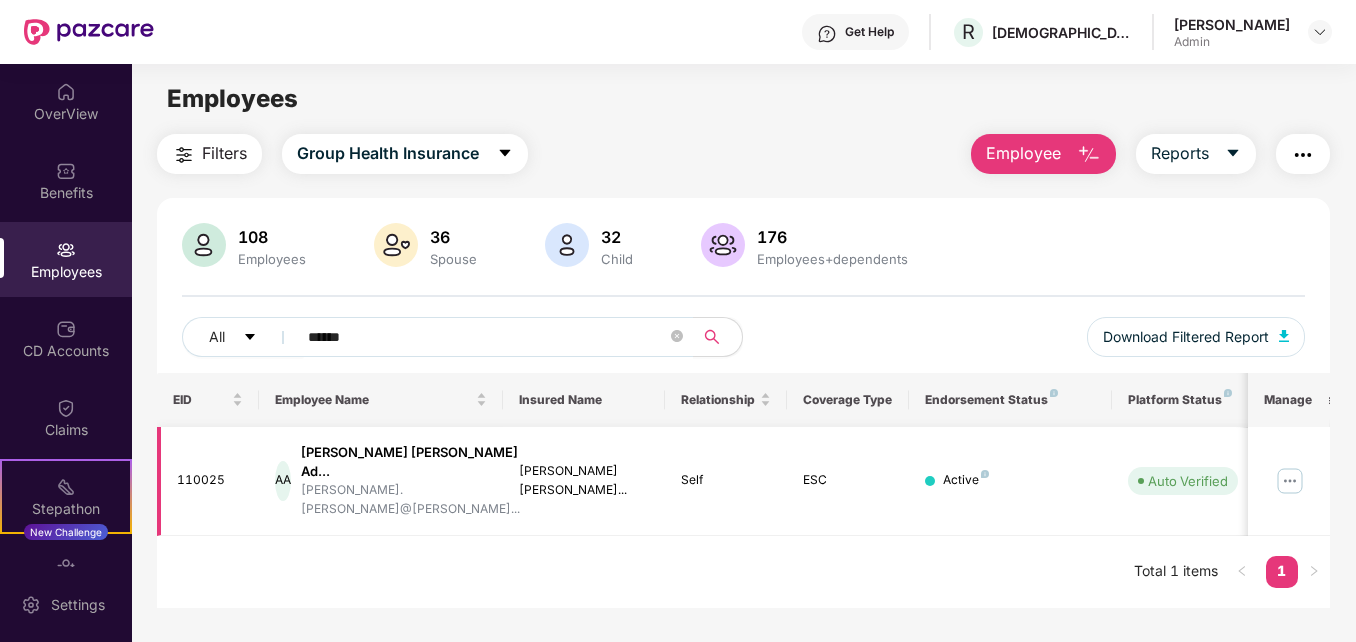 click at bounding box center (1290, 481) 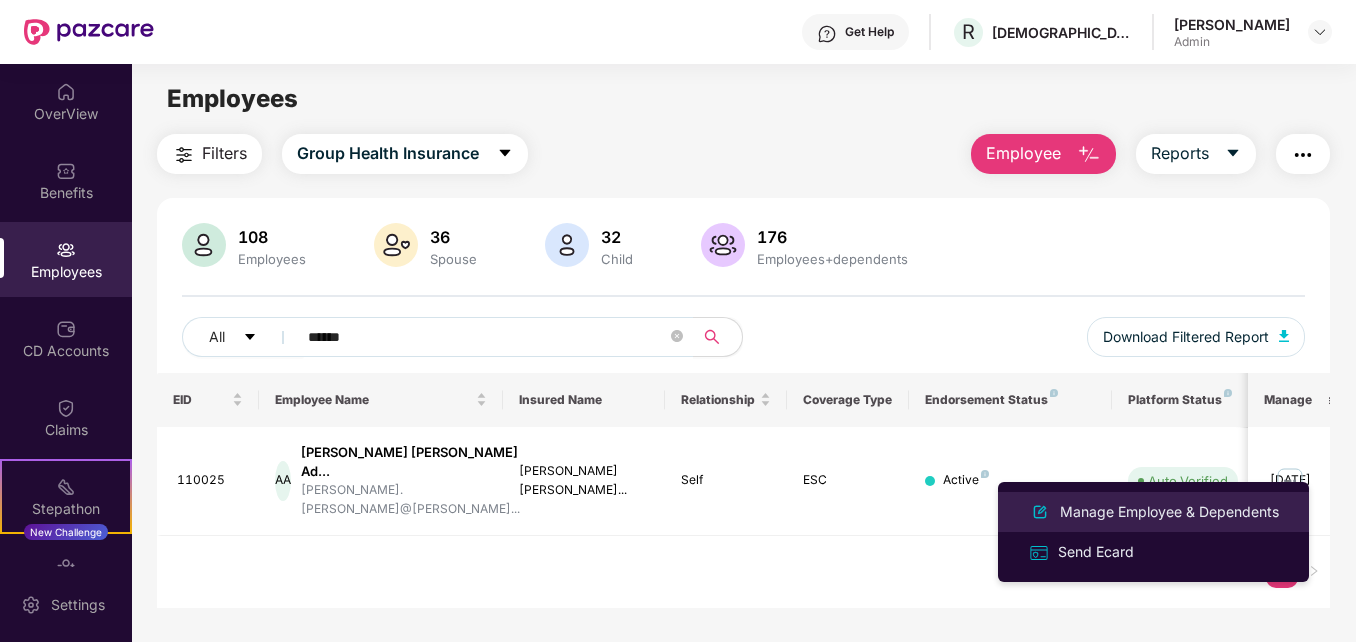click on "Manage Employee & Dependents" at bounding box center (1169, 512) 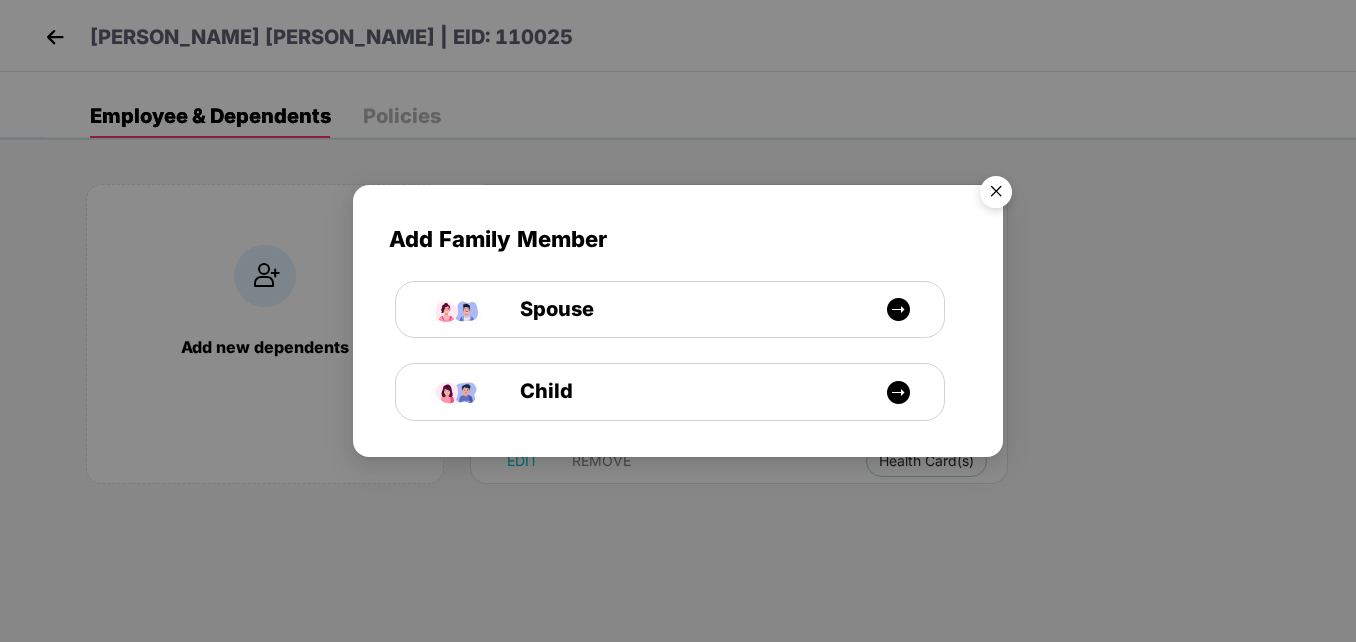 click at bounding box center [996, 195] 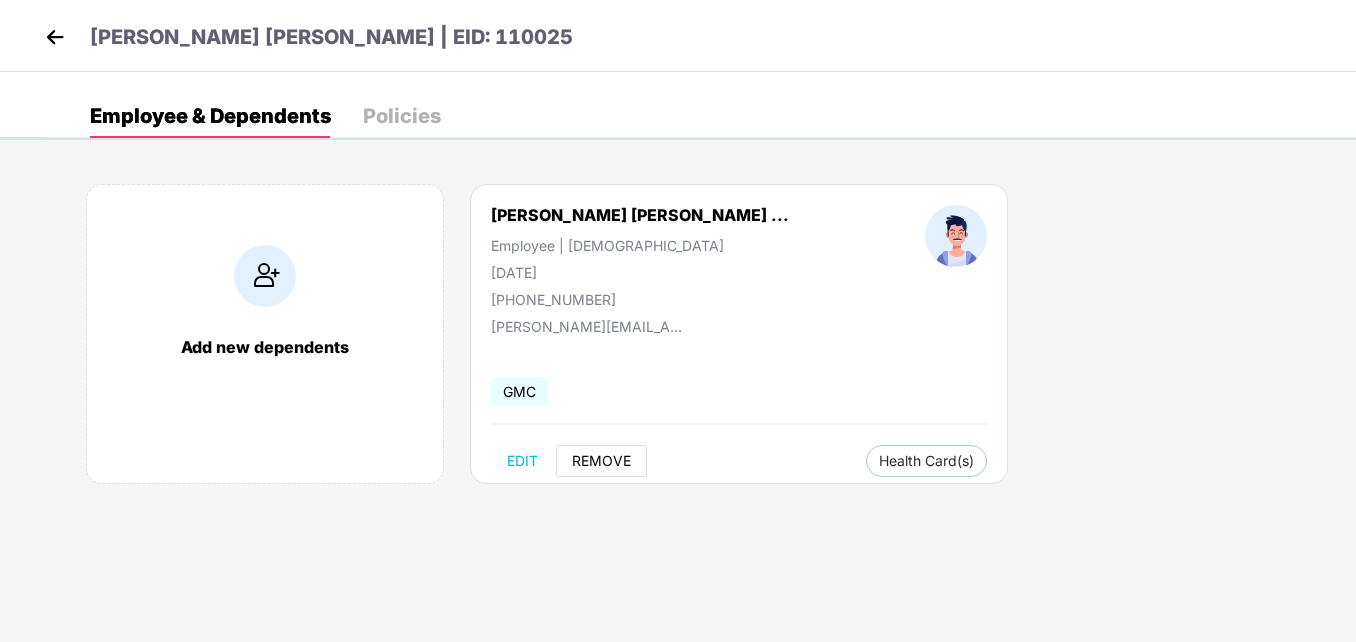 click on "REMOVE" at bounding box center (601, 461) 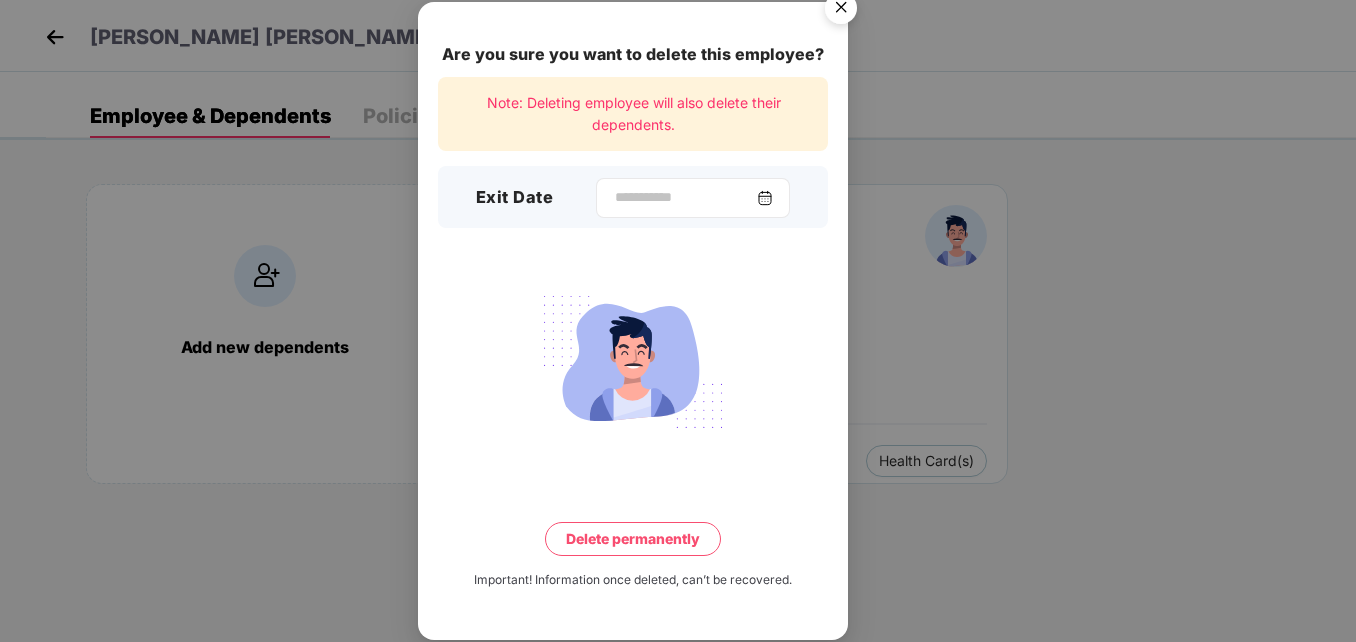 click at bounding box center [765, 198] 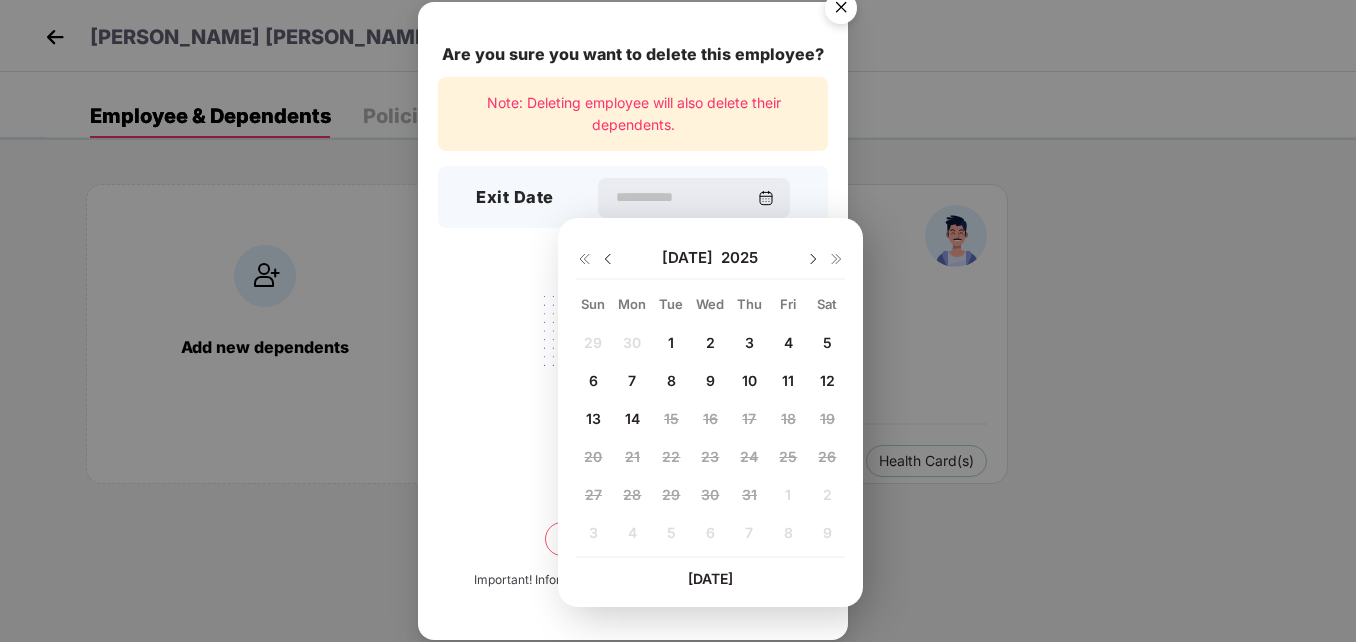 click at bounding box center (608, 259) 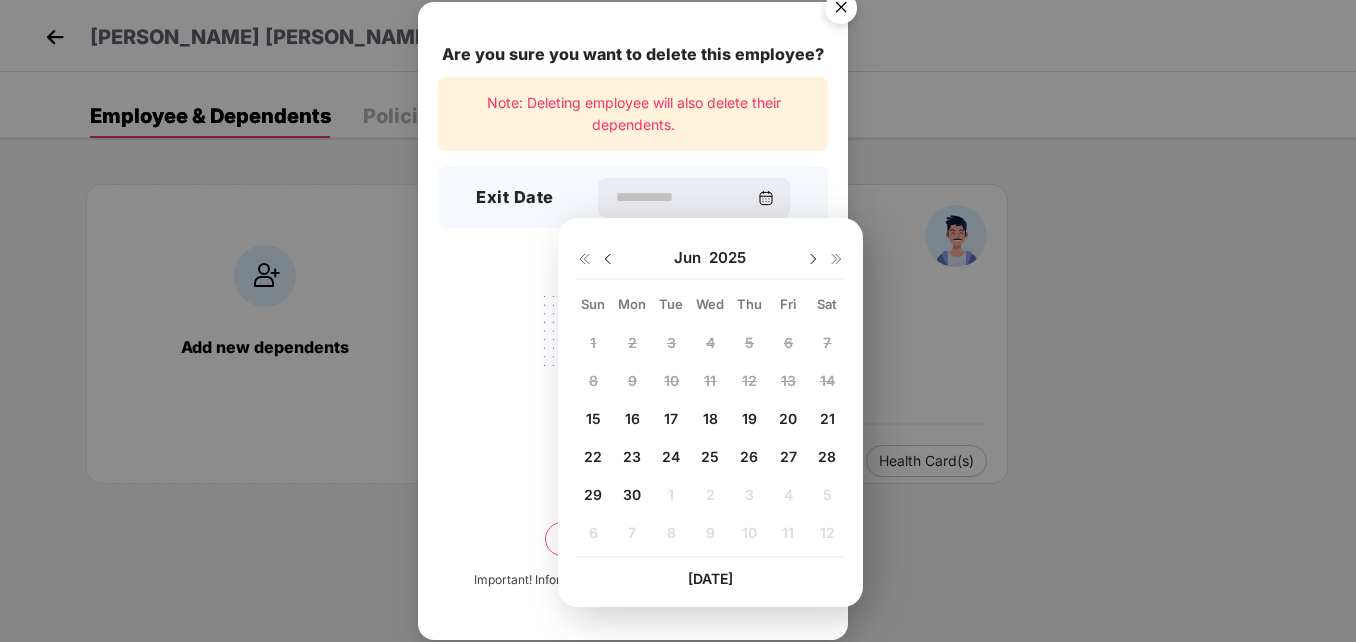 click on "30" at bounding box center [632, 495] 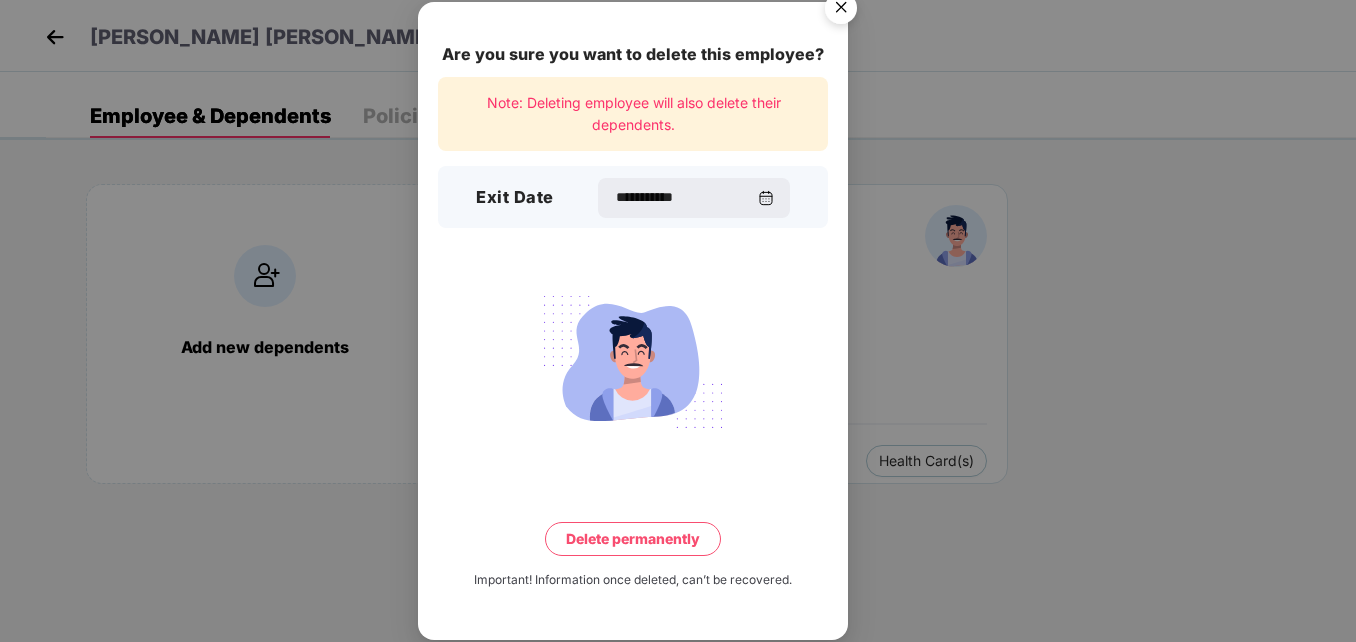 click on "Delete permanently" at bounding box center [633, 539] 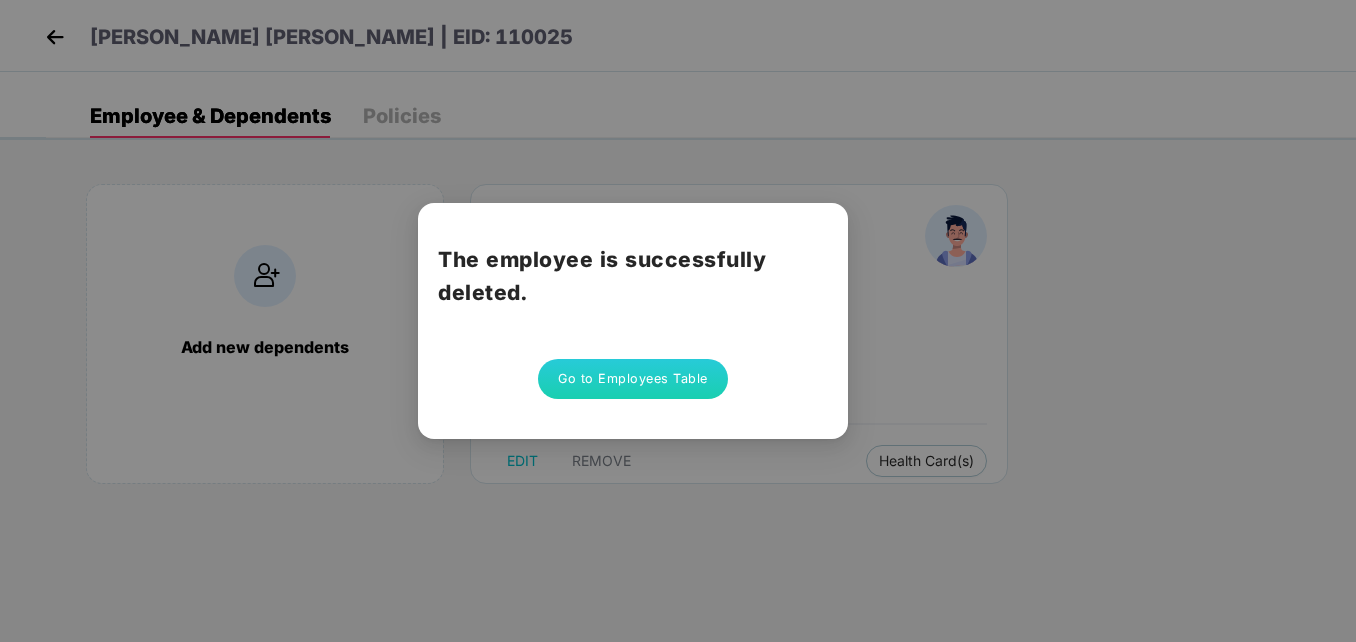 click on "Go to Employees Table" at bounding box center (633, 379) 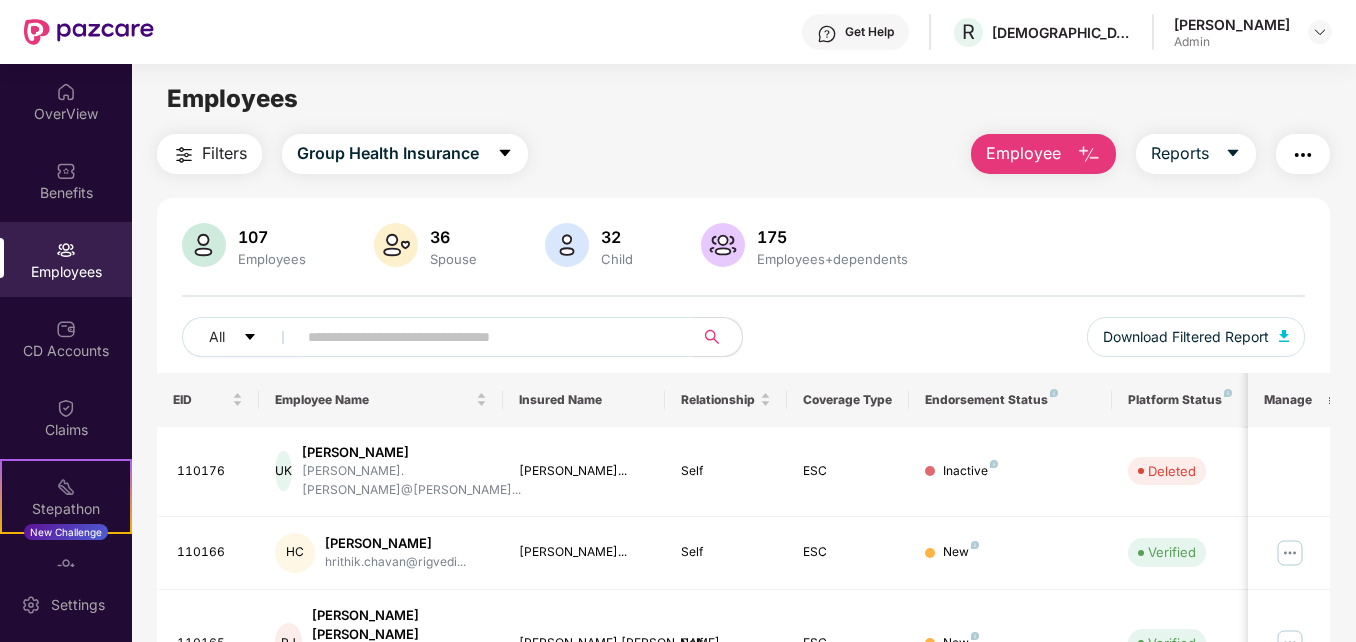 click at bounding box center [487, 337] 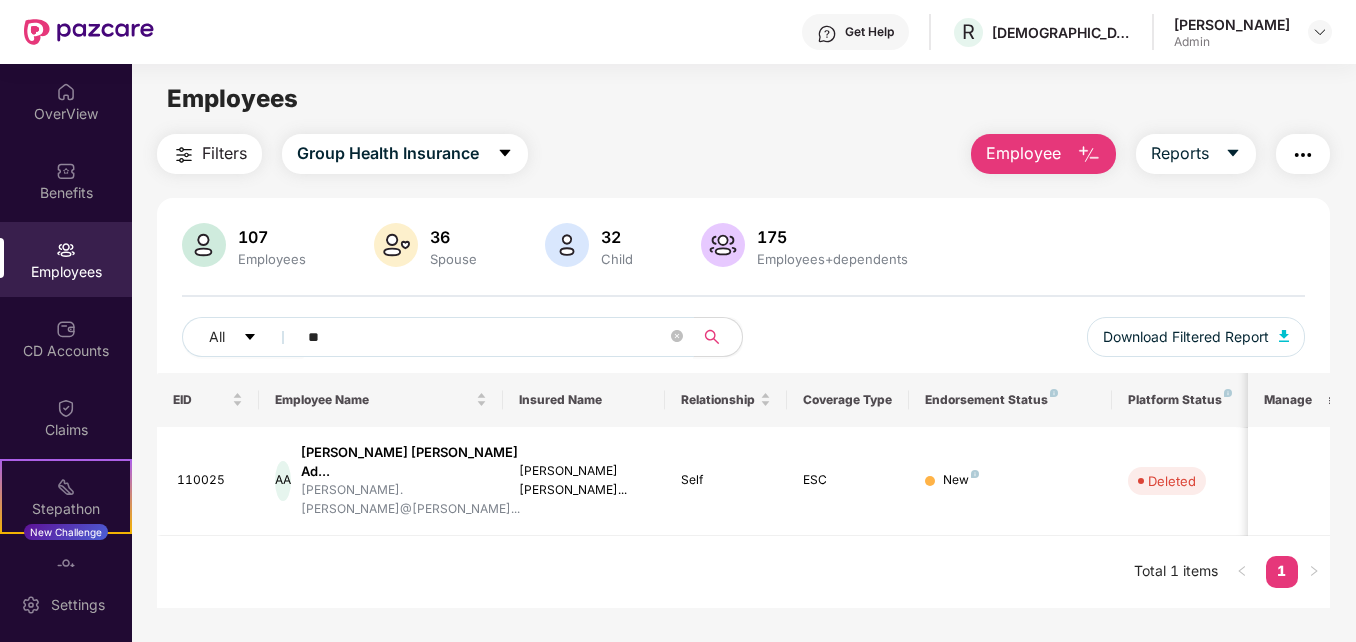 type on "*" 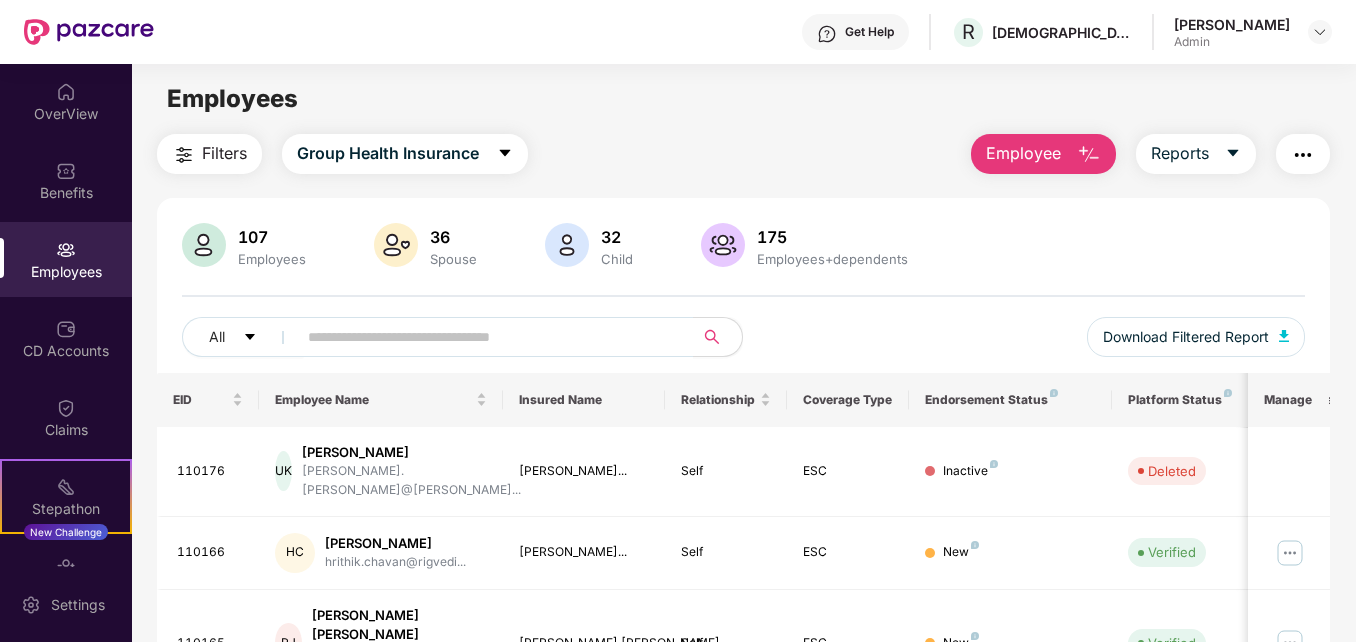 click on "All Download Filtered Report" at bounding box center (743, 345) 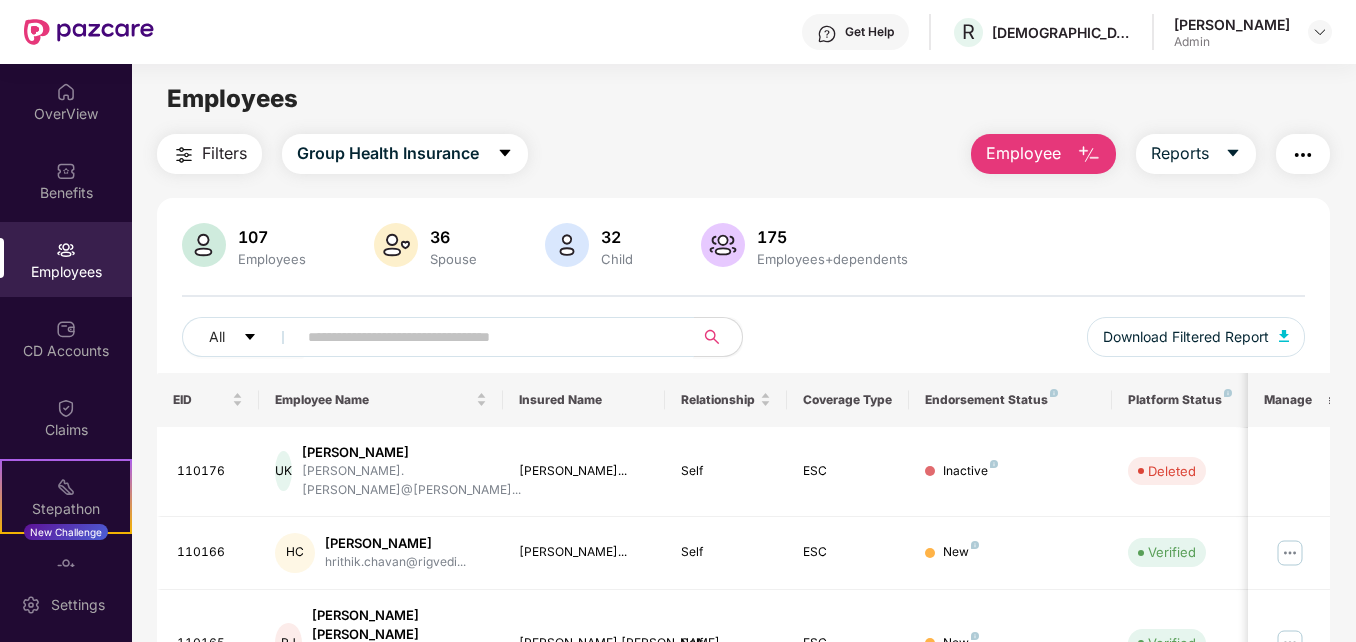 click at bounding box center (487, 337) 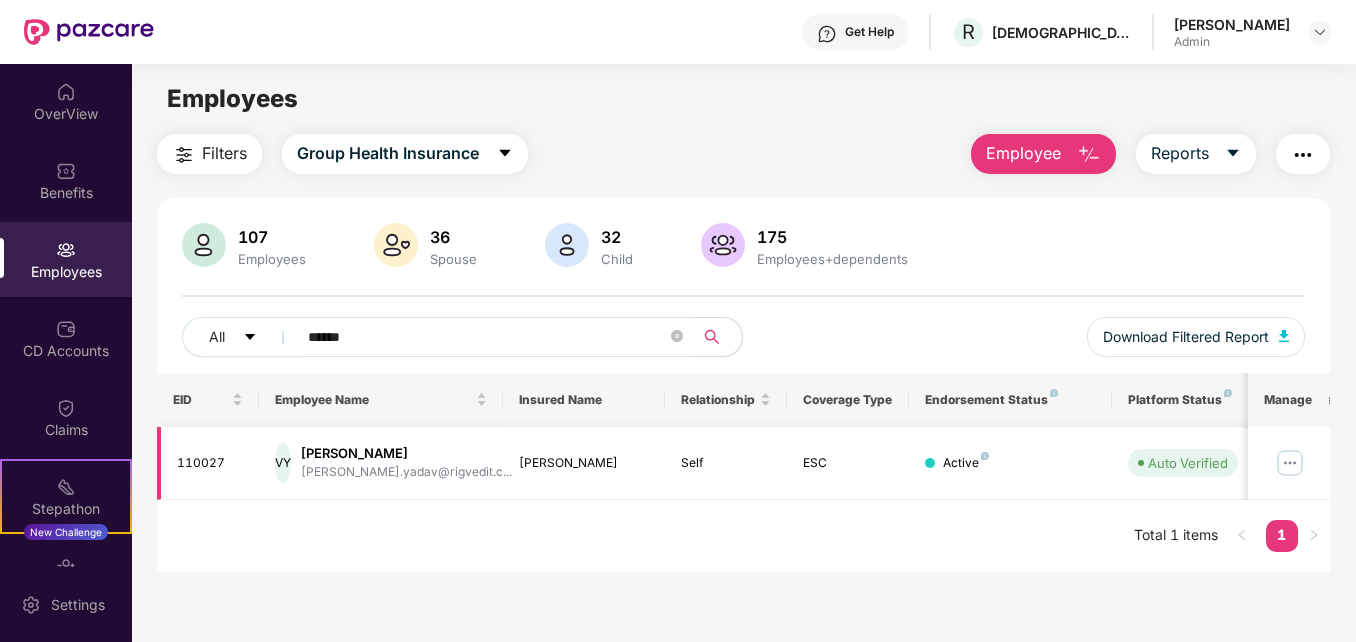 type on "******" 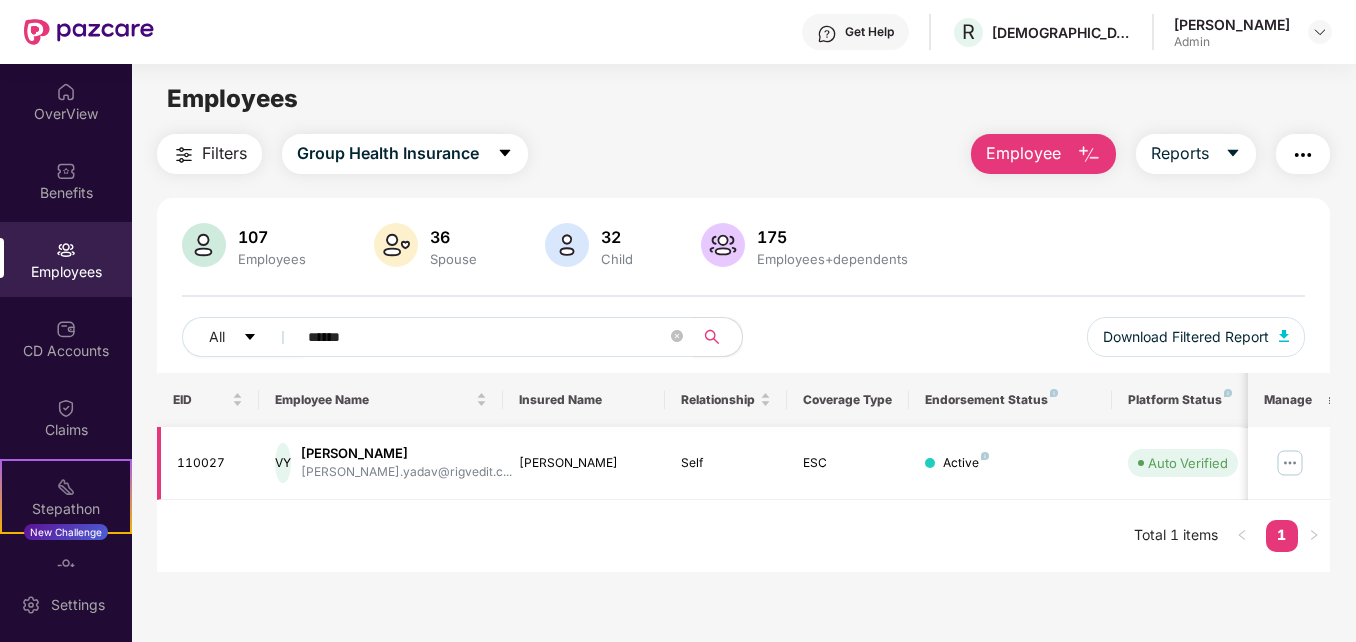 click at bounding box center (1290, 463) 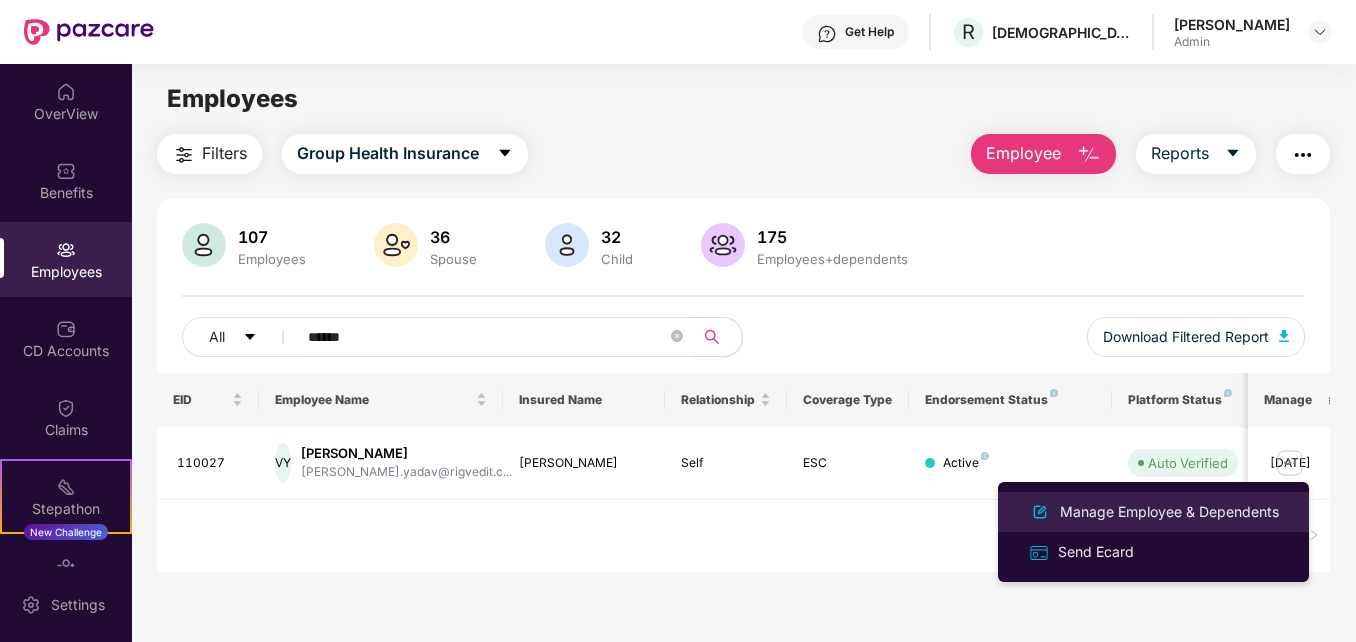 click on "Manage Employee & Dependents" at bounding box center [1169, 512] 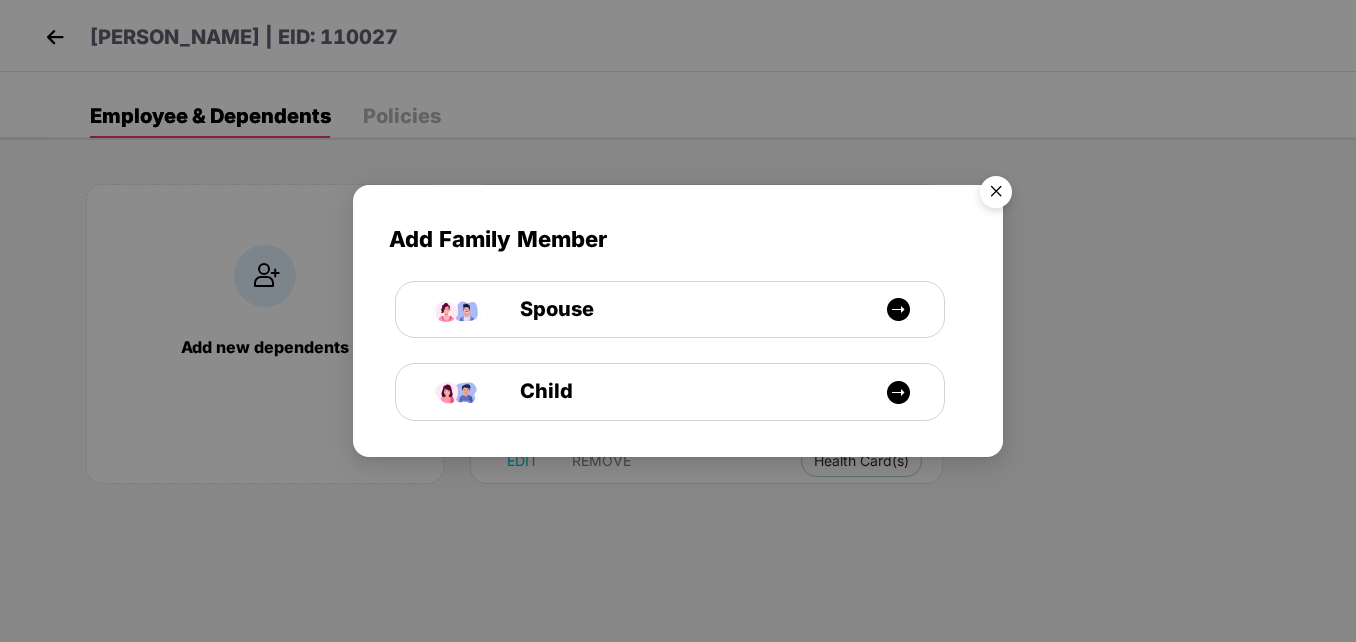 click at bounding box center [996, 195] 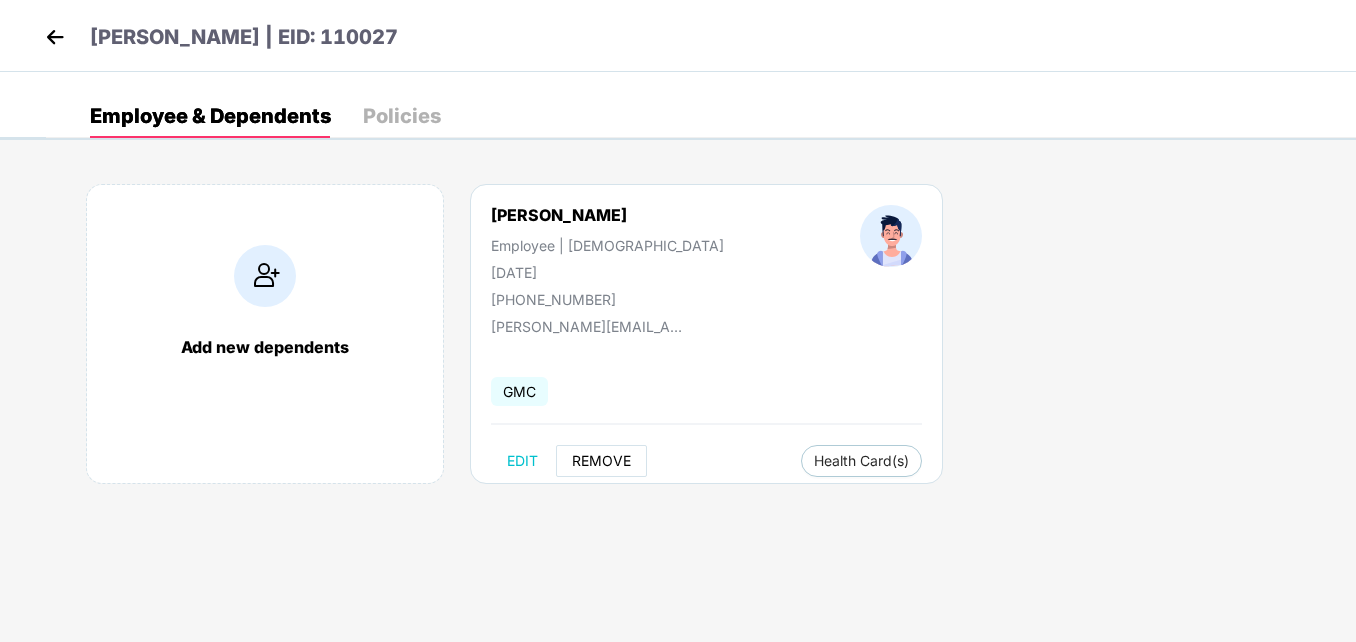 click on "REMOVE" at bounding box center [601, 461] 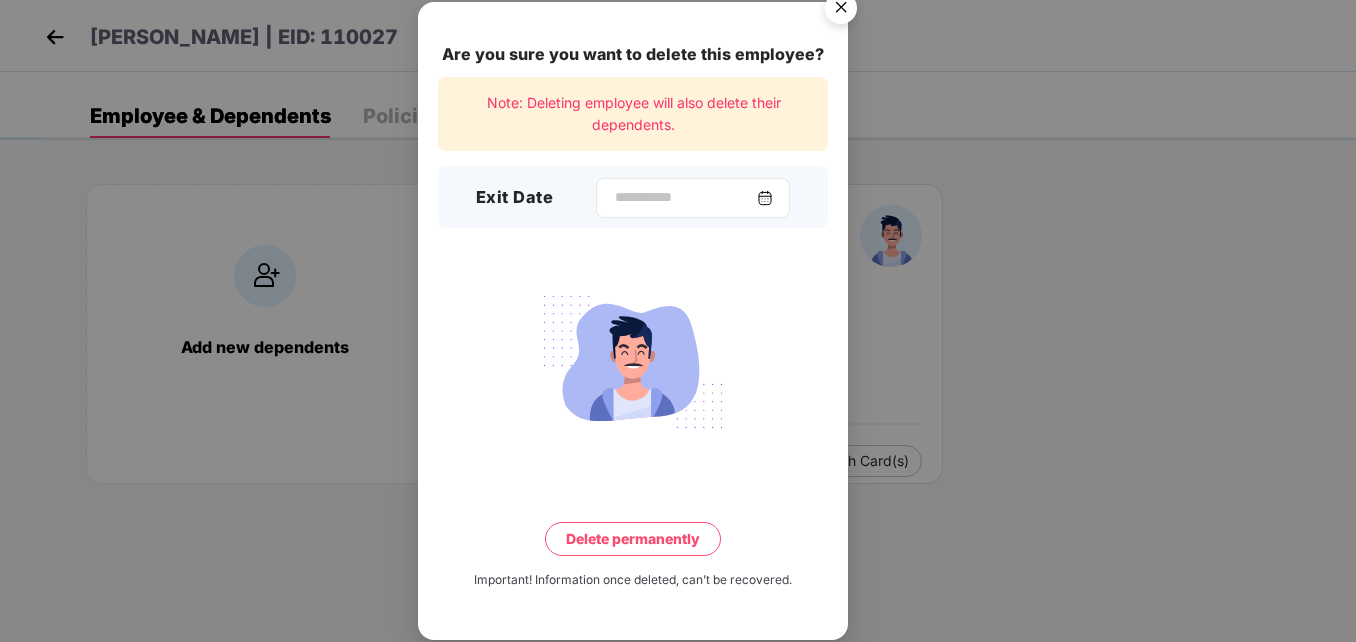 click at bounding box center (765, 198) 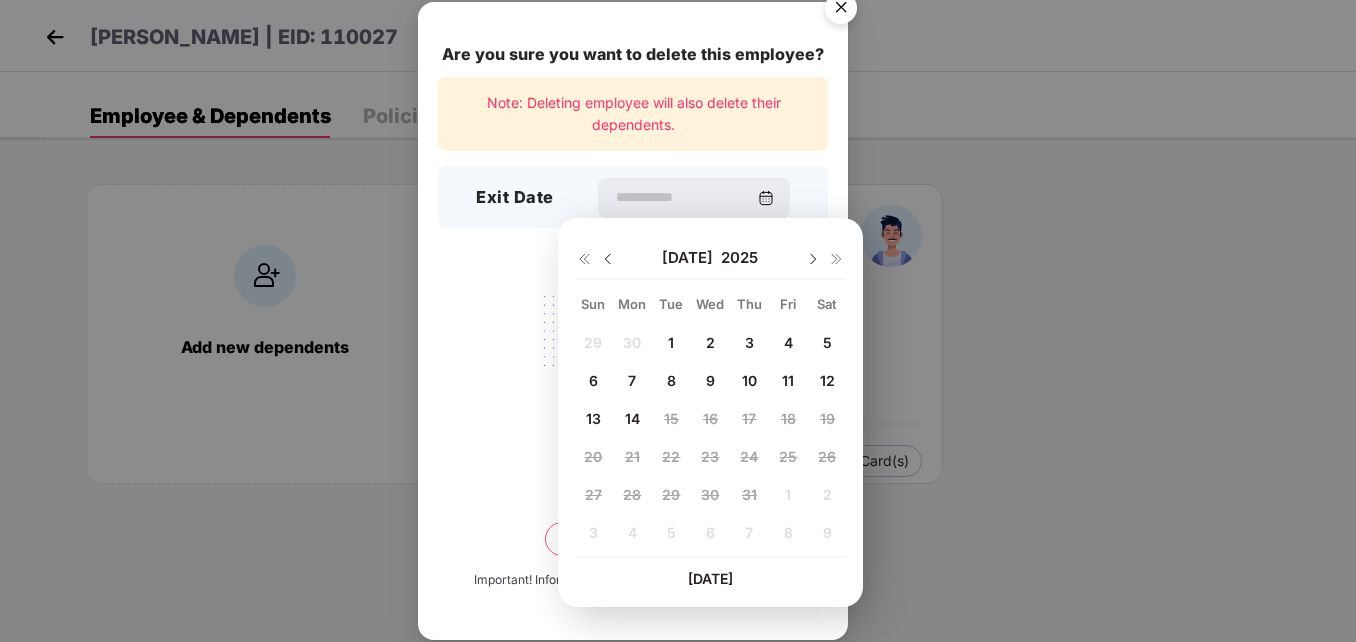 click at bounding box center [608, 259] 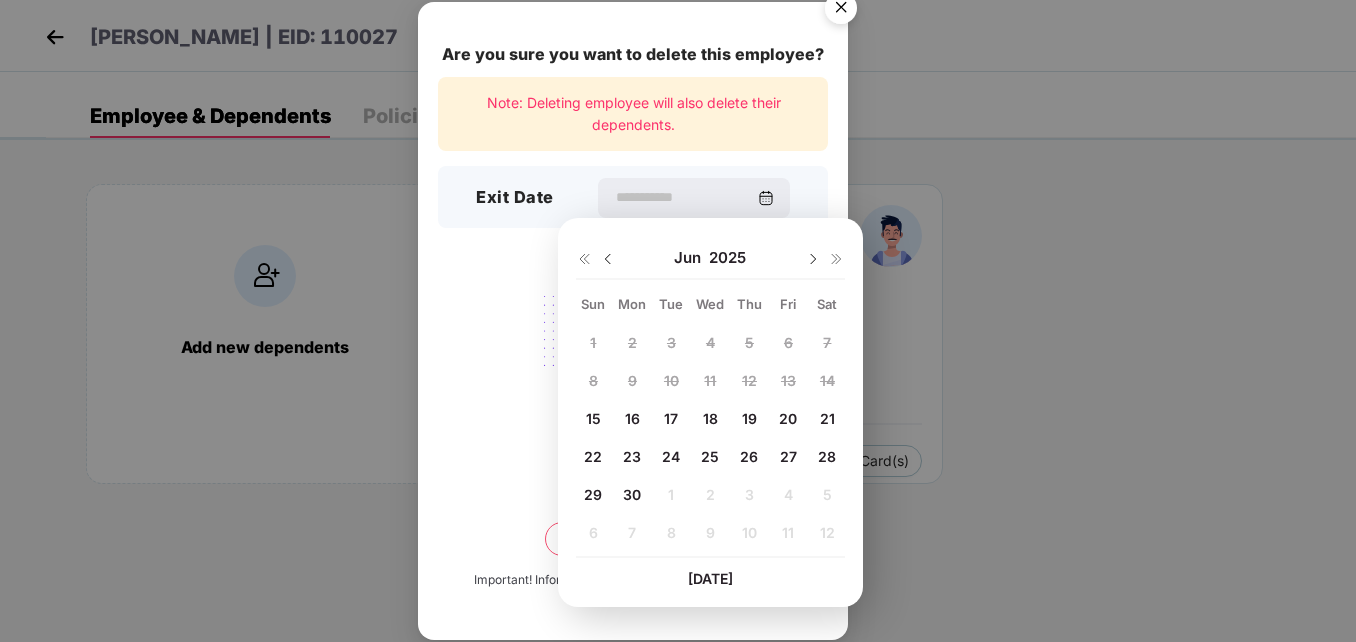 click on "30" at bounding box center [632, 494] 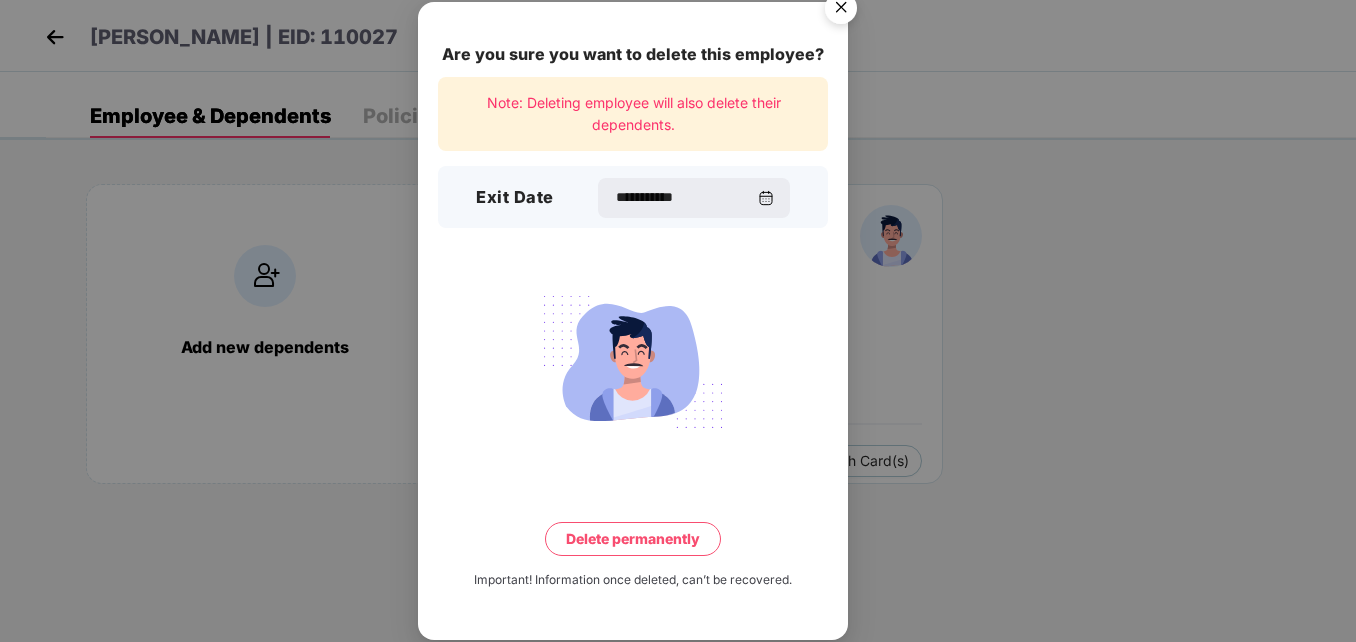 click on "Delete permanently" at bounding box center [633, 539] 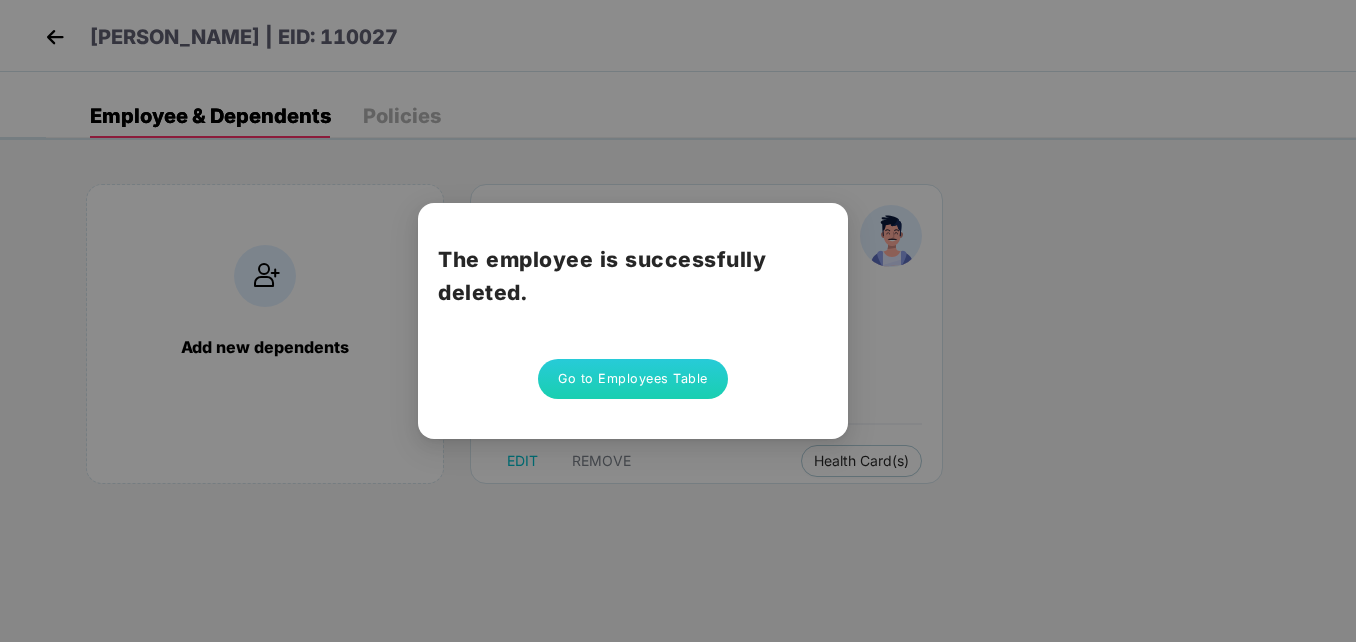 click on "Go to Employees Table" at bounding box center (633, 379) 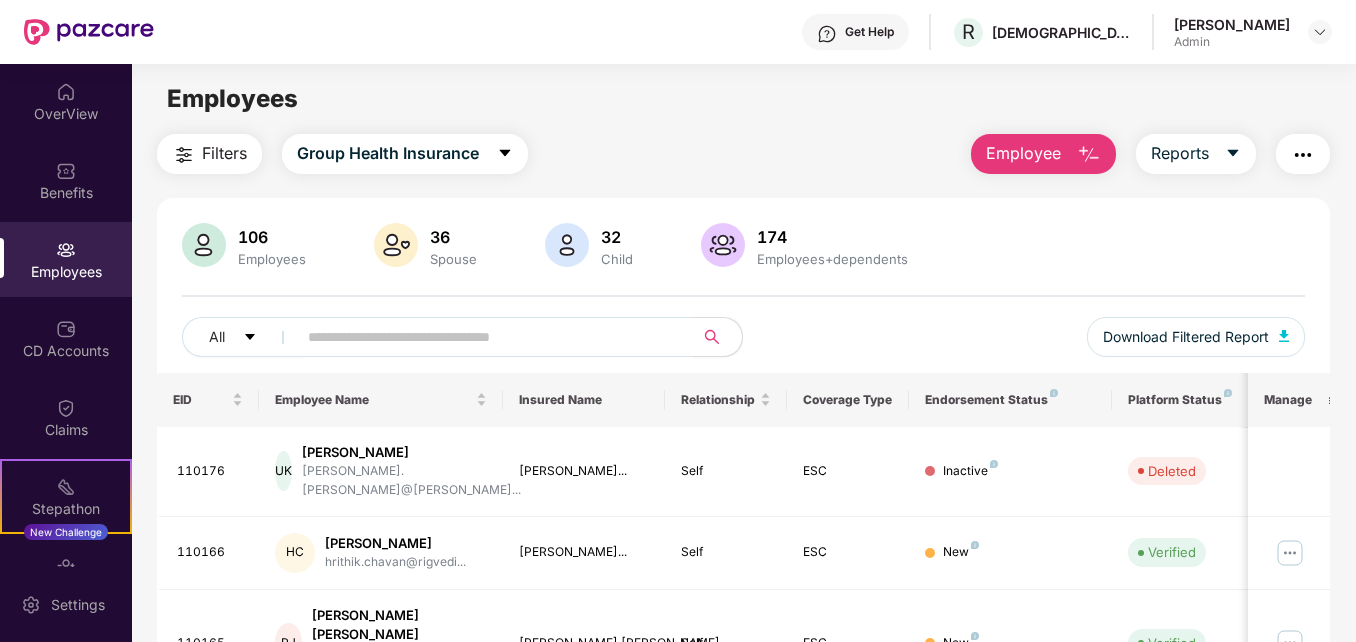 click at bounding box center [487, 337] 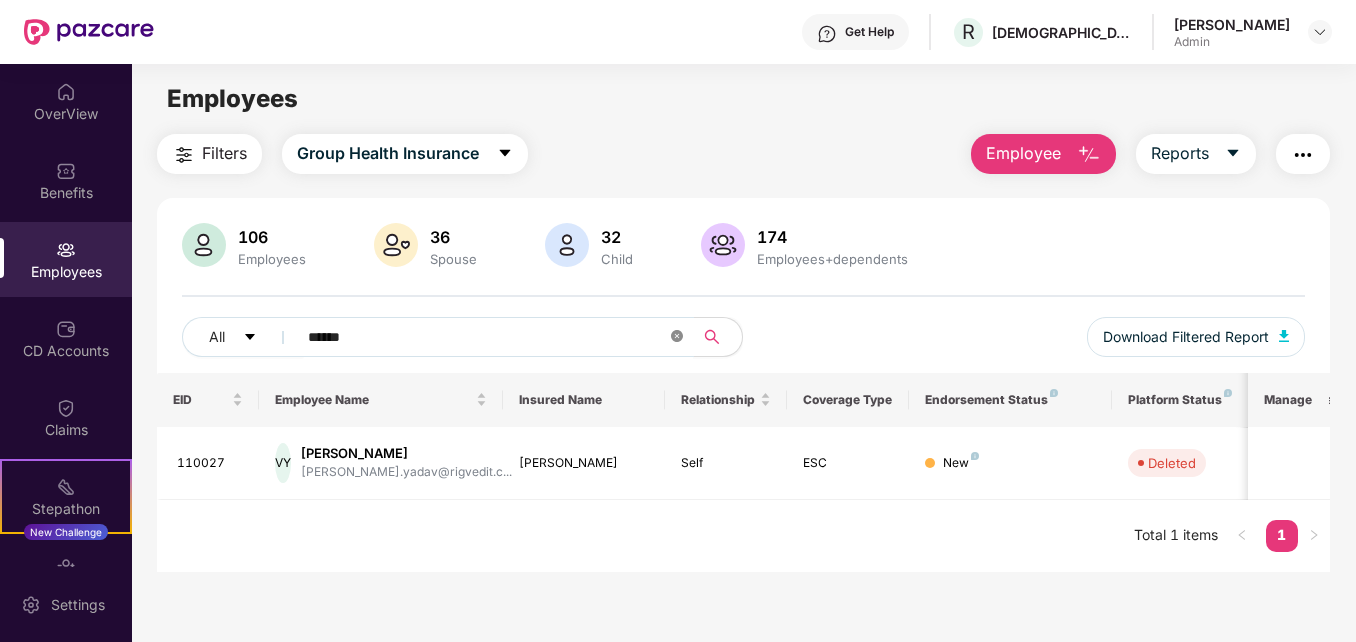 click 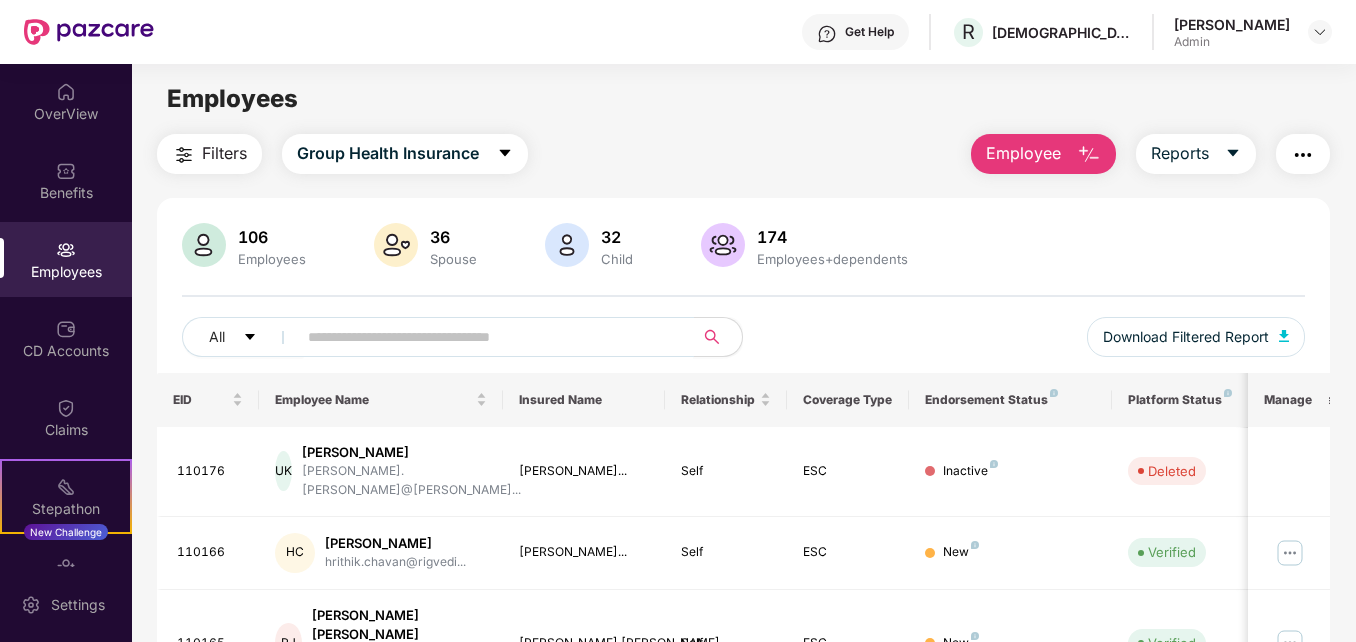 paste on "******" 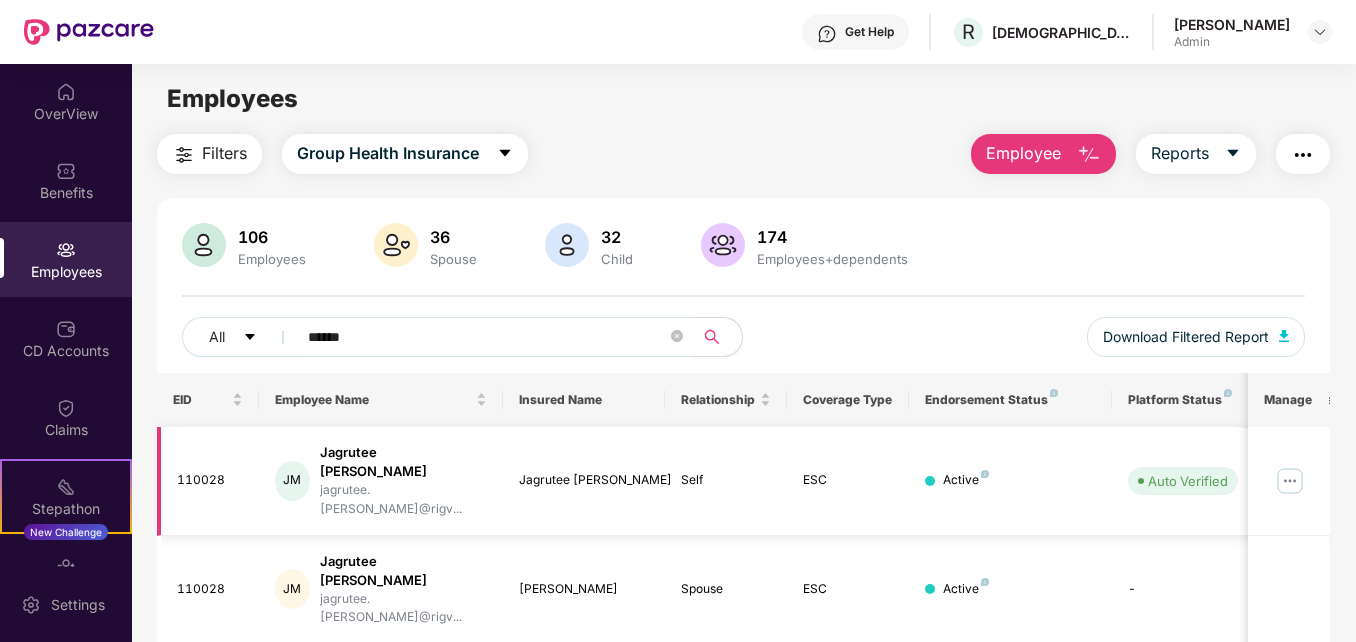 type on "******" 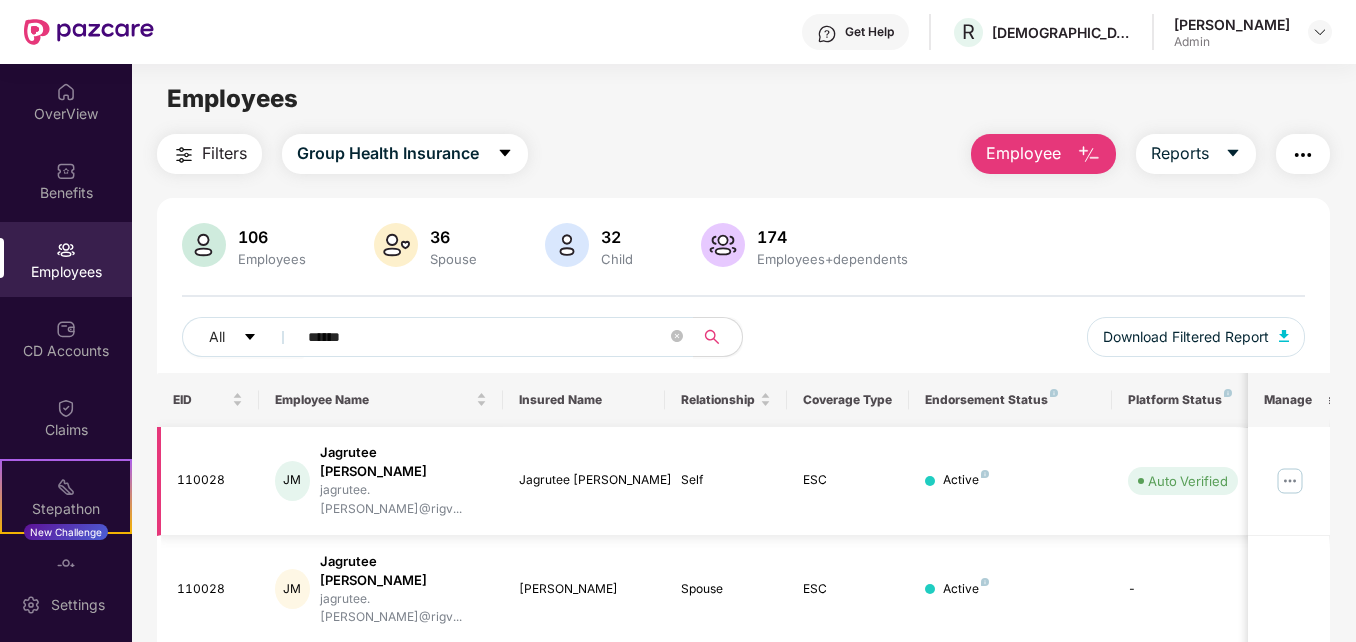 click at bounding box center (1290, 481) 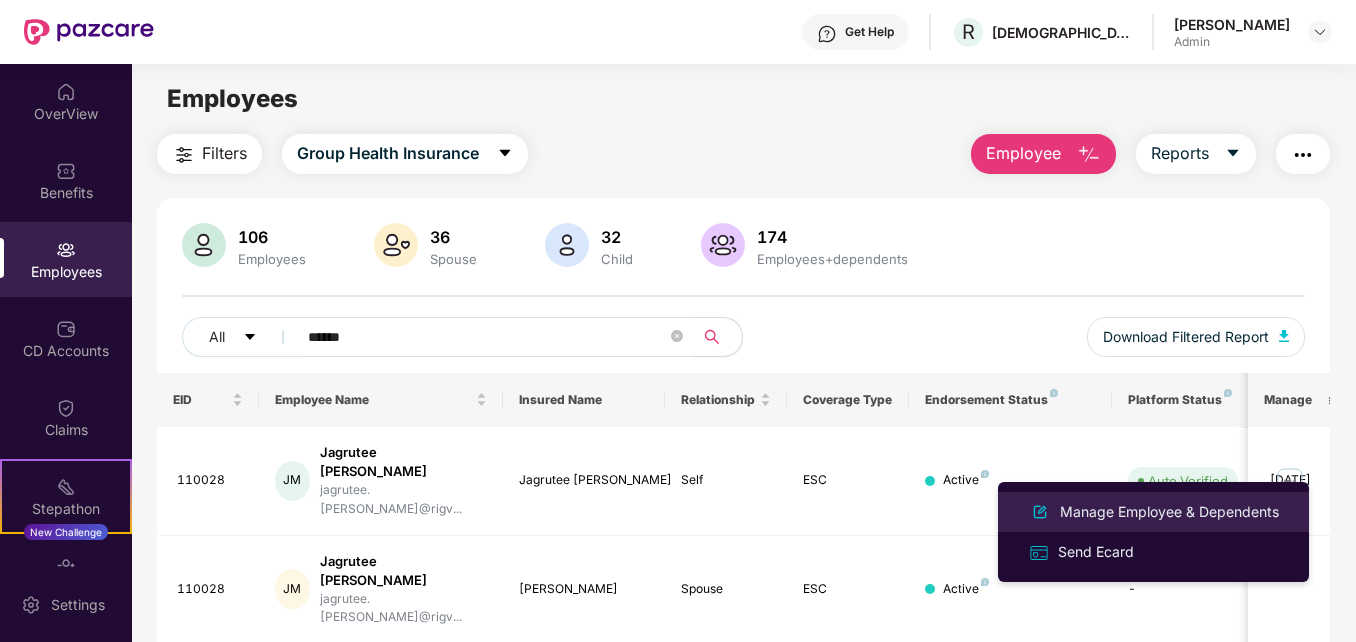 click on "Manage Employee & Dependents" at bounding box center [1169, 512] 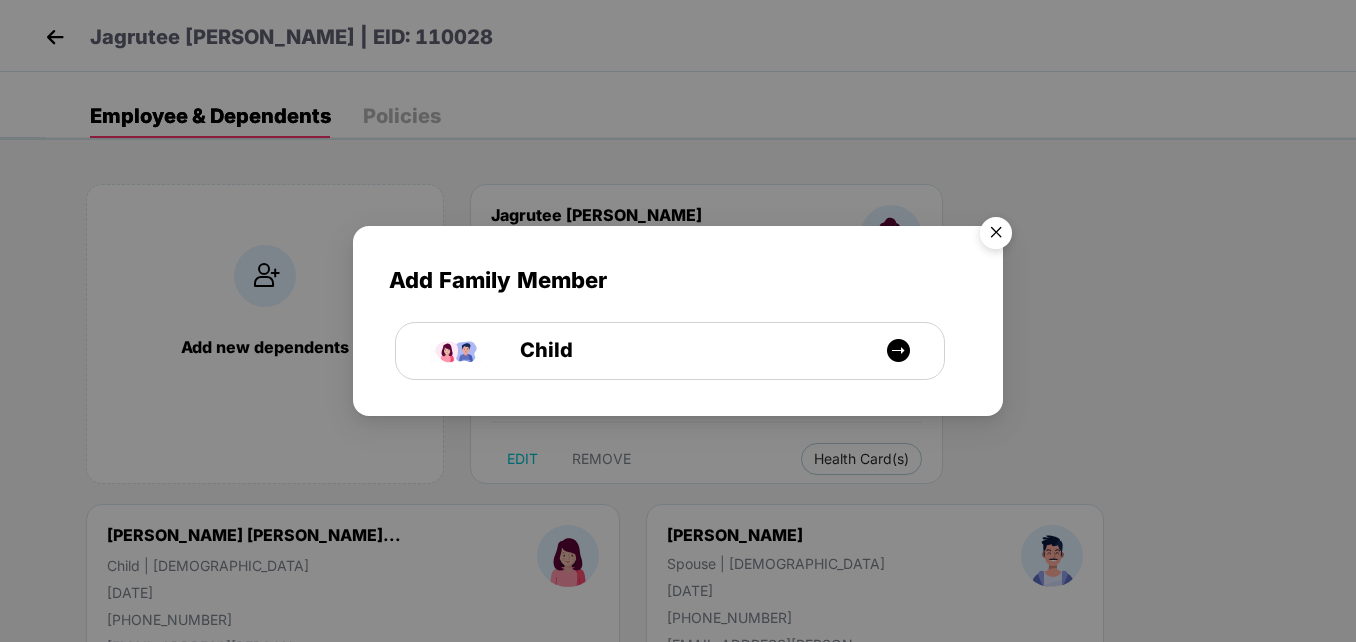 click at bounding box center [996, 236] 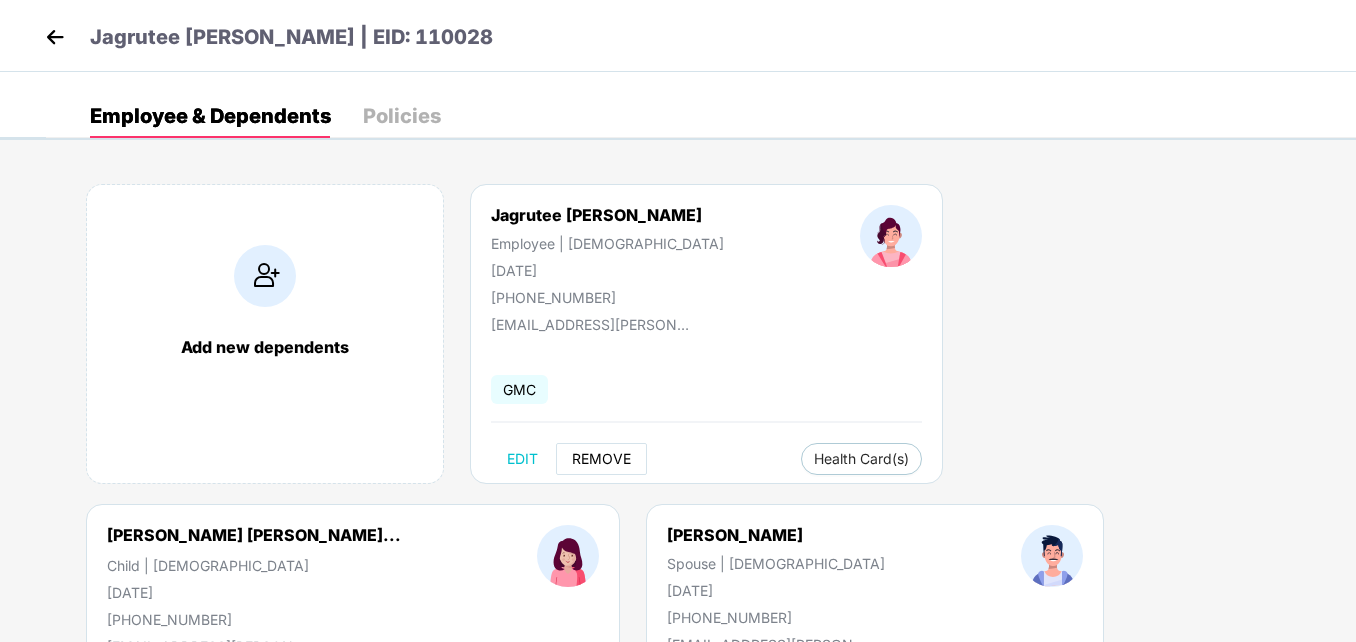 click on "REMOVE" at bounding box center (601, 459) 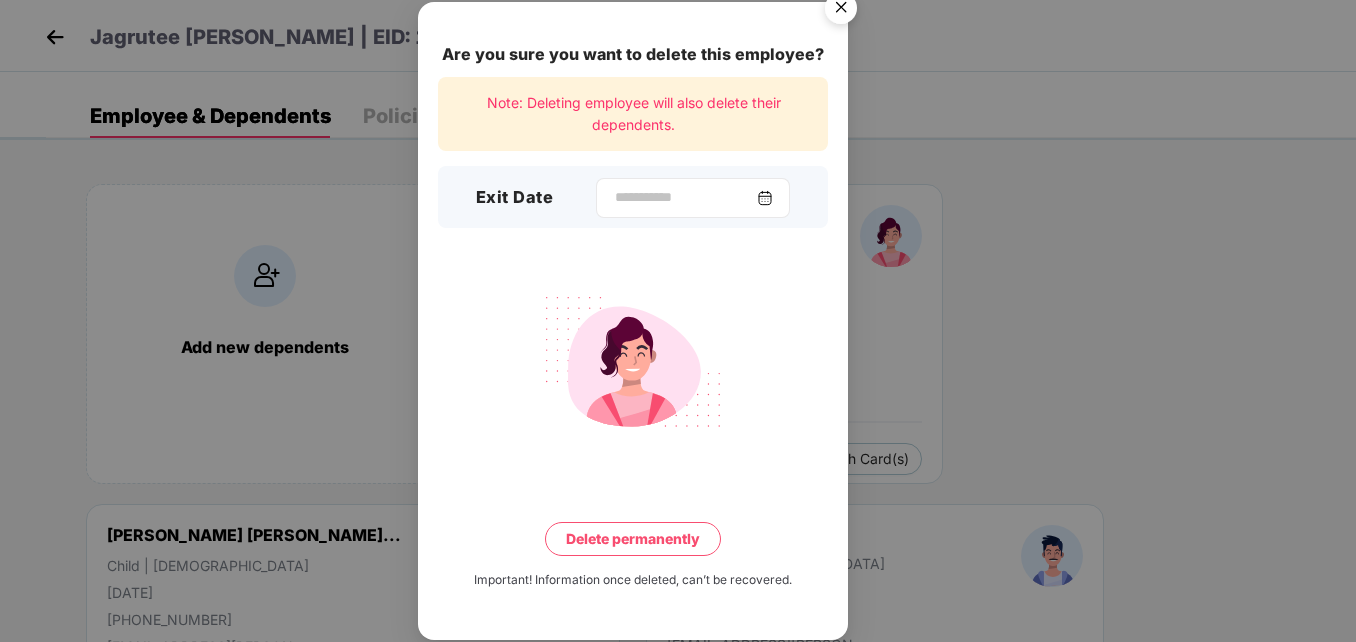 click at bounding box center (765, 198) 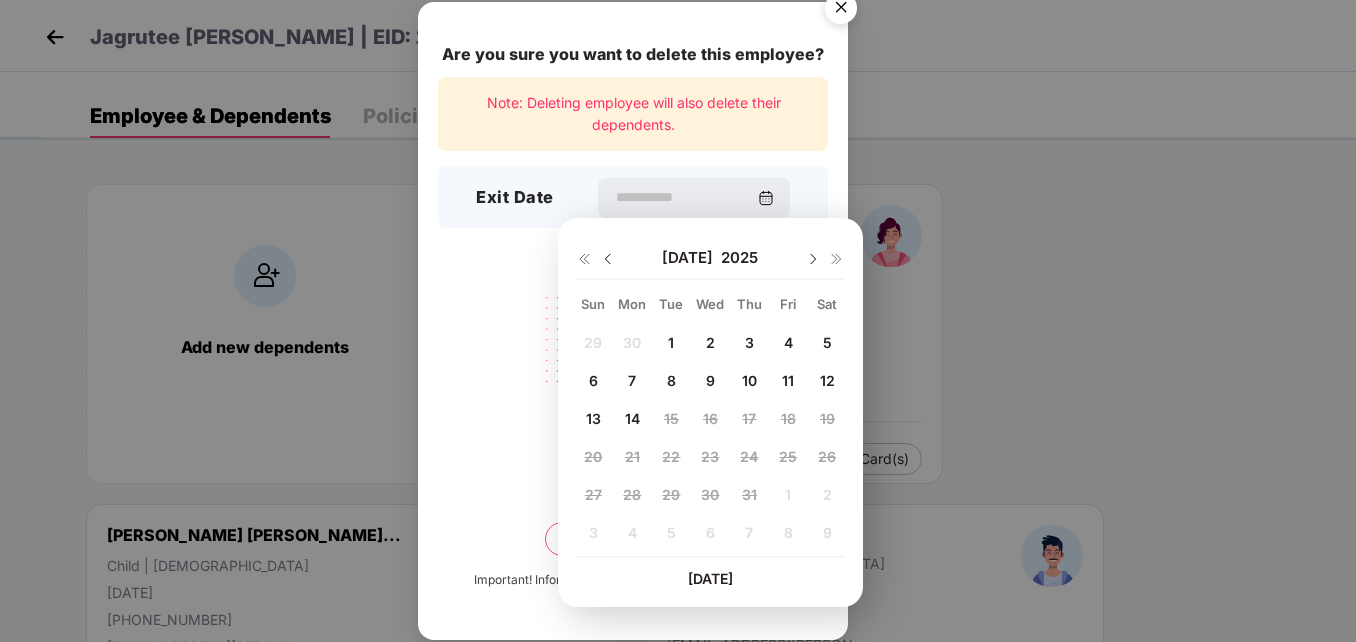 click at bounding box center (608, 259) 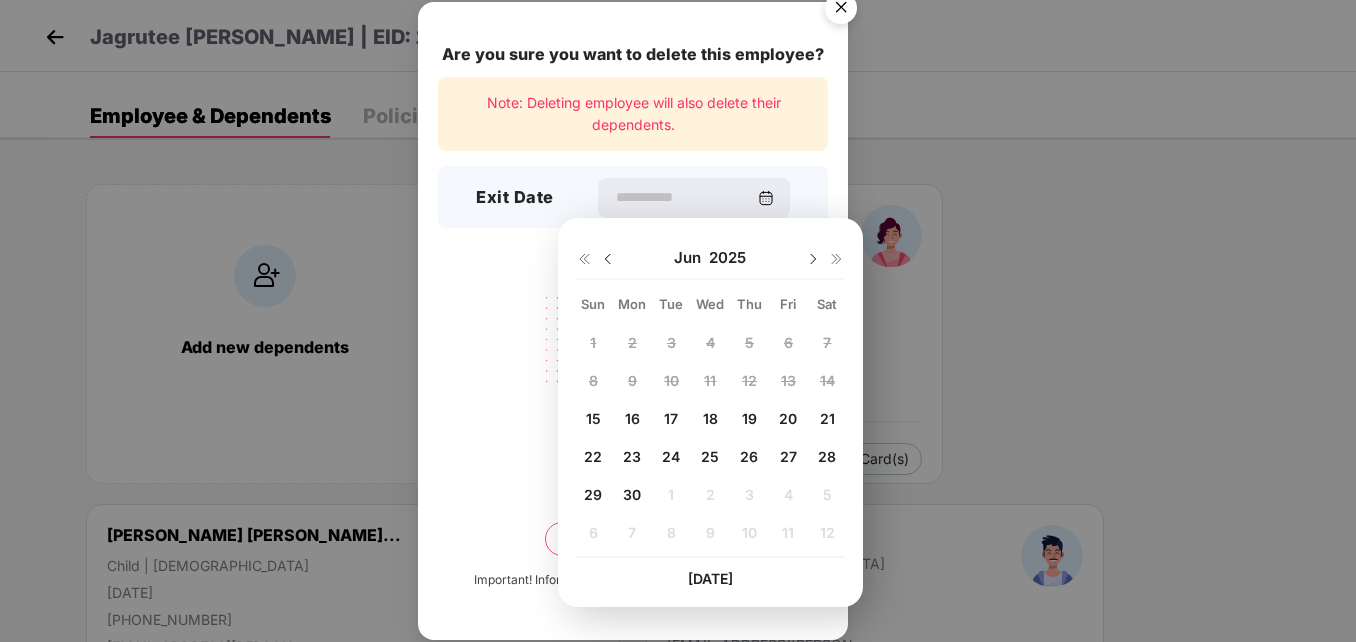 click on "30" at bounding box center (632, 494) 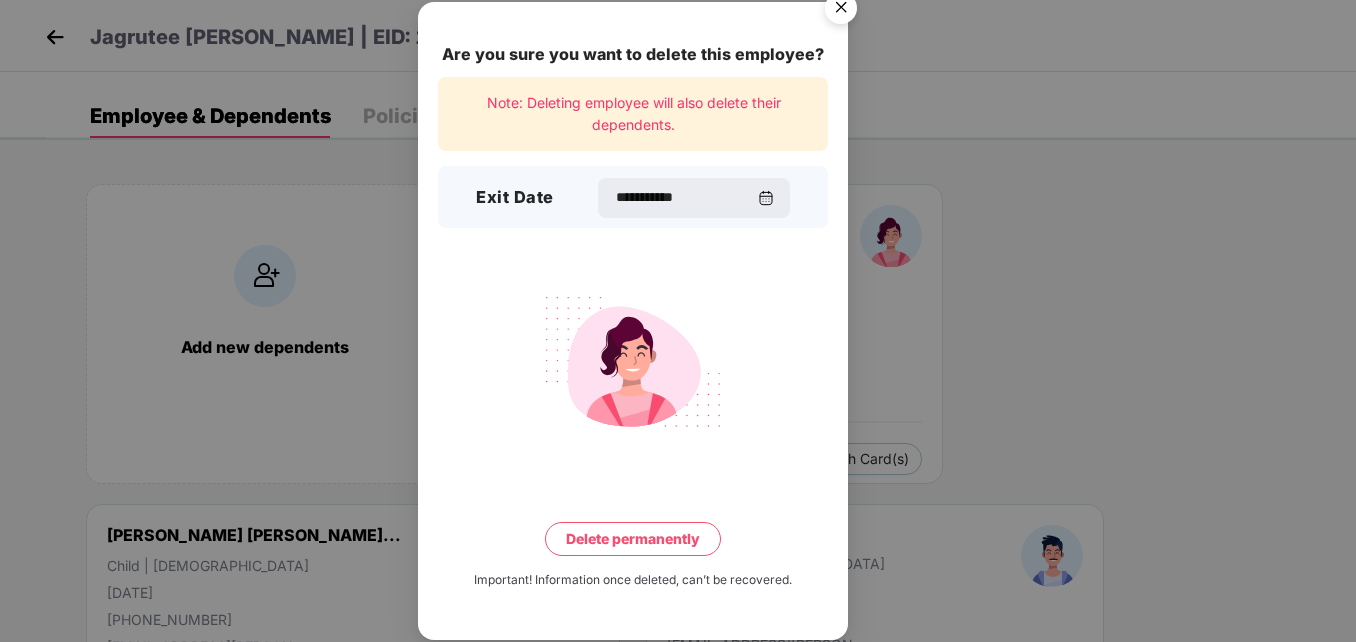 click on "Delete permanently" at bounding box center (633, 539) 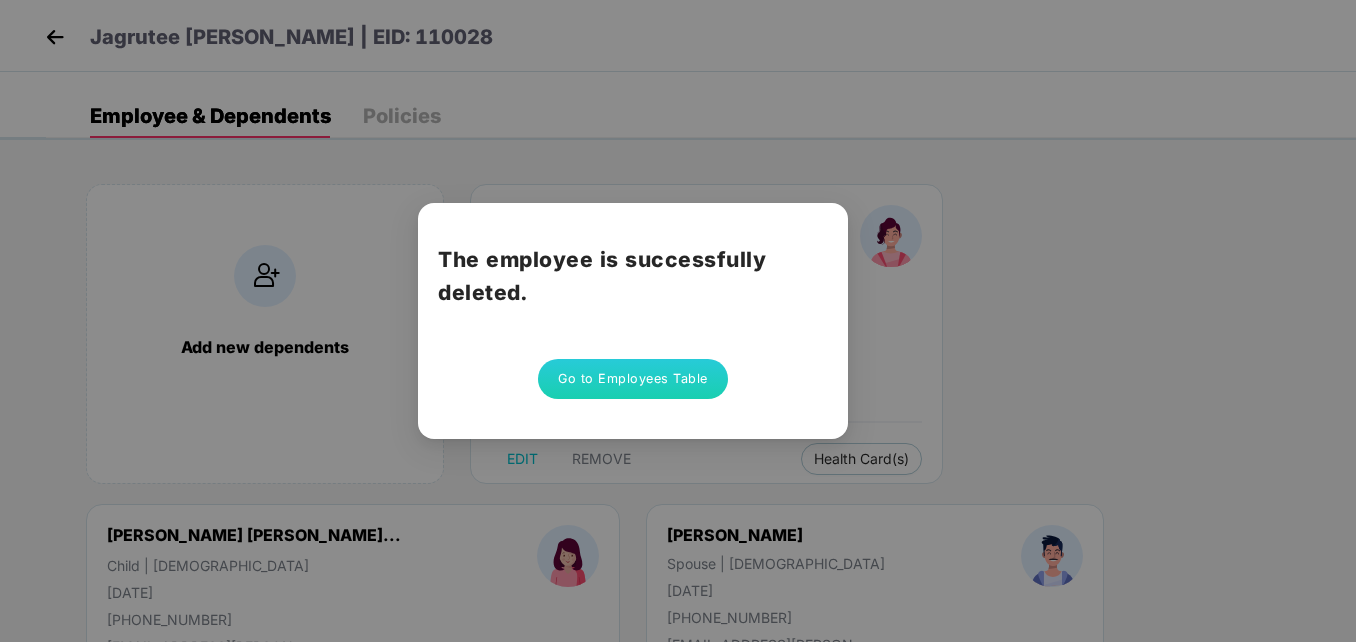 click on "Go to Employees Table" at bounding box center [633, 379] 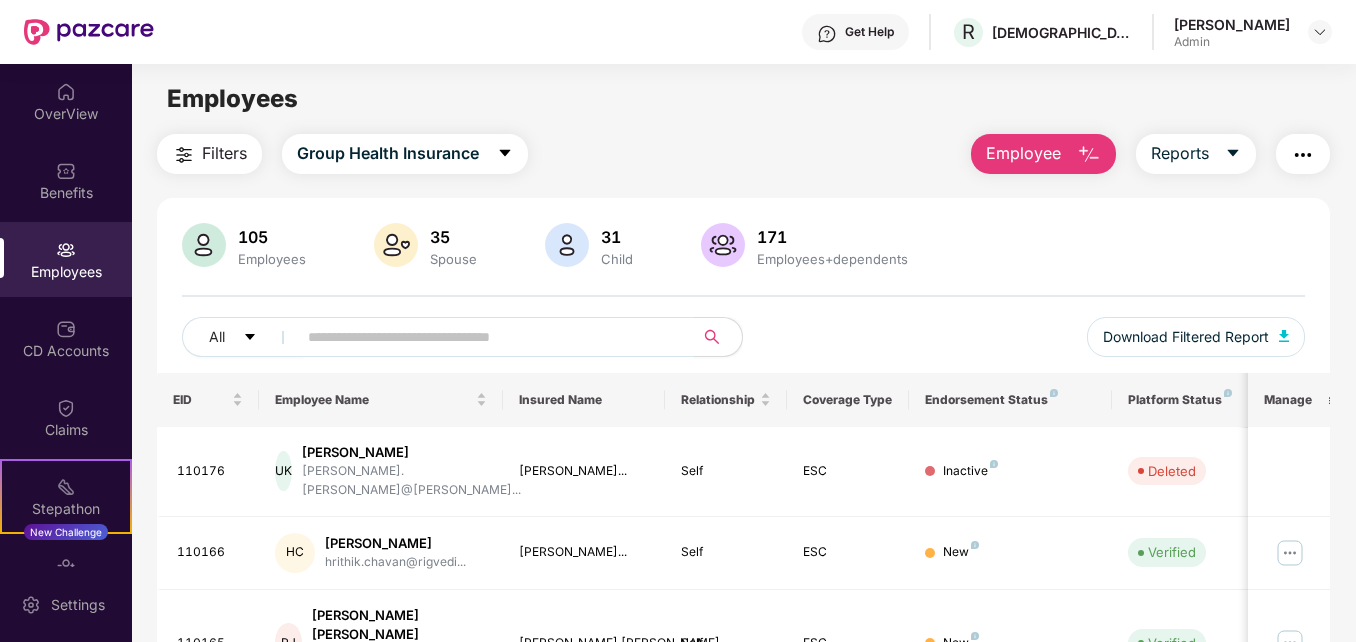 click at bounding box center (487, 337) 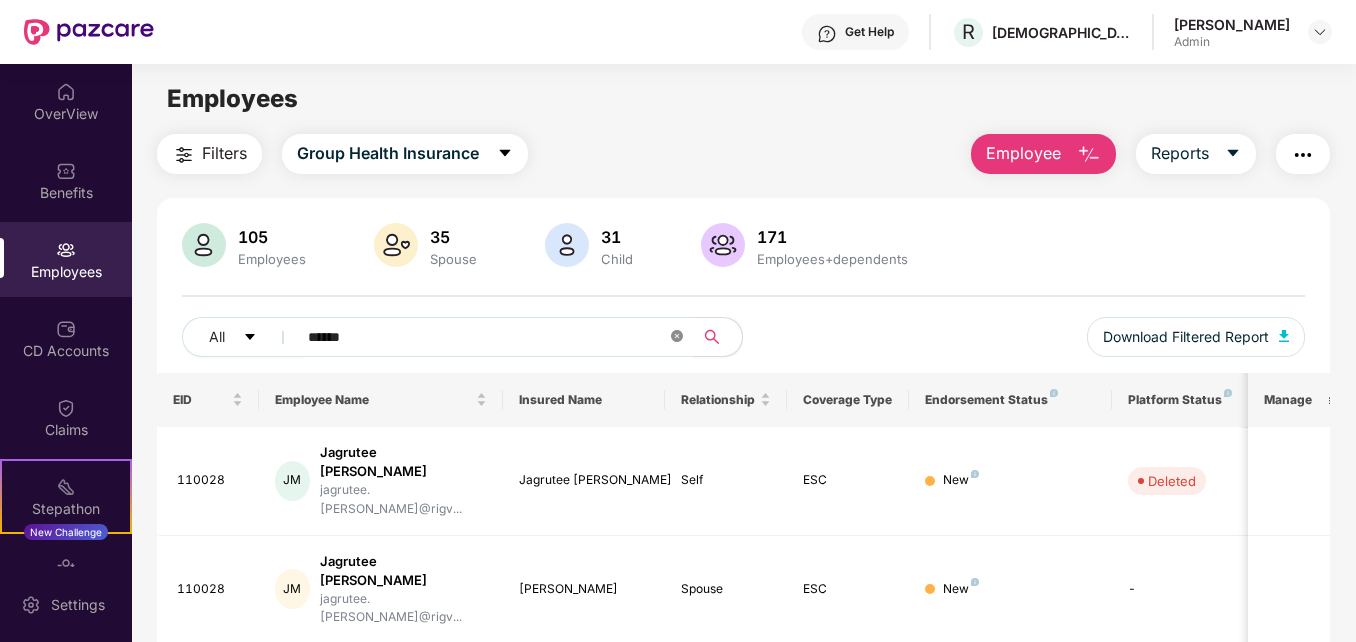 click 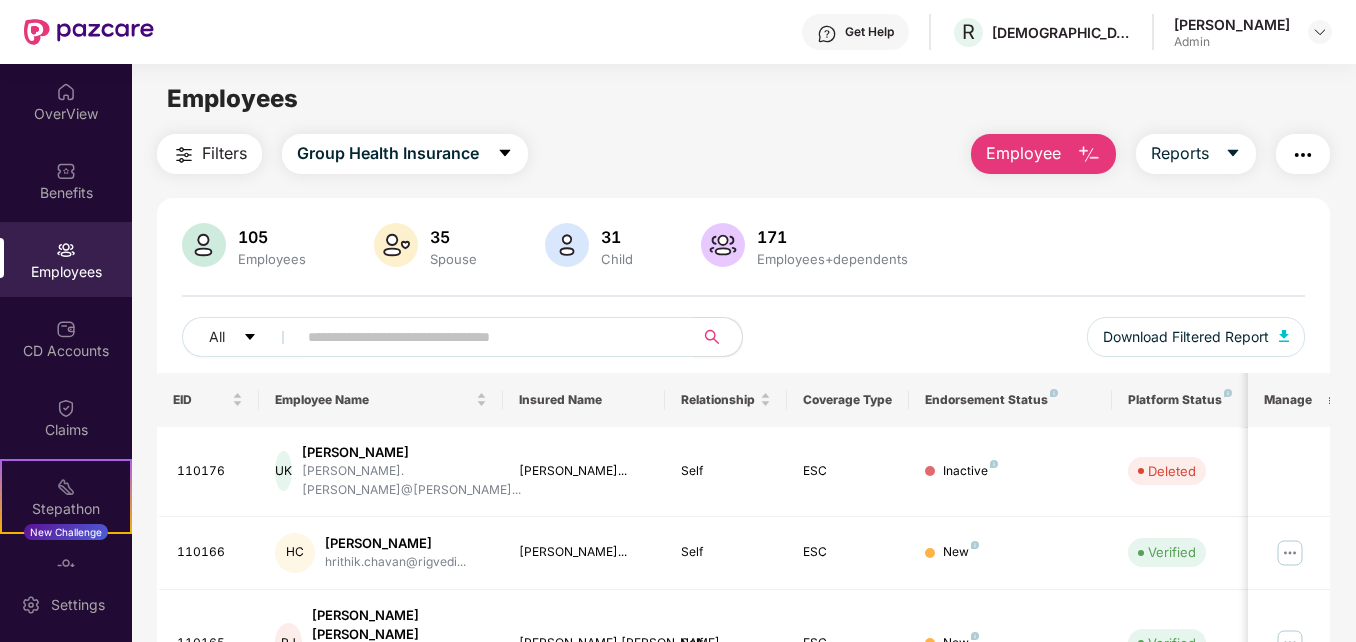 paste on "******" 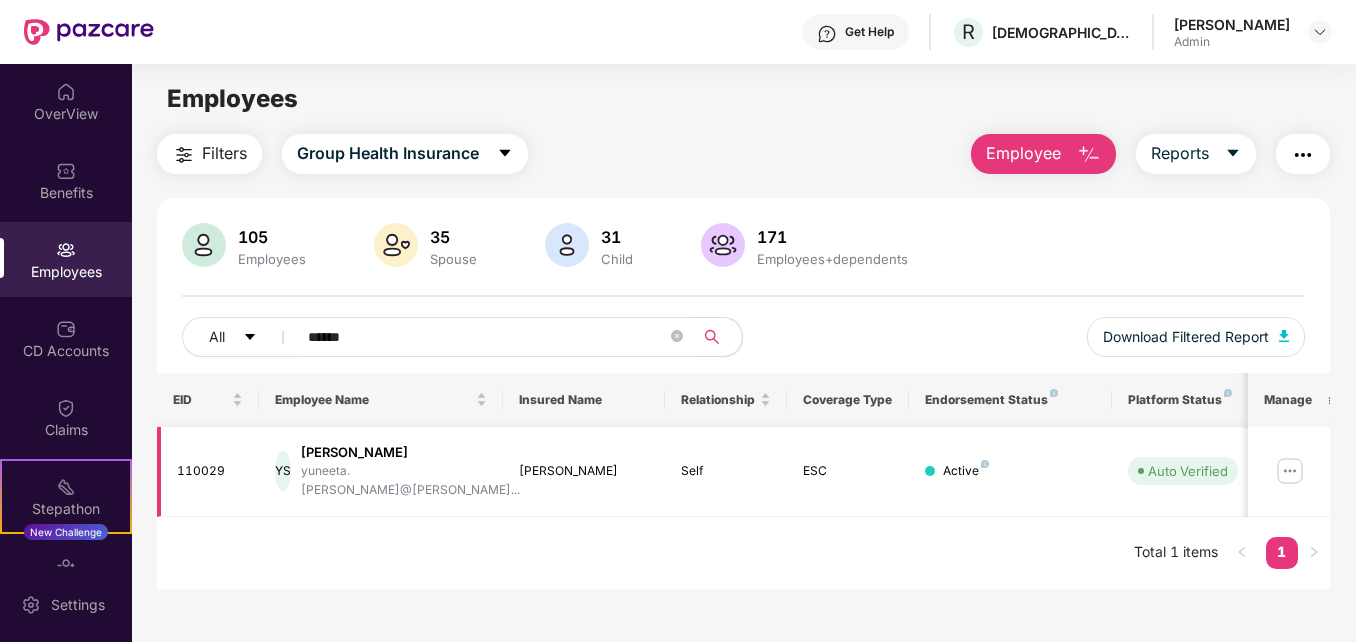 type on "******" 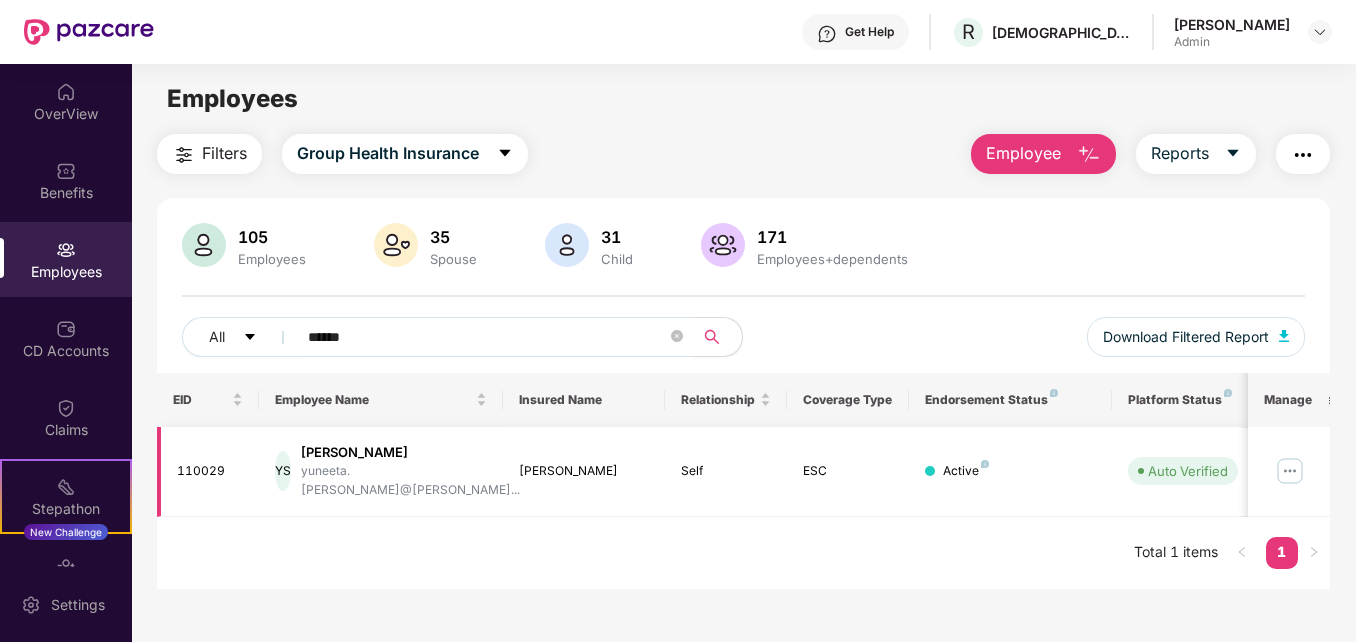 click at bounding box center (1290, 471) 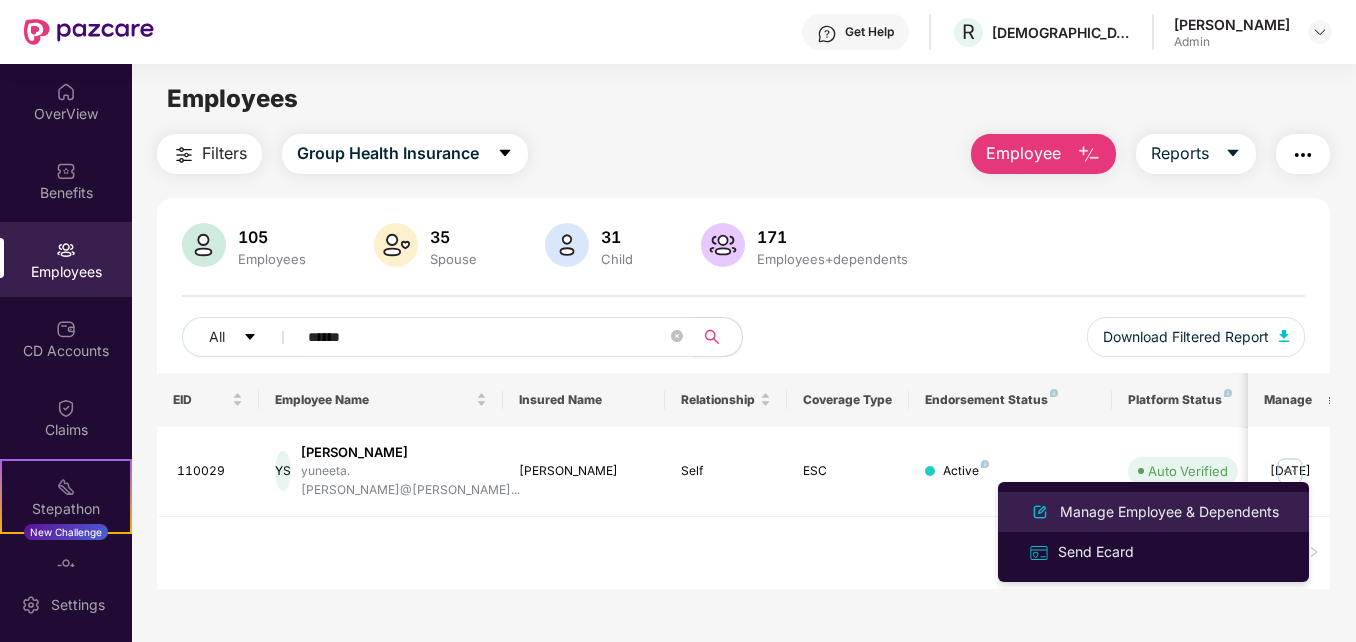 click on "Manage Employee & Dependents" at bounding box center [1153, 512] 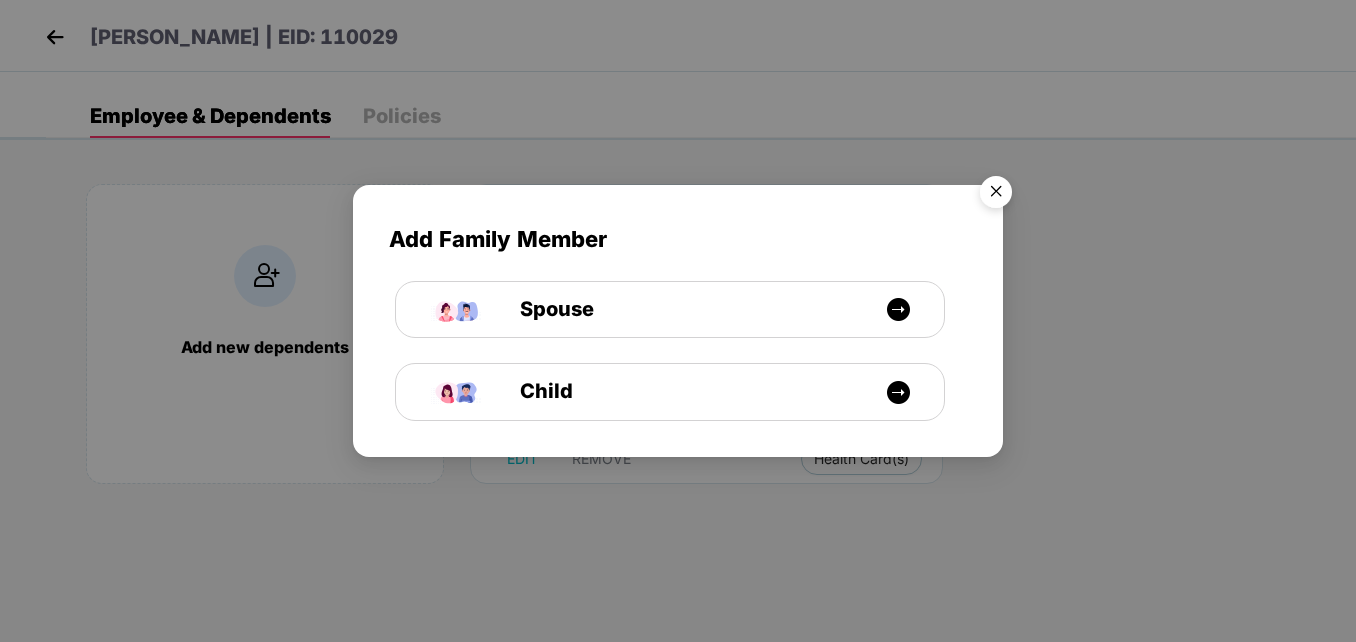 click at bounding box center (996, 195) 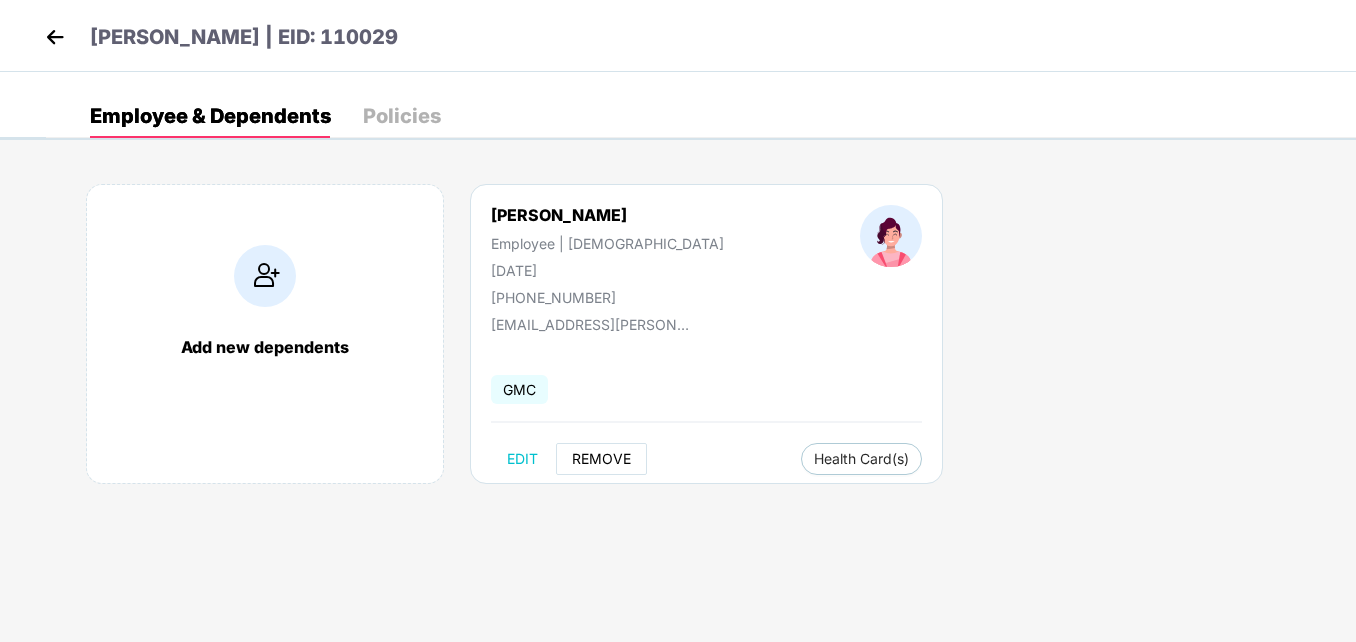 click on "REMOVE" at bounding box center (601, 459) 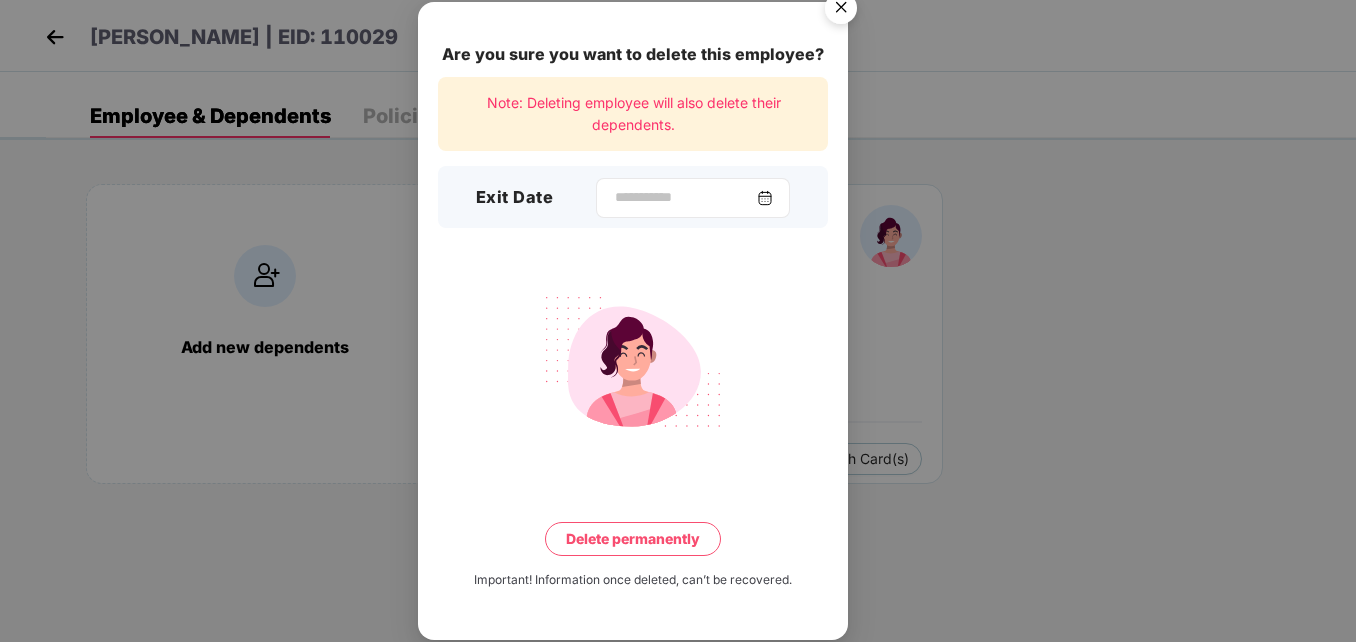 click at bounding box center (765, 198) 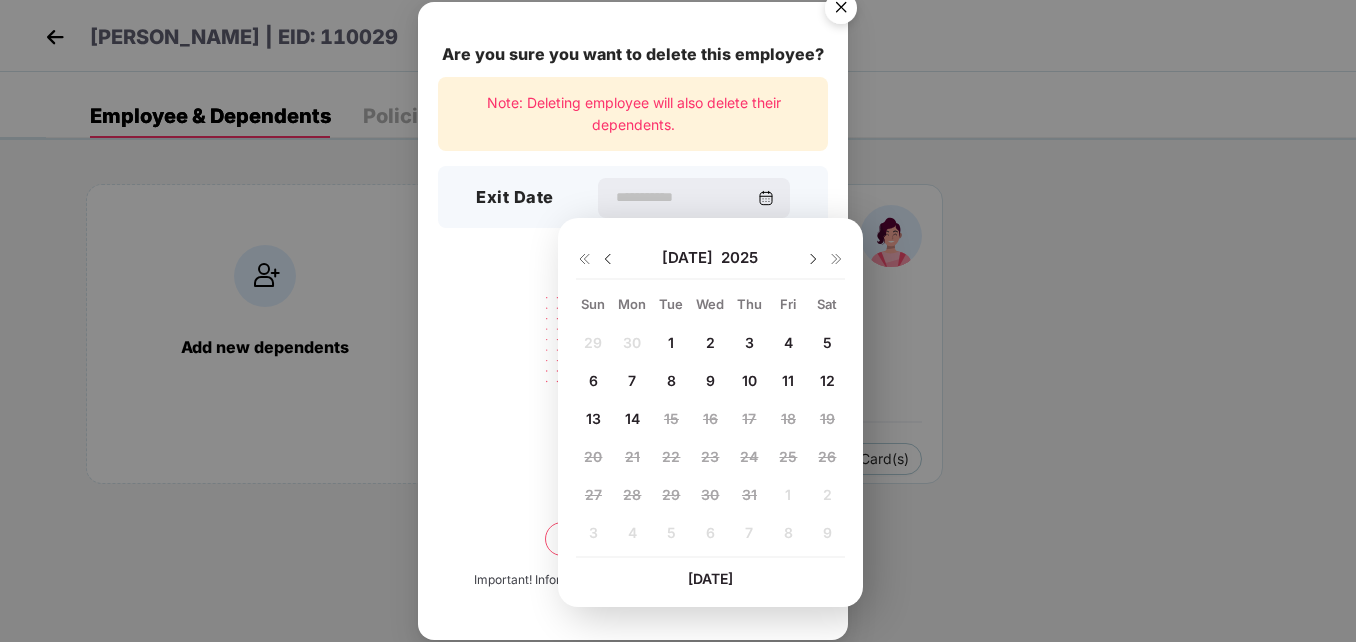 click at bounding box center (608, 259) 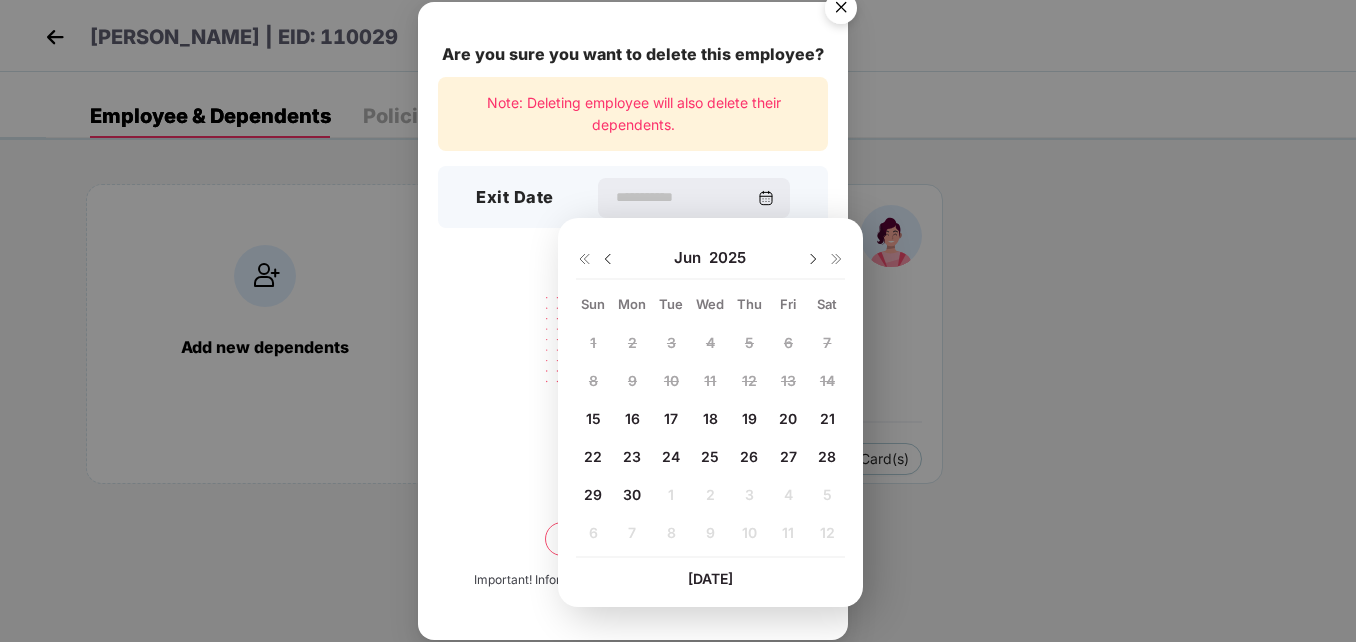click on "30" at bounding box center [632, 494] 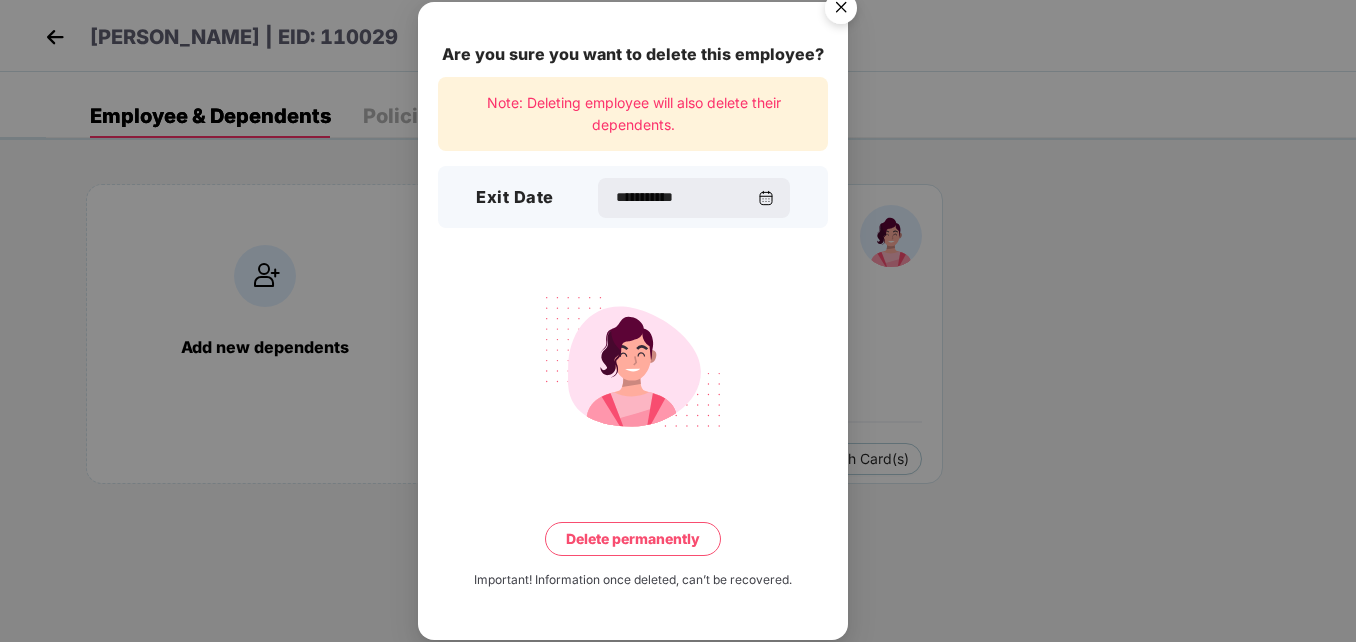 click on "Delete permanently" at bounding box center [633, 539] 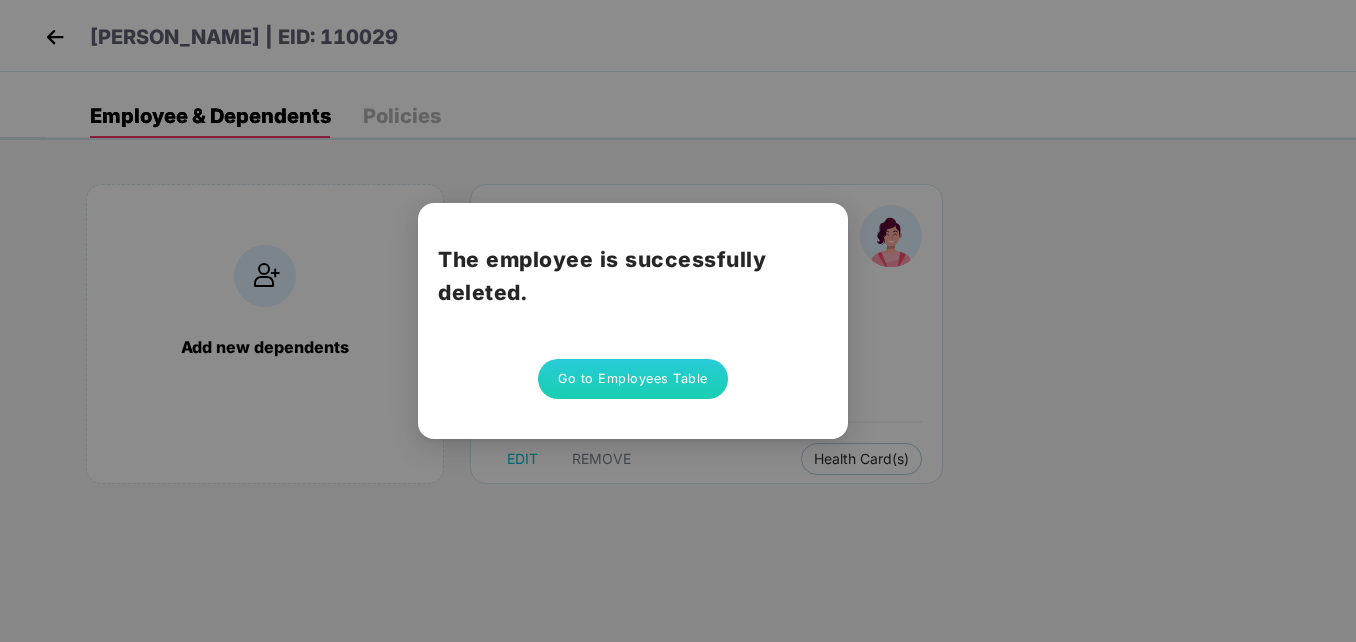 click on "Go to Employees Table" at bounding box center (633, 379) 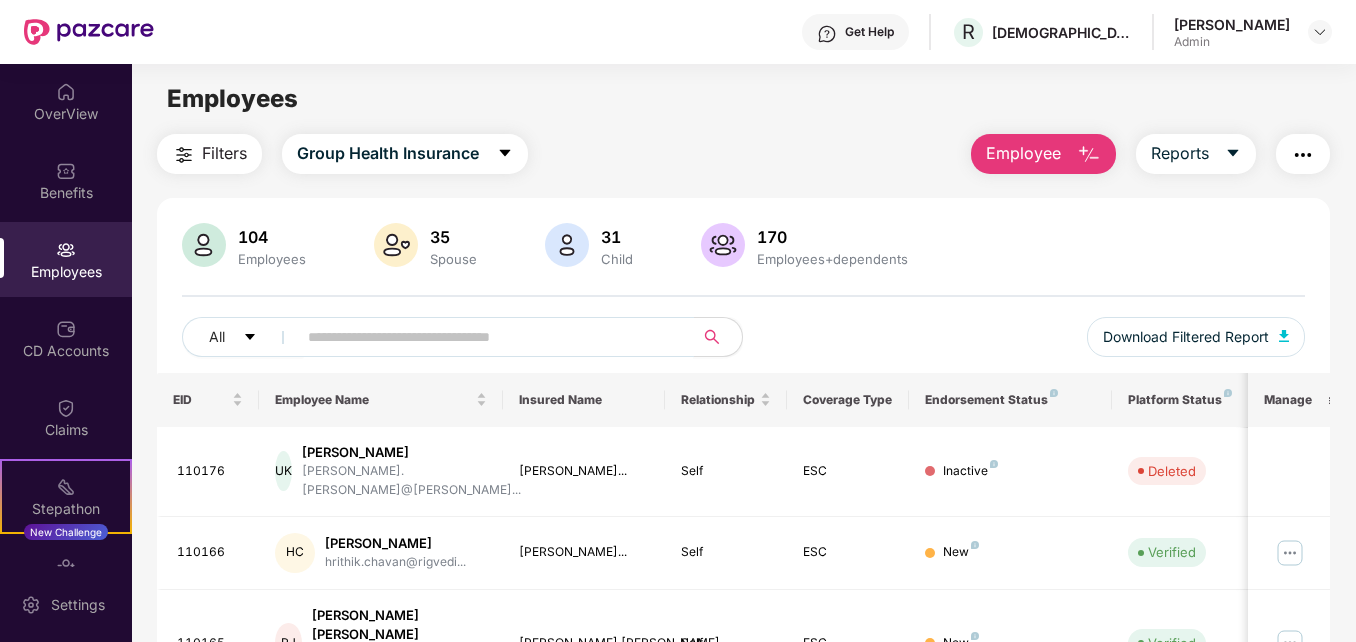 click at bounding box center [487, 337] 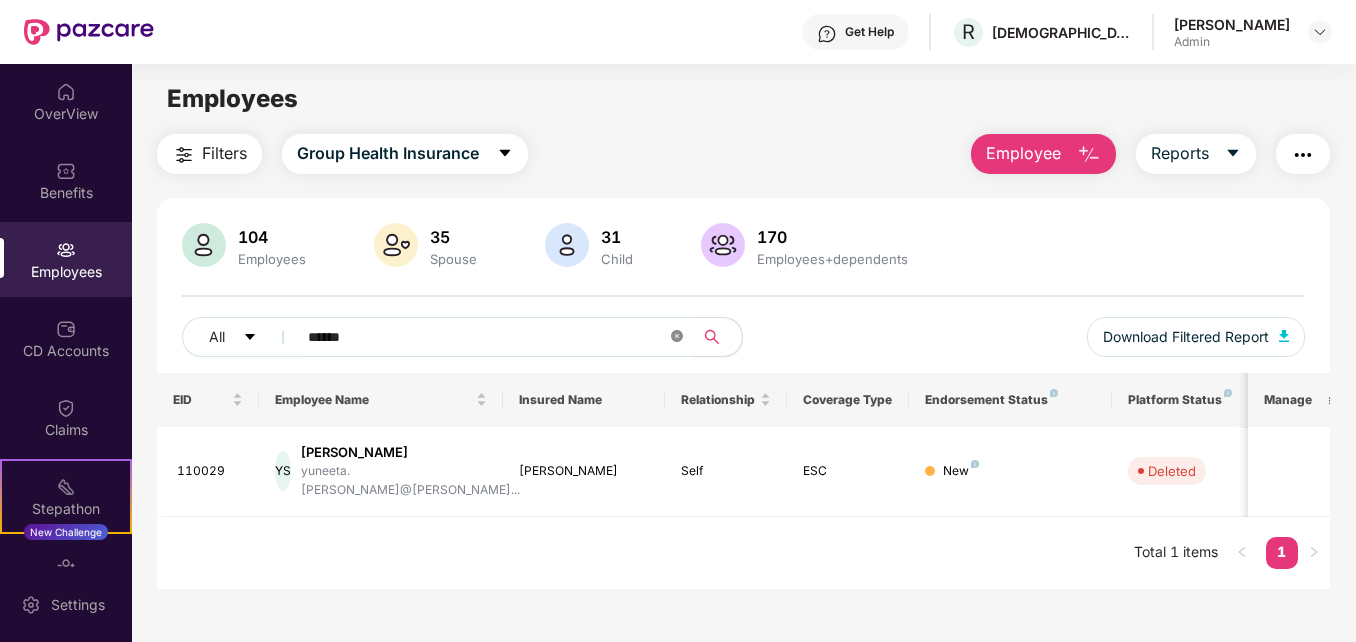 click 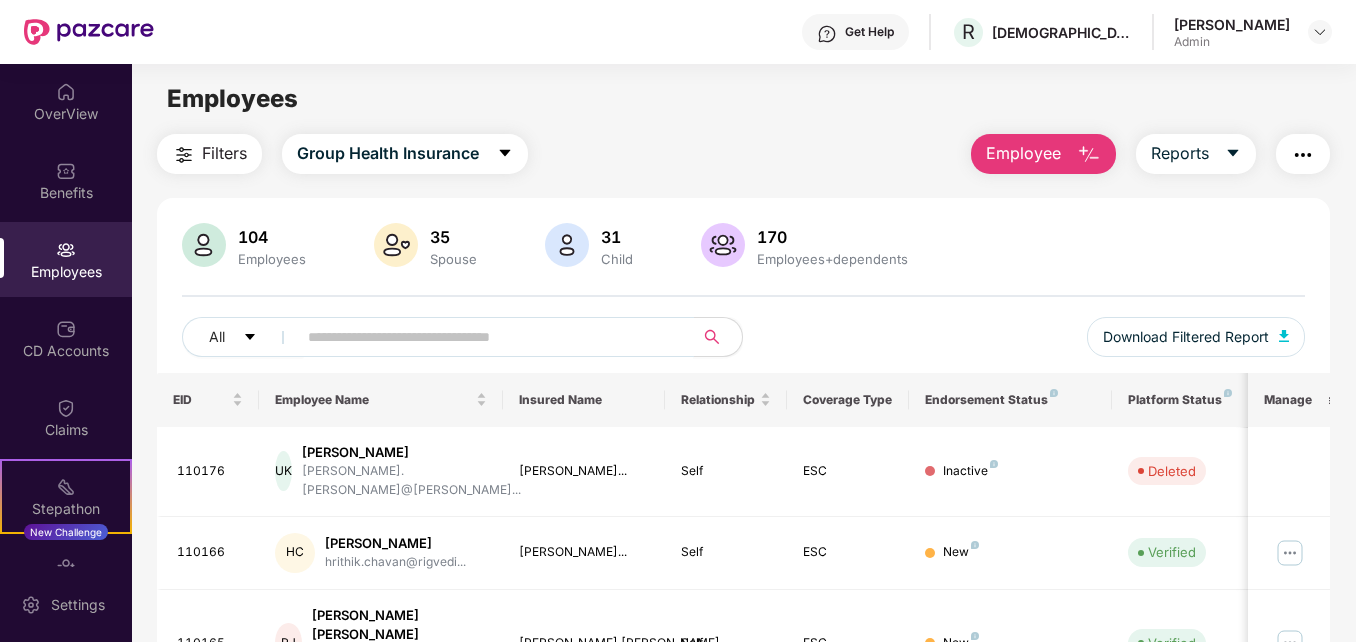 paste on "******" 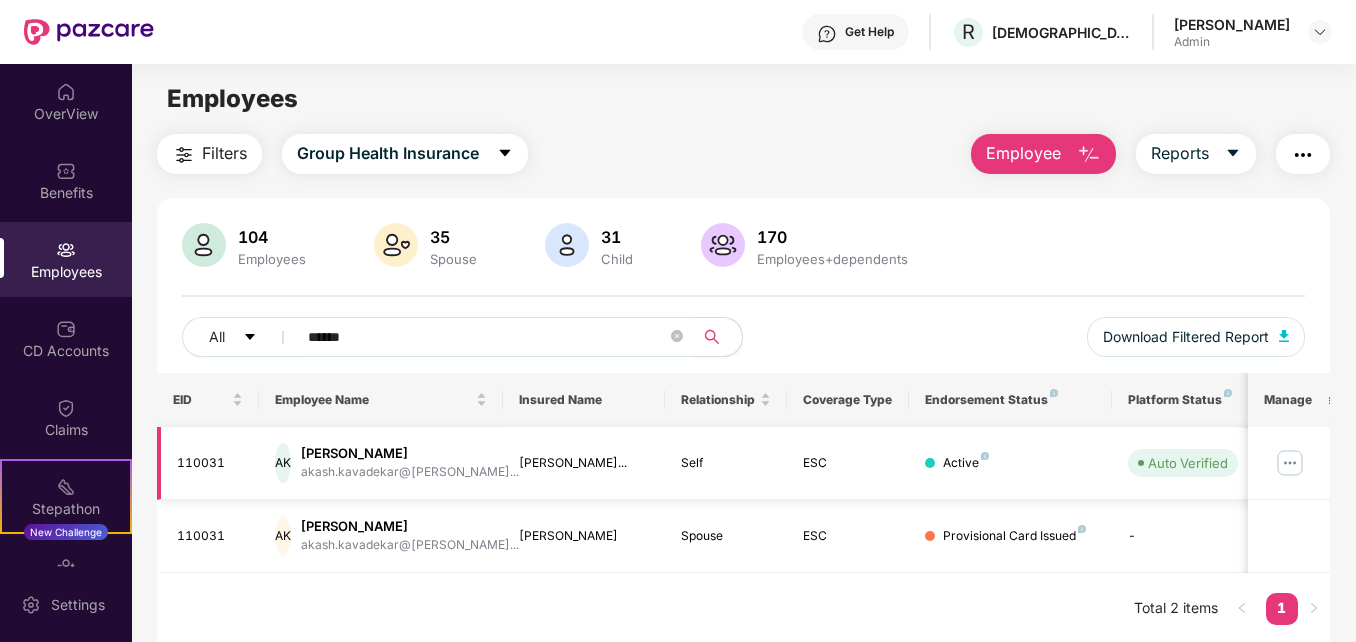 type on "******" 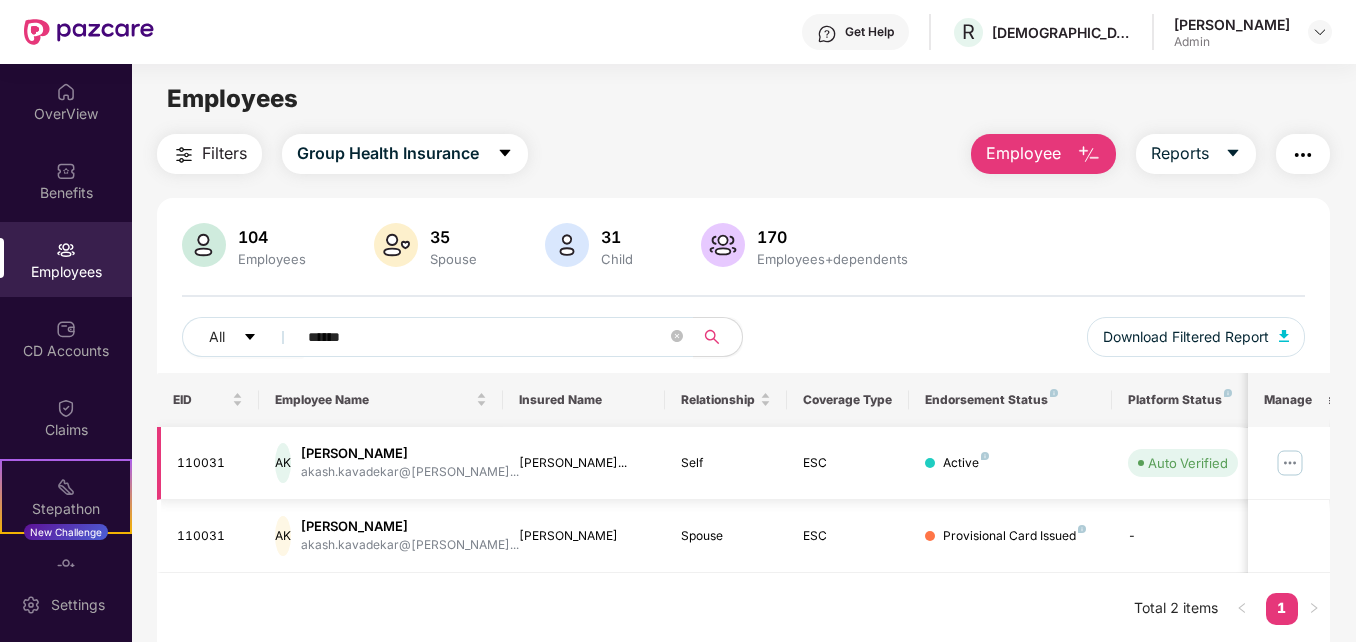 click at bounding box center (1290, 463) 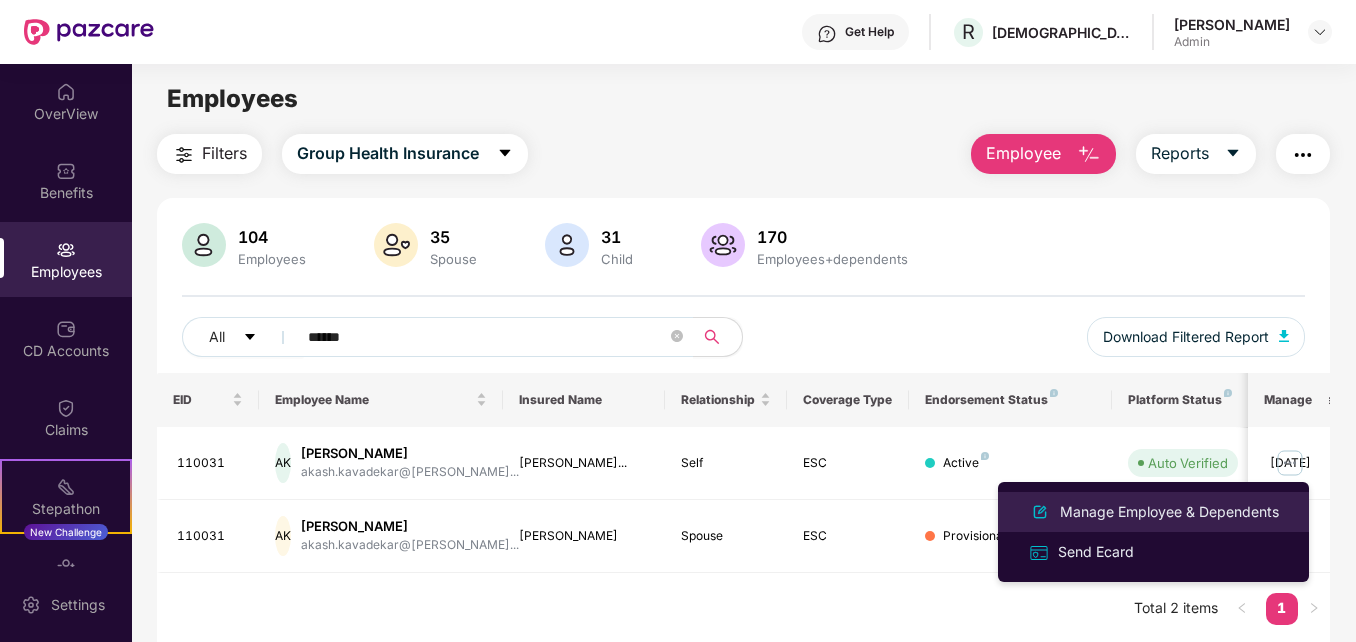 click on "Manage Employee & Dependents" at bounding box center [1169, 512] 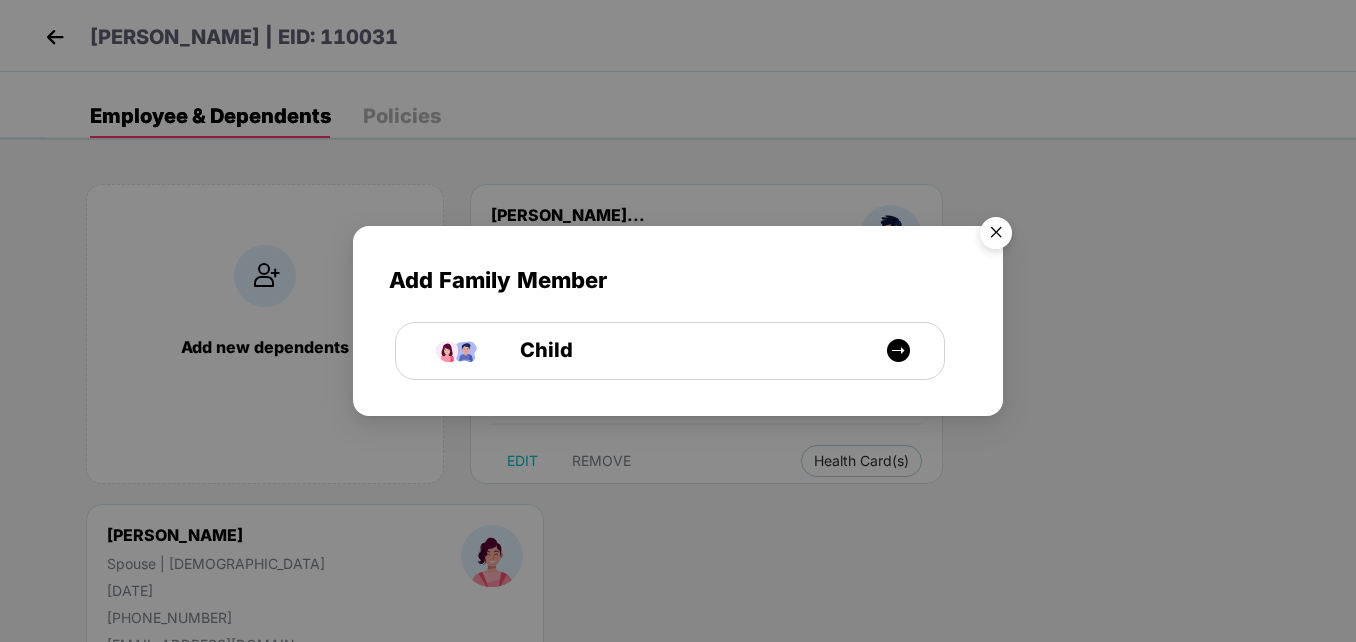 click at bounding box center (996, 236) 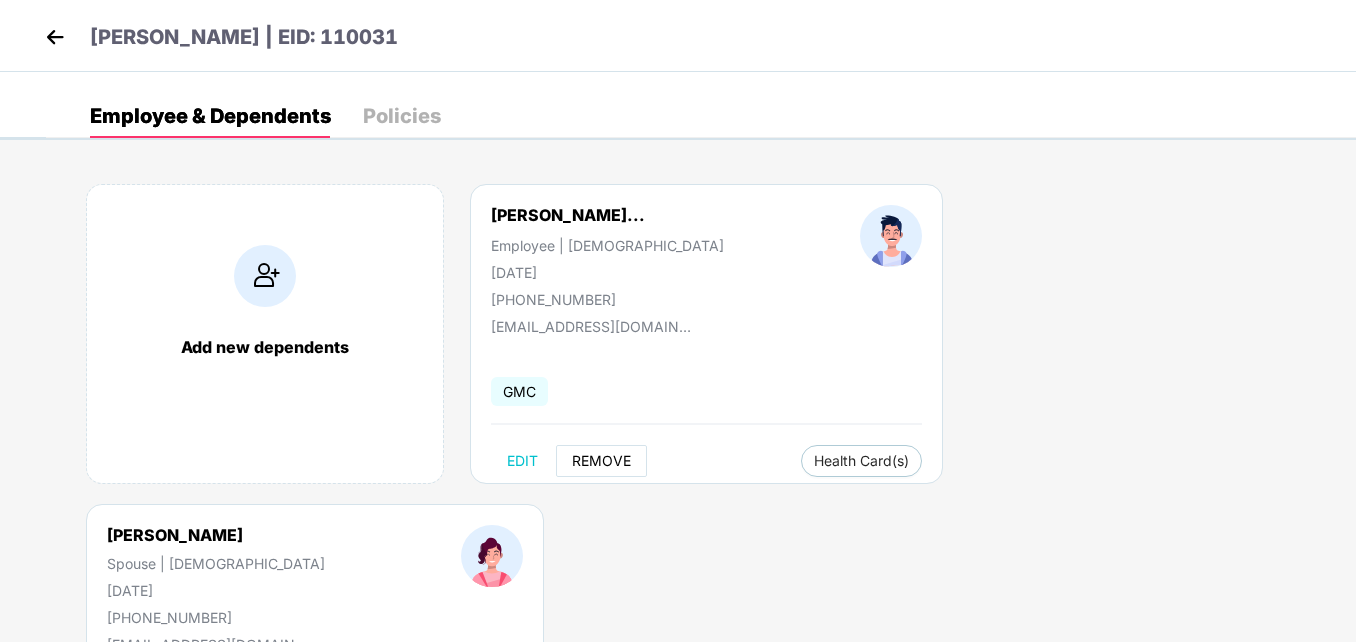 click on "REMOVE" at bounding box center [601, 461] 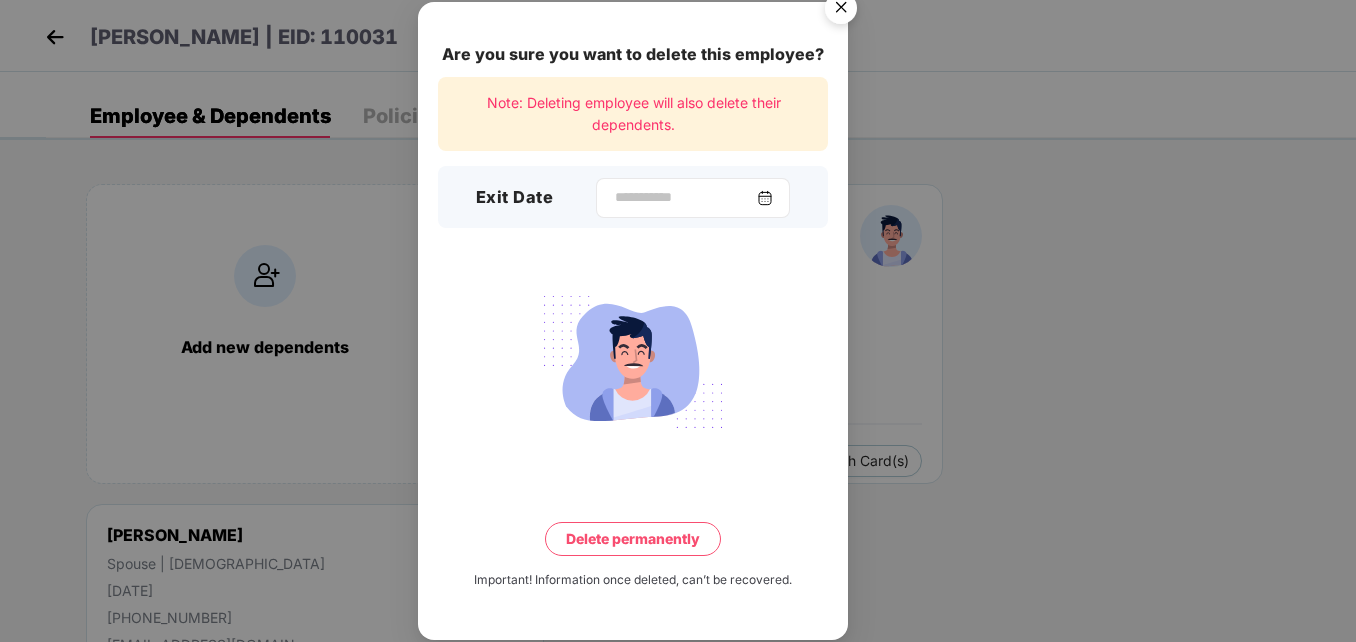 click at bounding box center (765, 198) 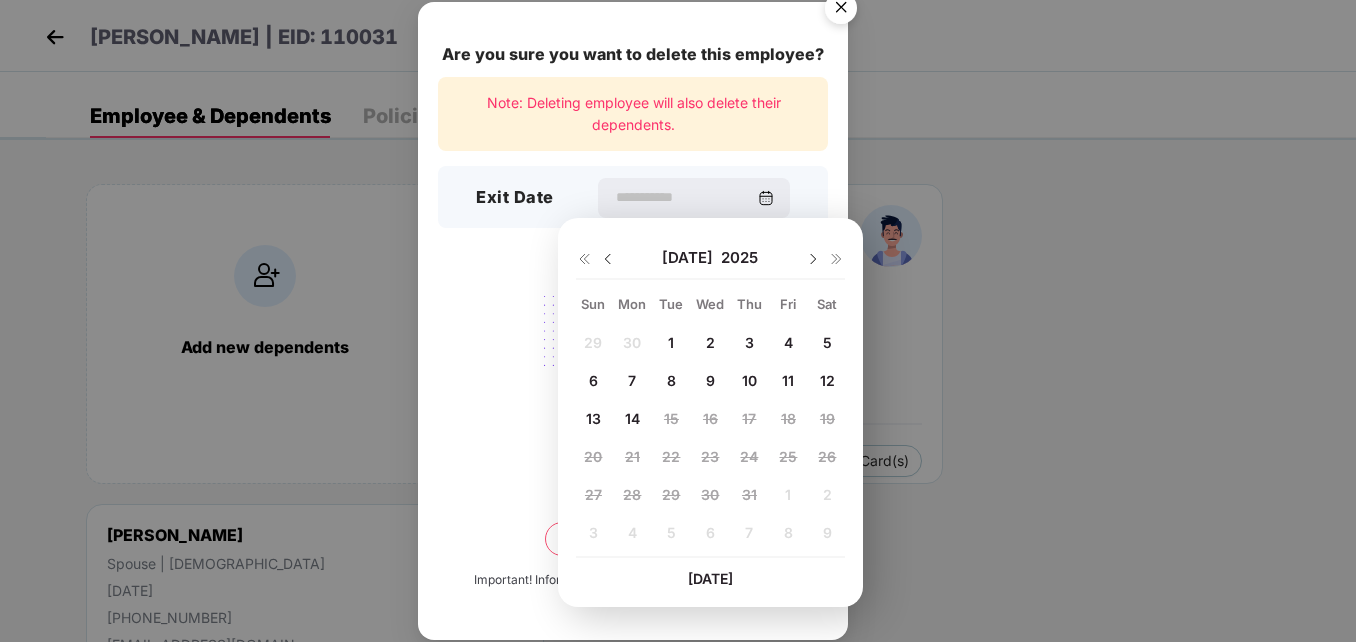 click at bounding box center [608, 259] 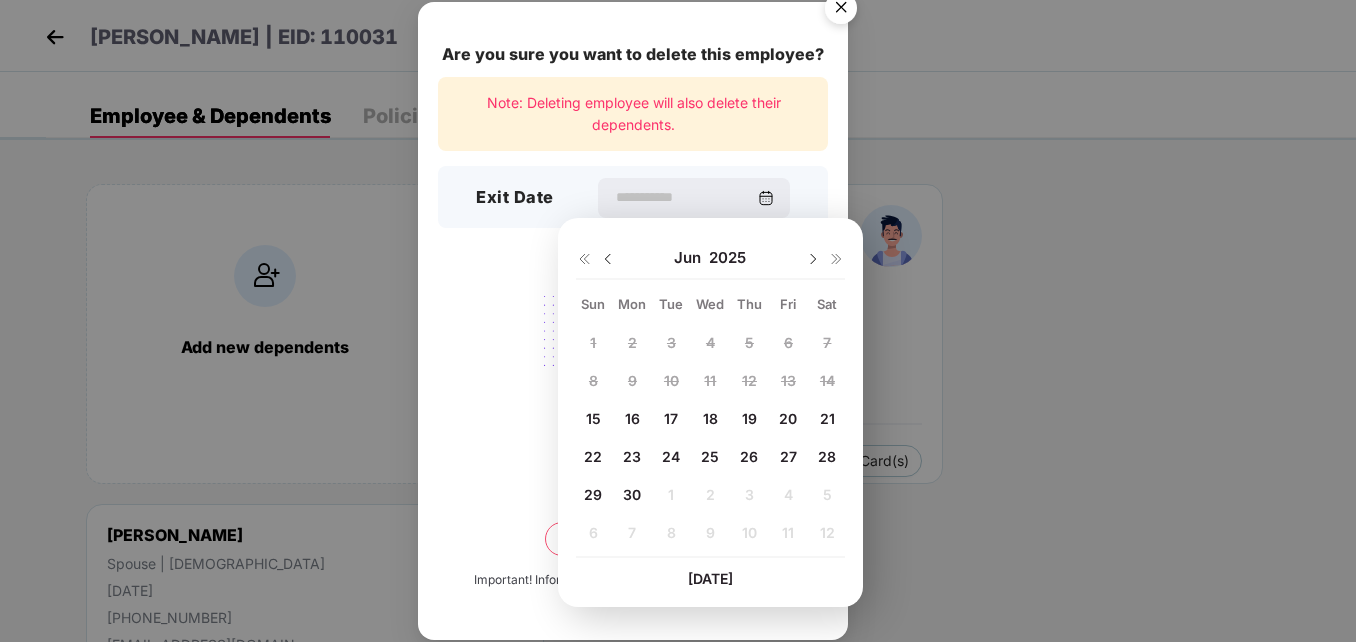 click on "30" at bounding box center [632, 494] 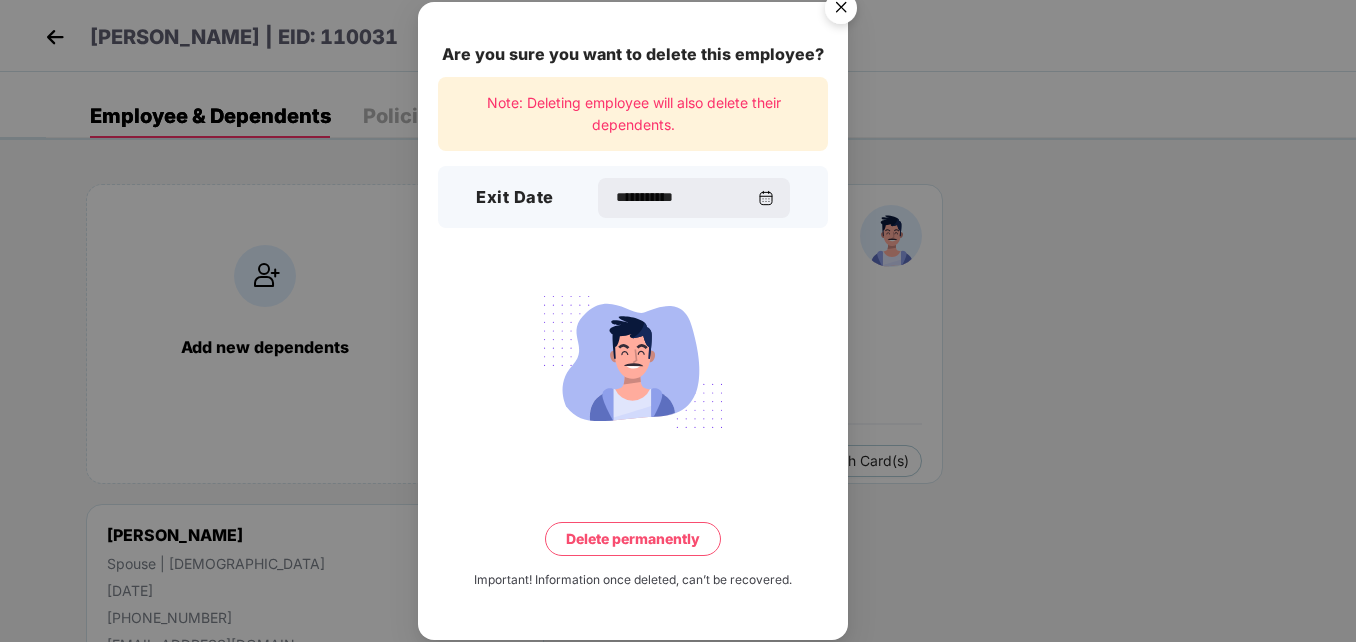 click on "Delete permanently" at bounding box center [633, 539] 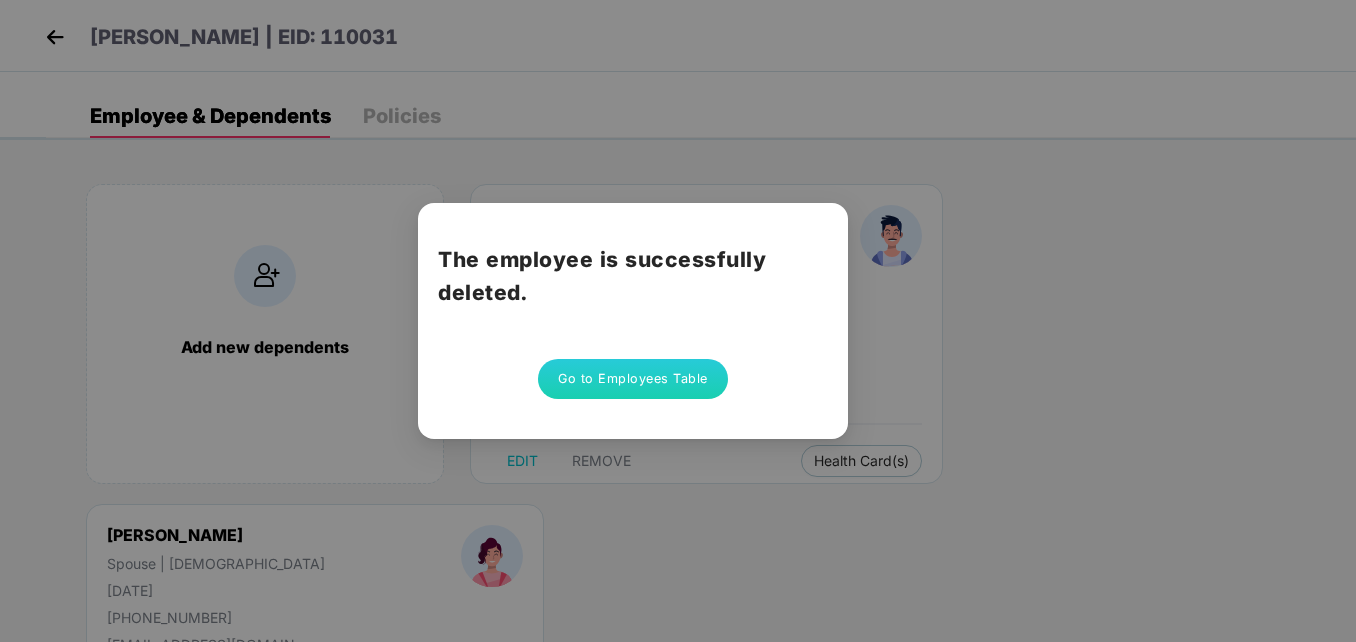 click on "Go to Employees Table" at bounding box center [633, 379] 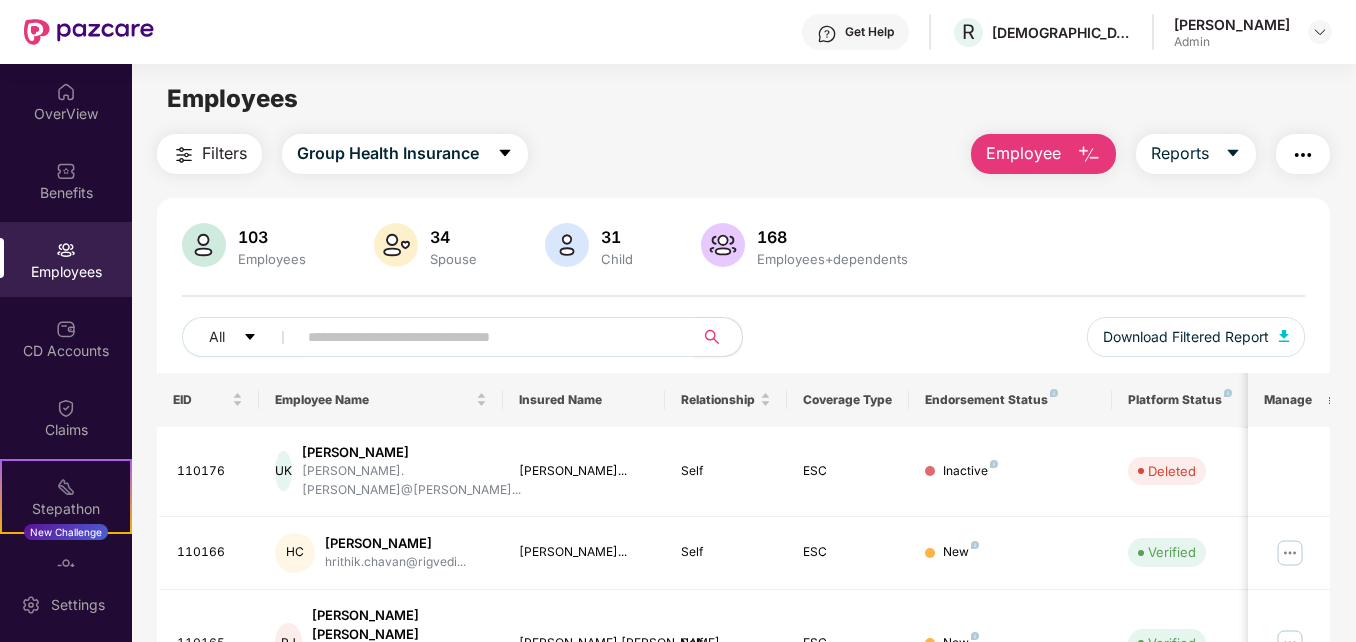 click at bounding box center [487, 337] 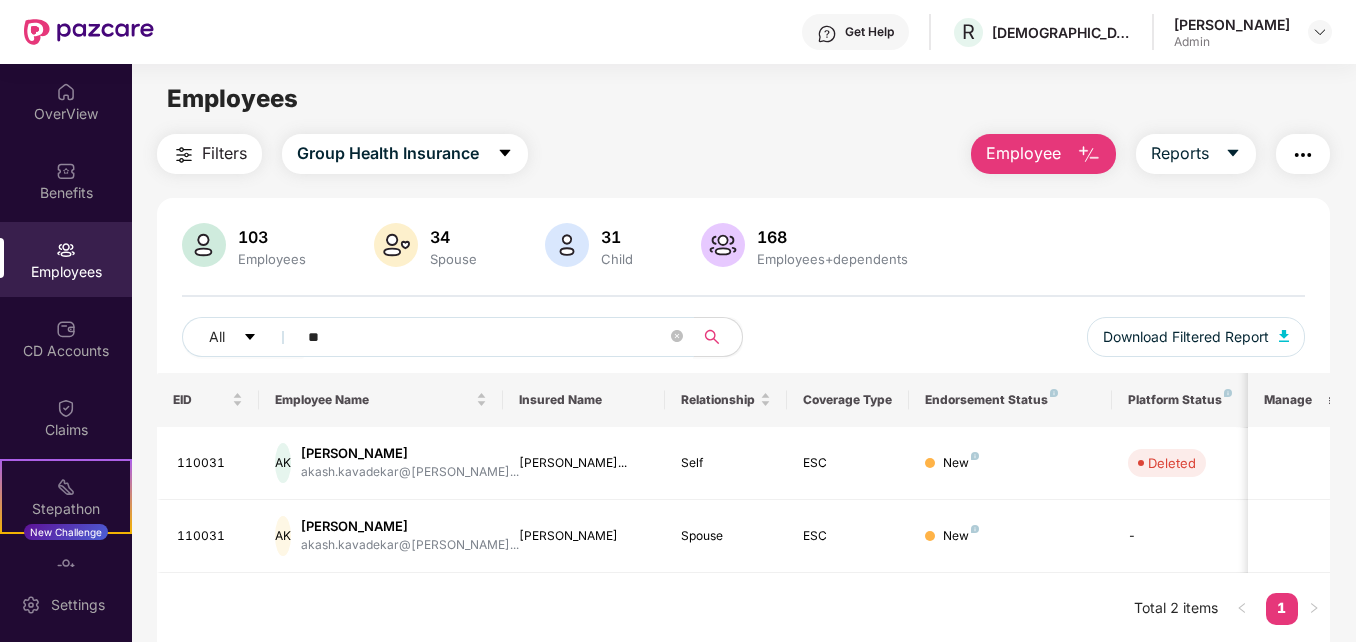 type on "*" 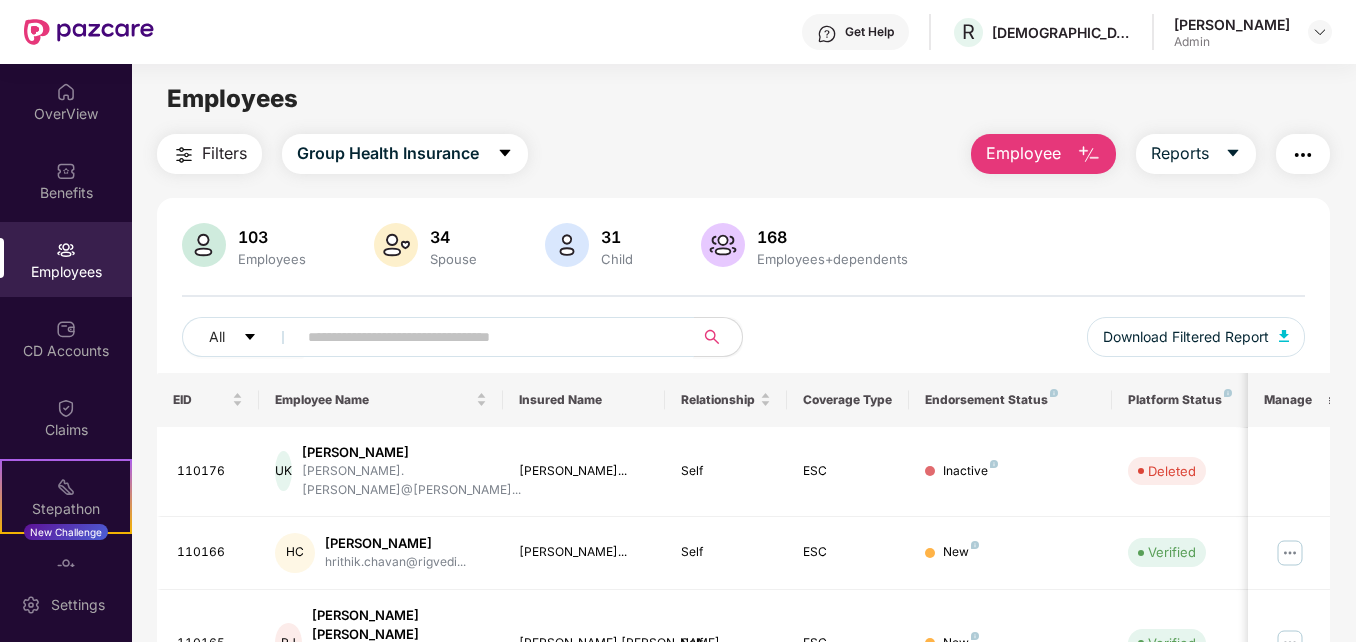 paste on "******" 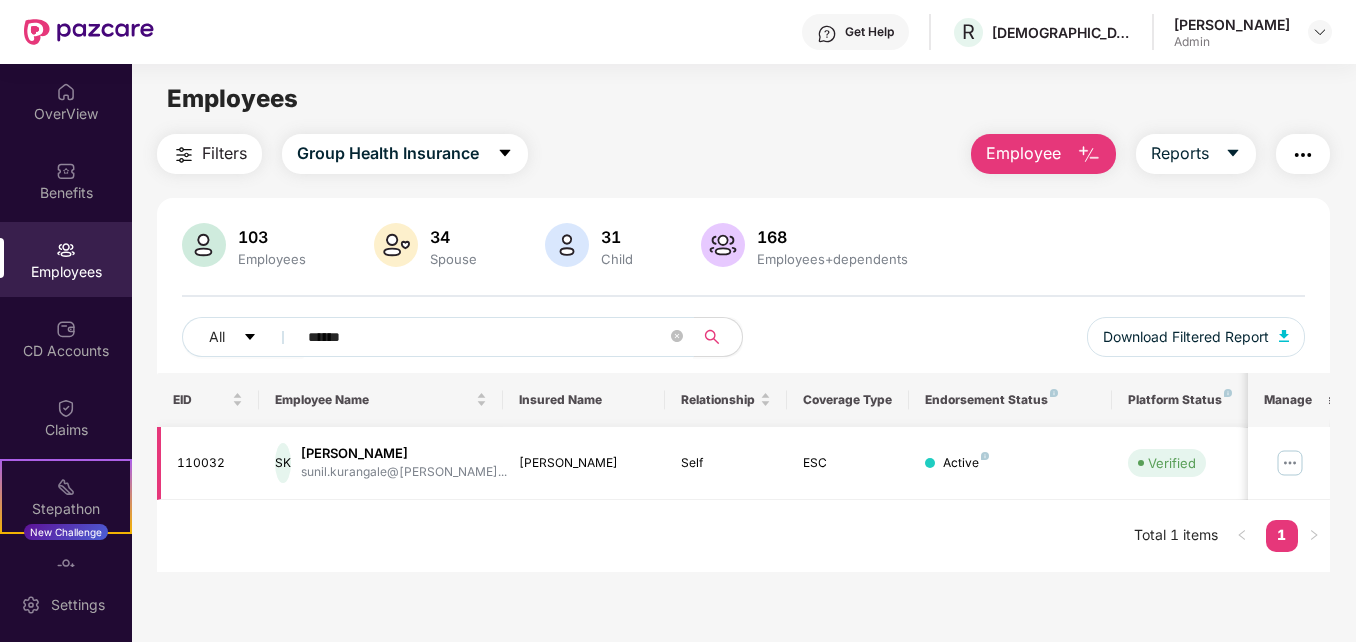 type on "******" 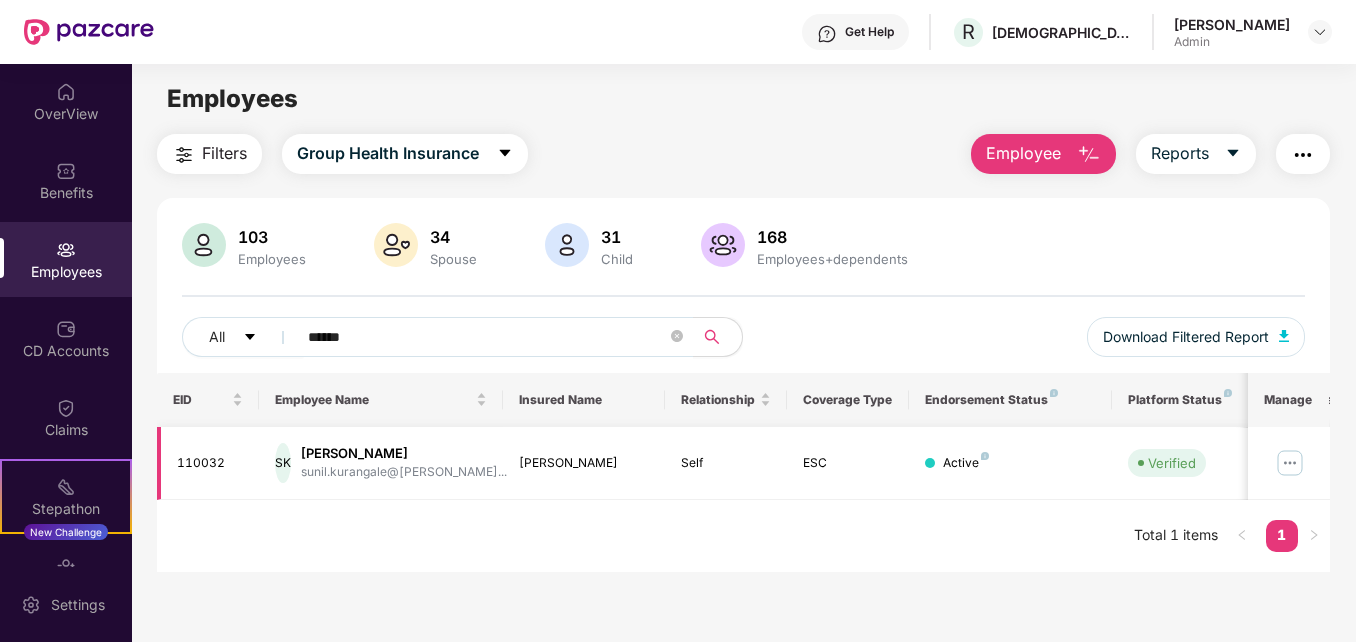 click at bounding box center (1290, 463) 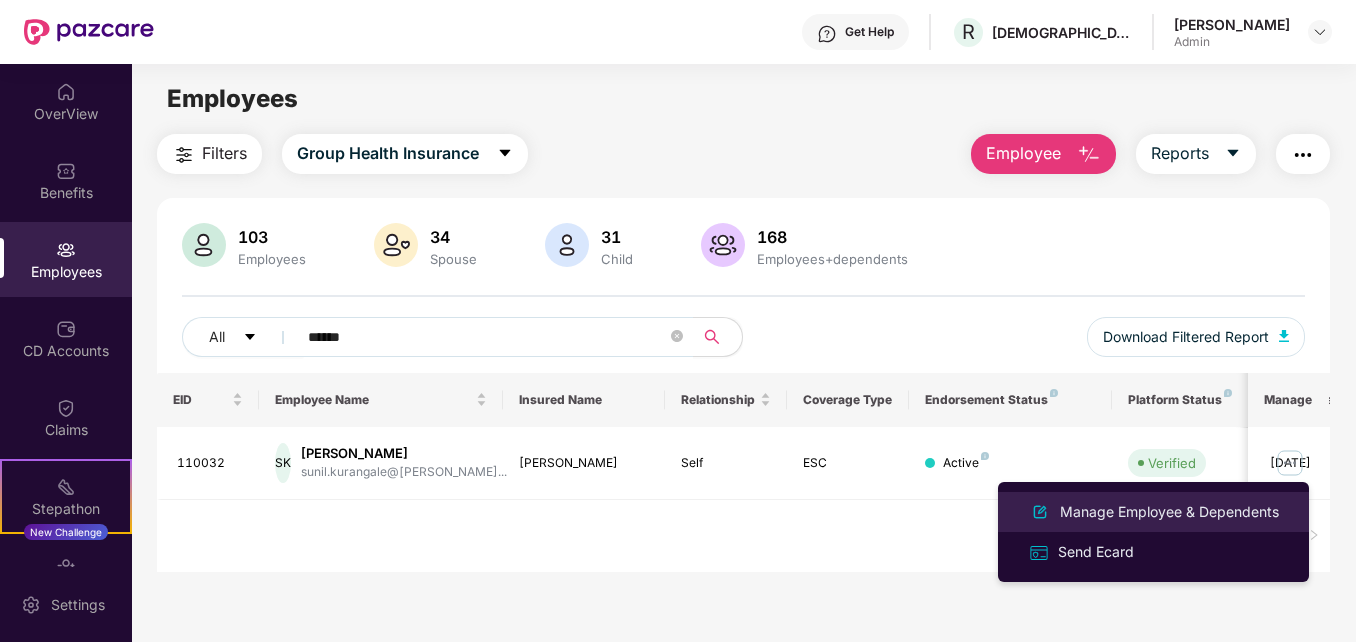 click on "Manage Employee & Dependents" at bounding box center (1169, 512) 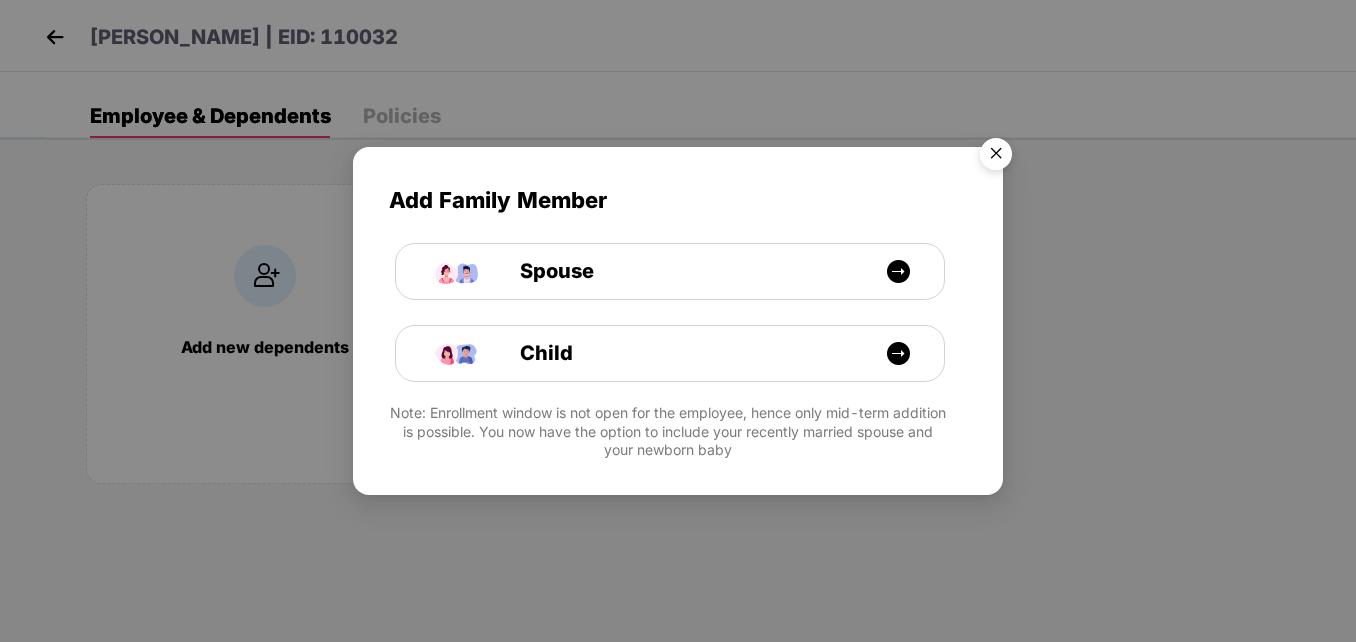 click at bounding box center [996, 157] 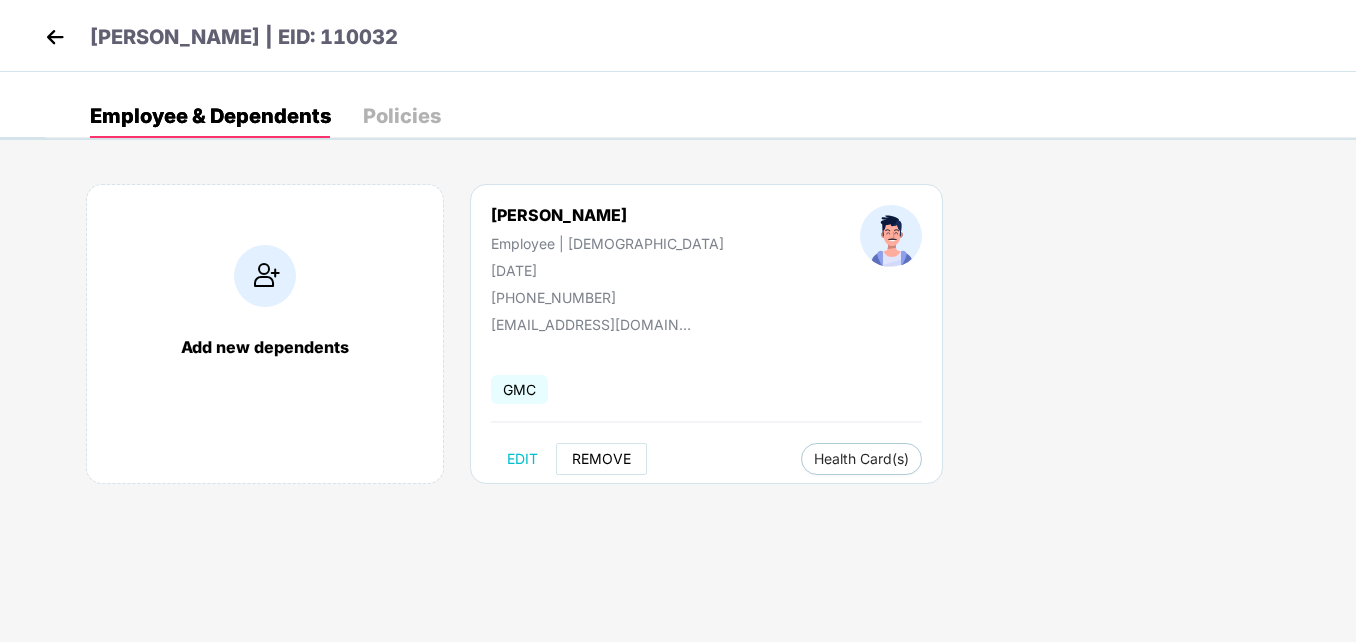 click on "REMOVE" at bounding box center [601, 459] 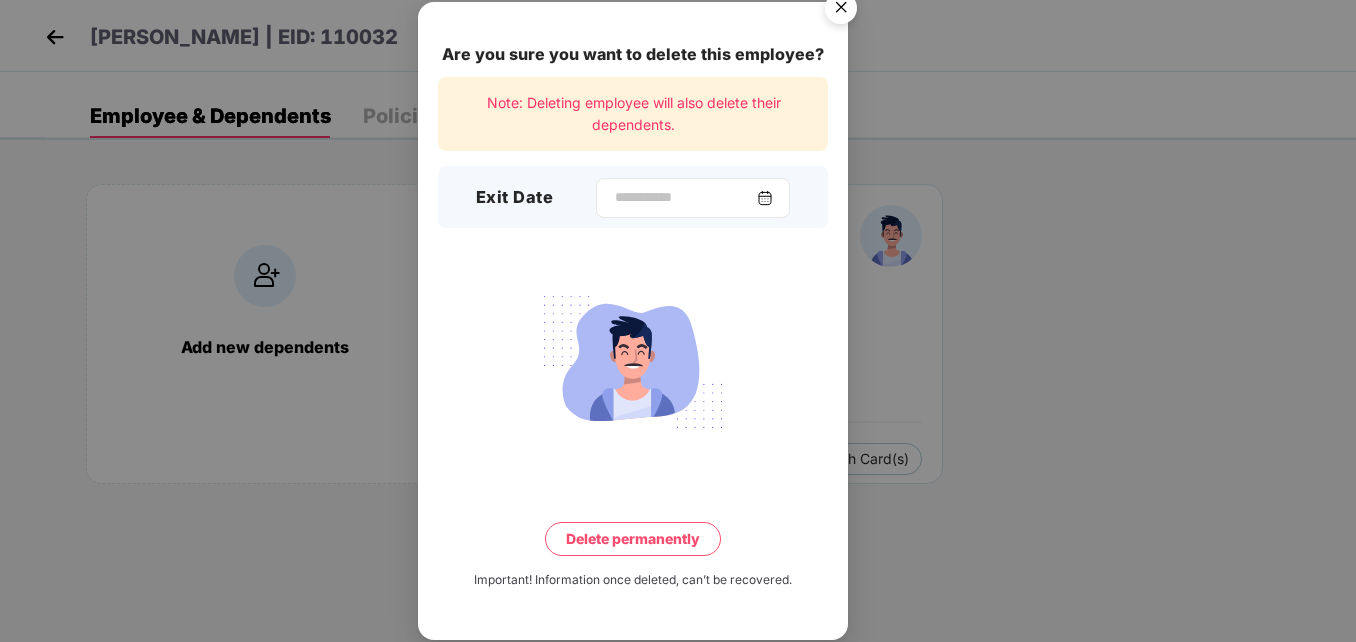 click at bounding box center (765, 198) 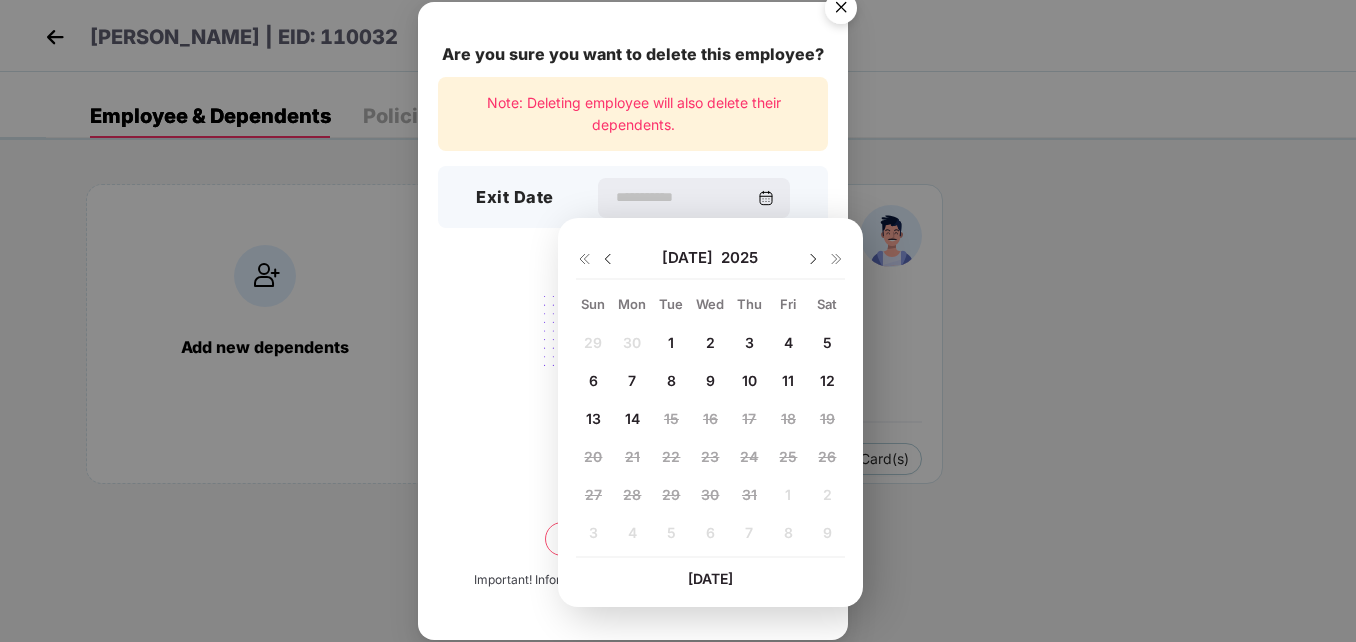 click at bounding box center [608, 259] 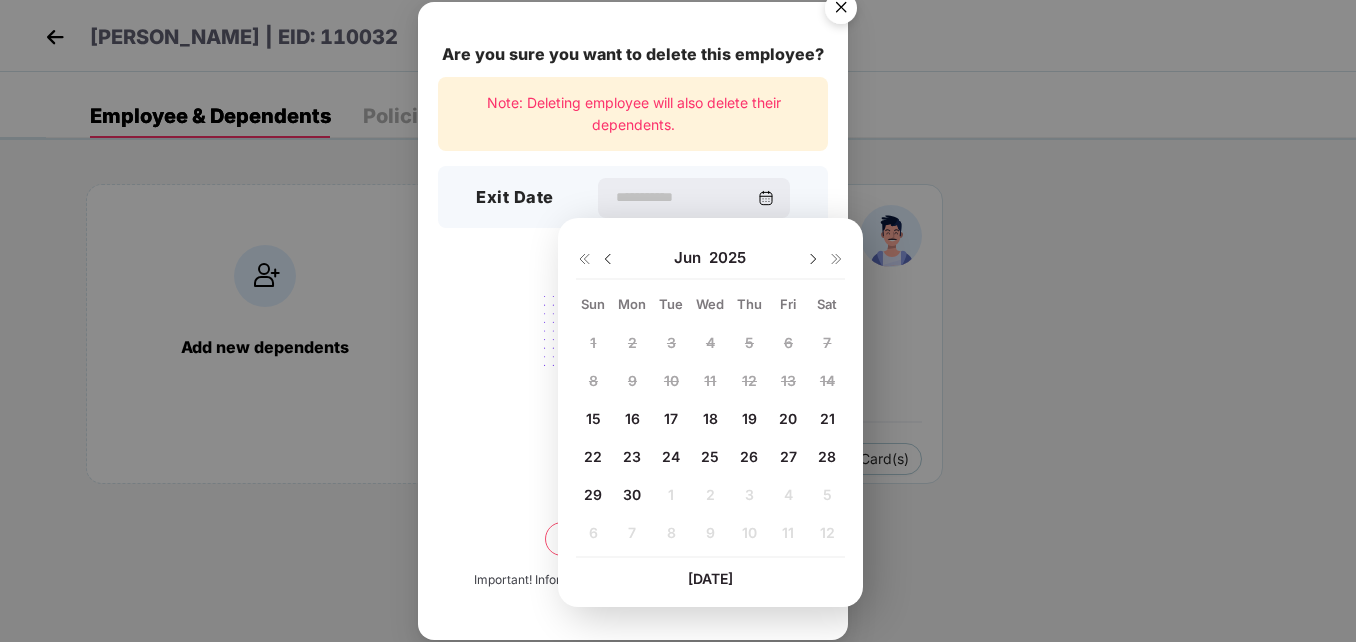 click on "30" at bounding box center [632, 495] 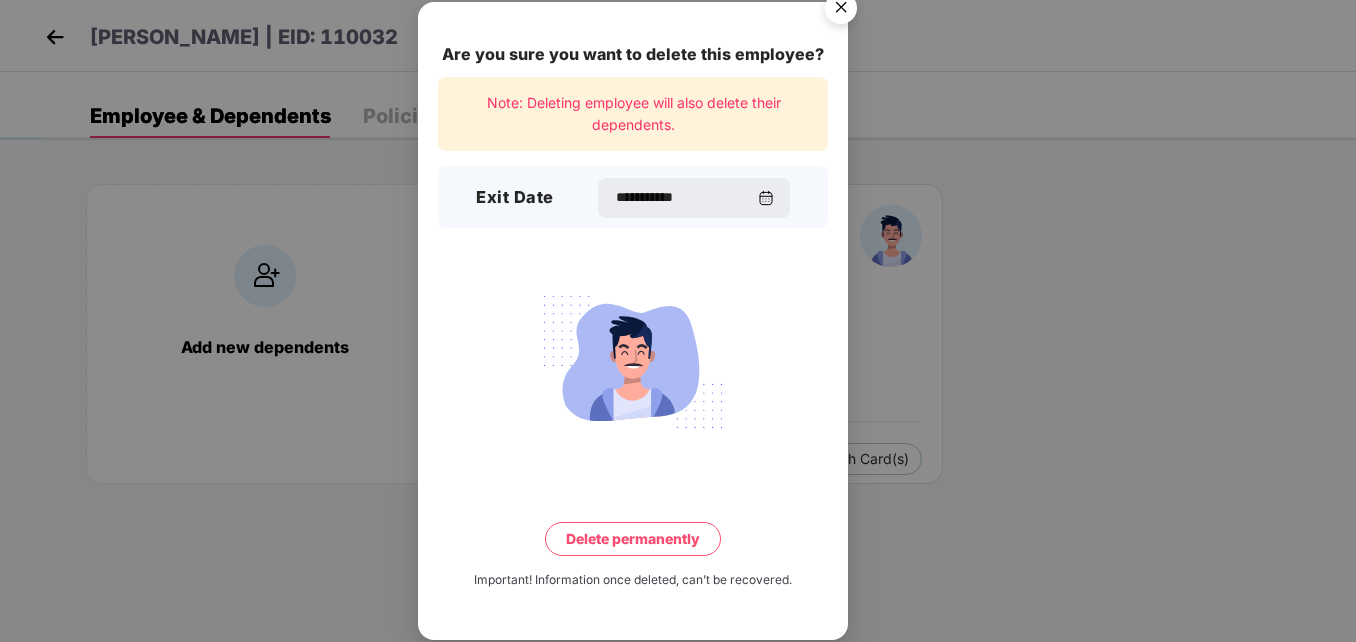 click on "Delete permanently" at bounding box center [633, 539] 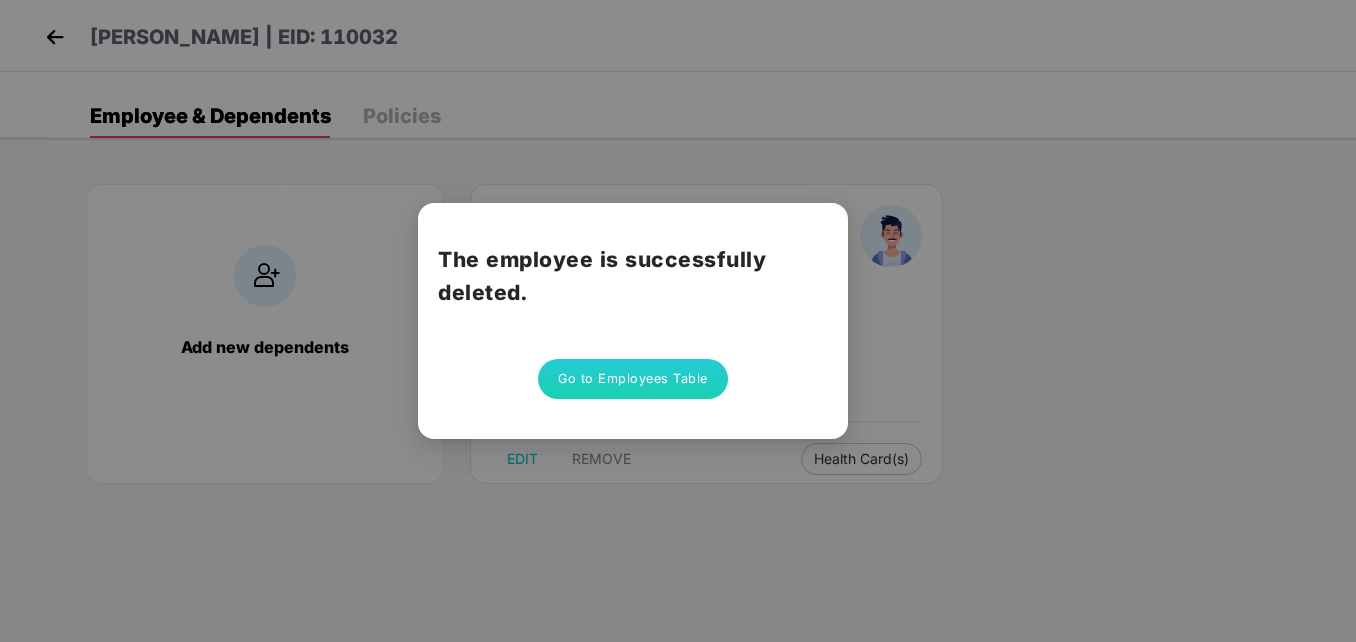 click on "Go to Employees Table" at bounding box center [633, 379] 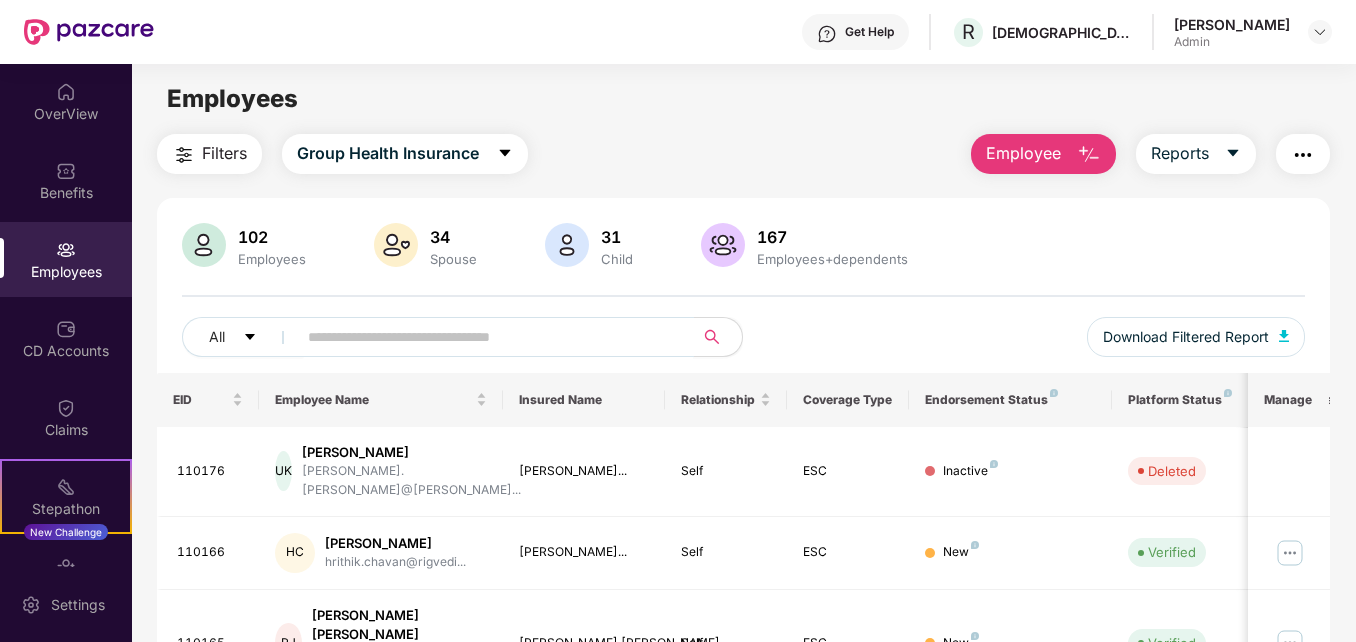 click at bounding box center (487, 337) 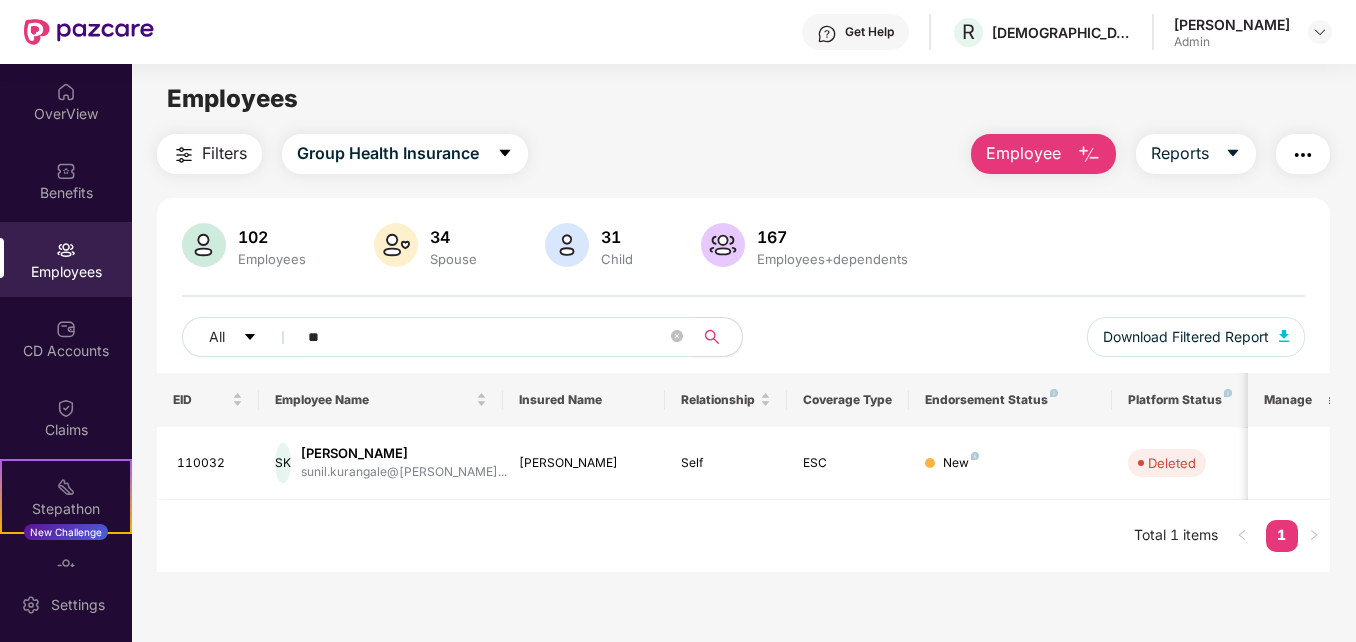type on "*" 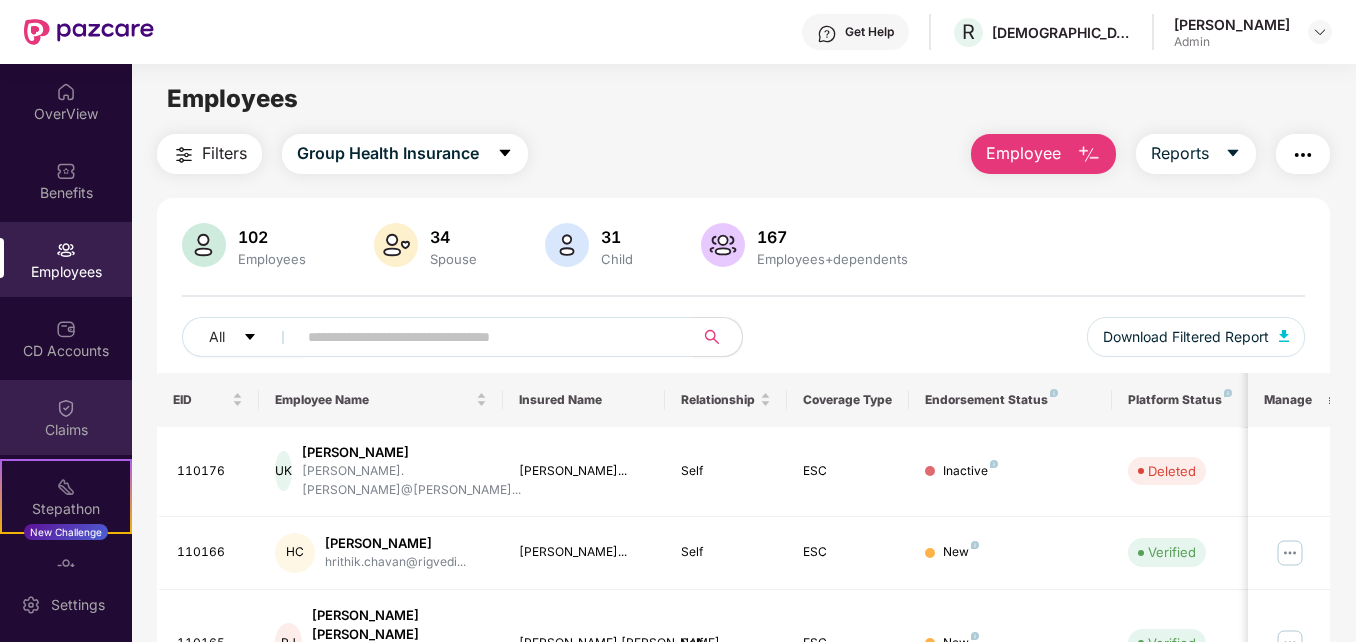 paste on "******" 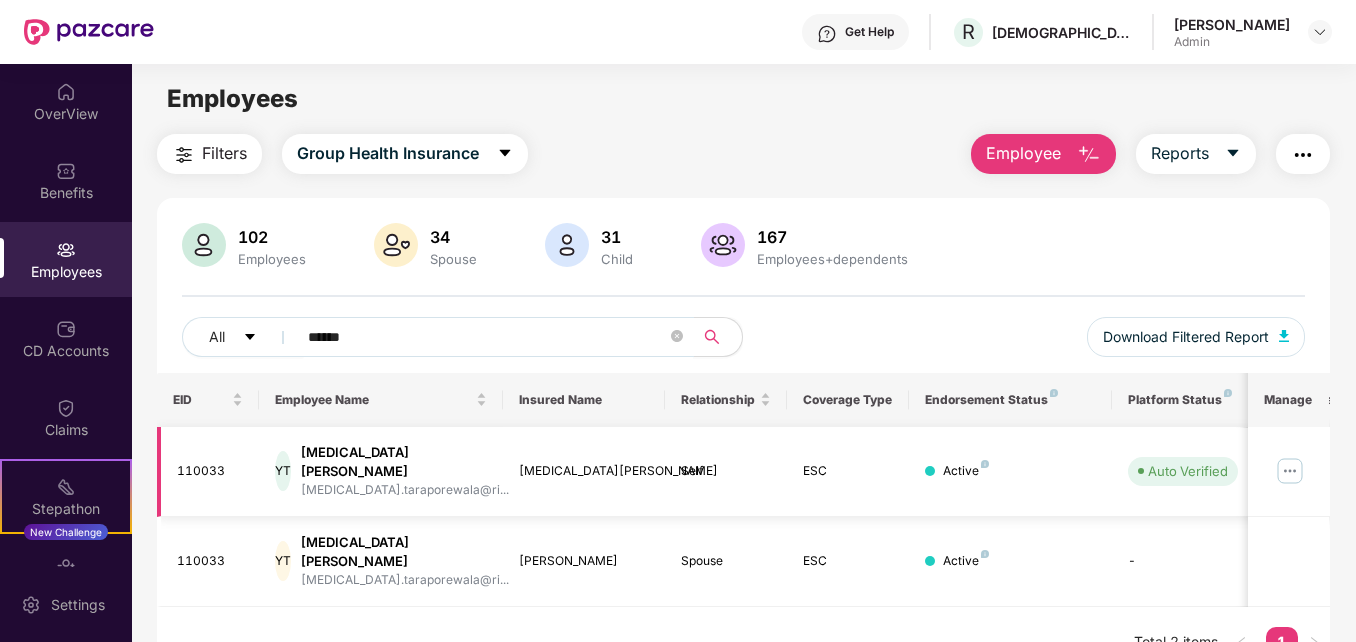 type on "******" 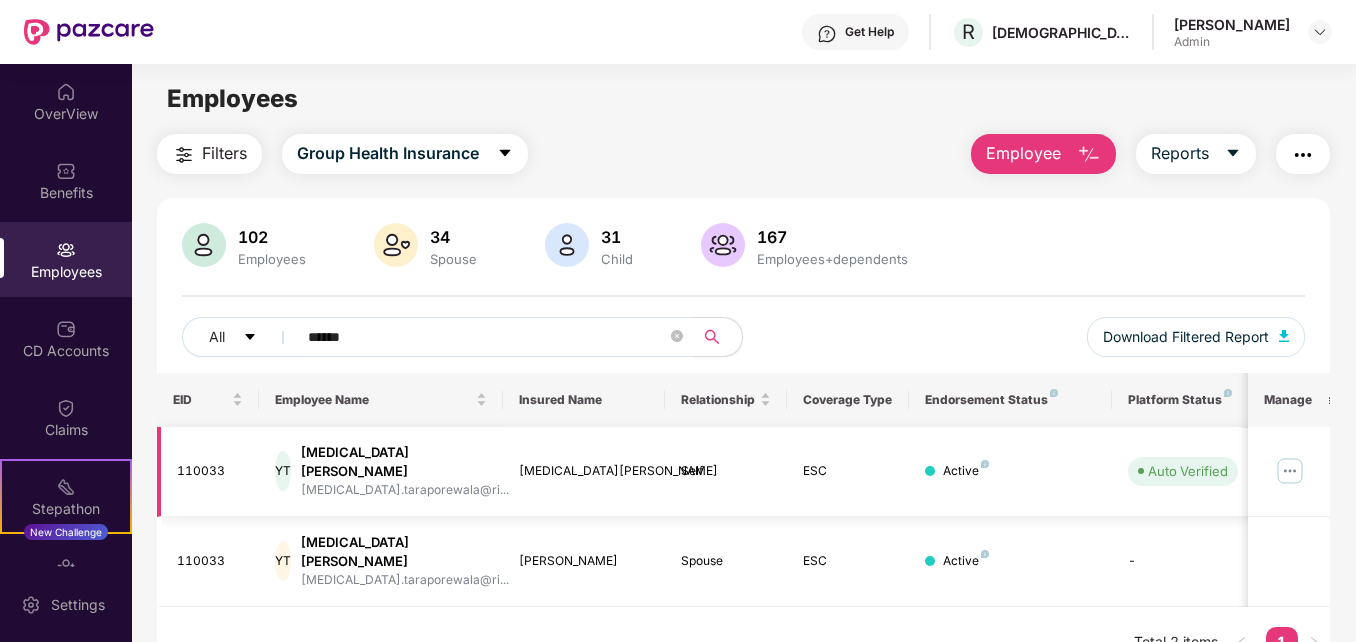 click at bounding box center (1290, 471) 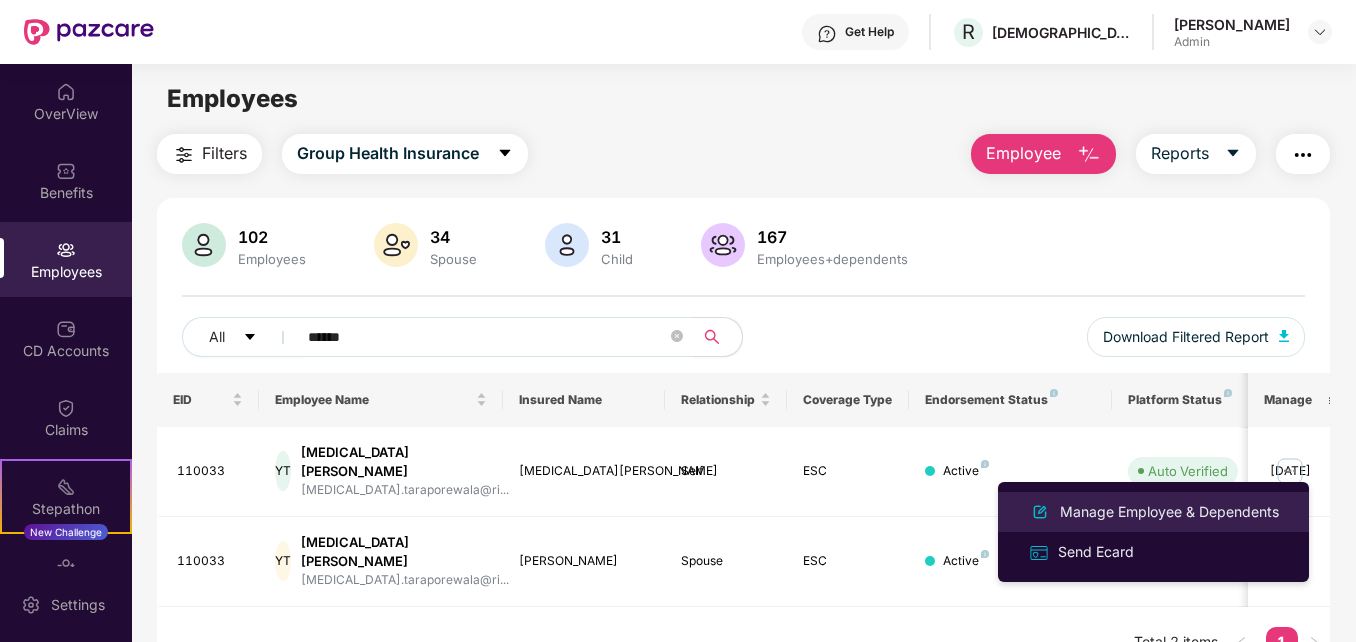 click on "Manage Employee & Dependents" at bounding box center [1169, 512] 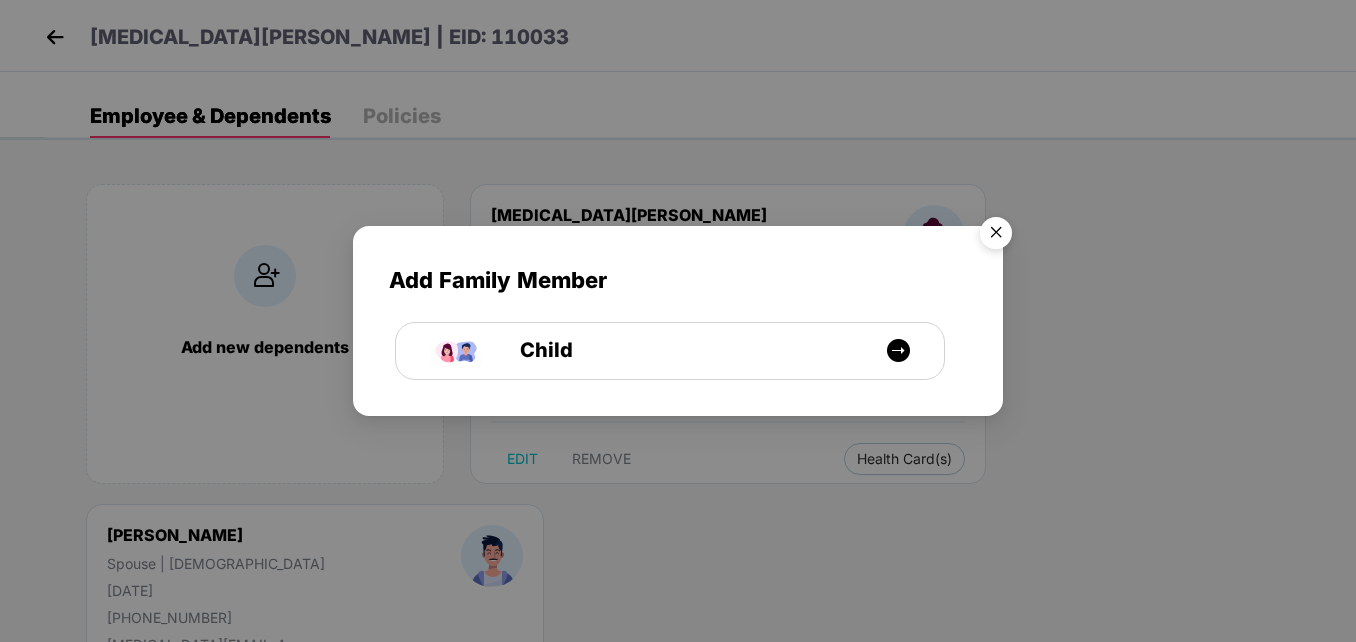 click at bounding box center [996, 236] 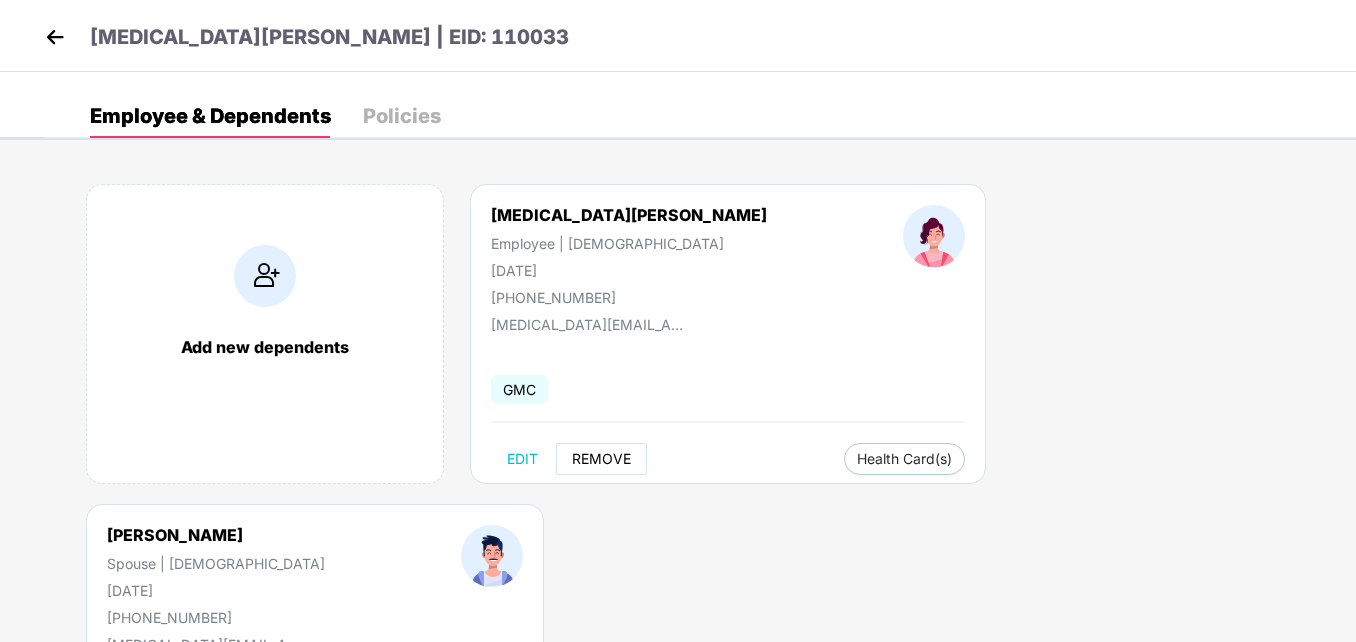 click on "REMOVE" at bounding box center [601, 459] 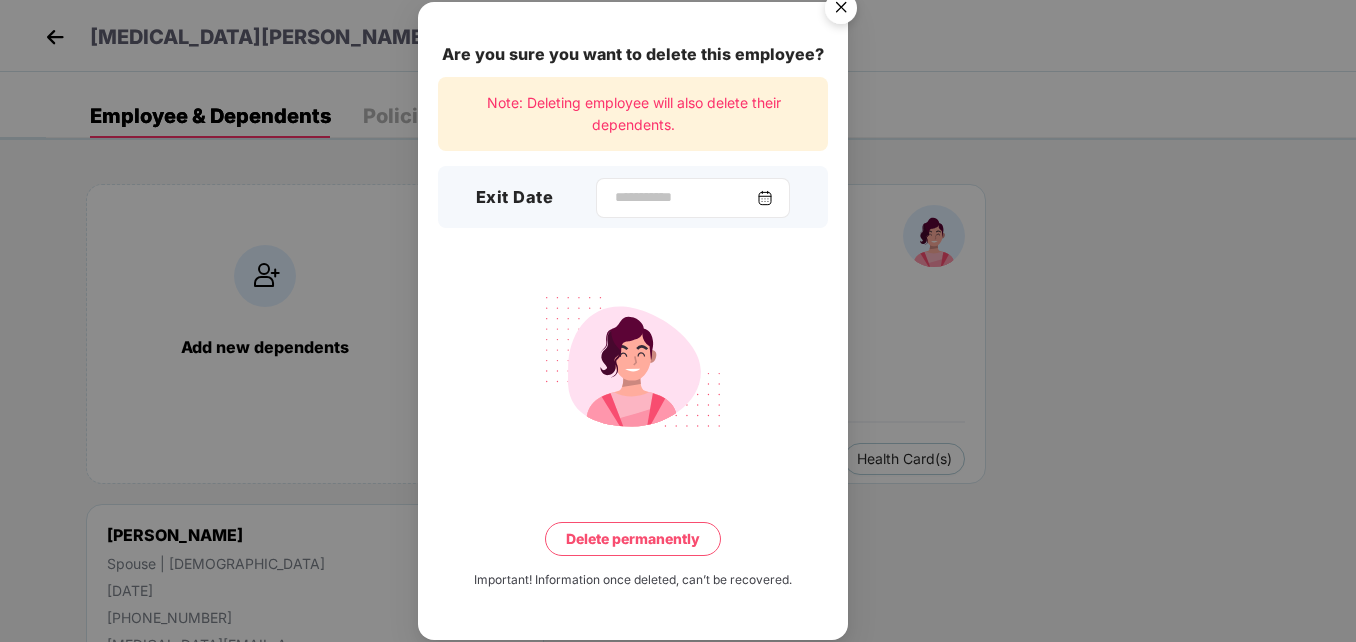 click at bounding box center [765, 198] 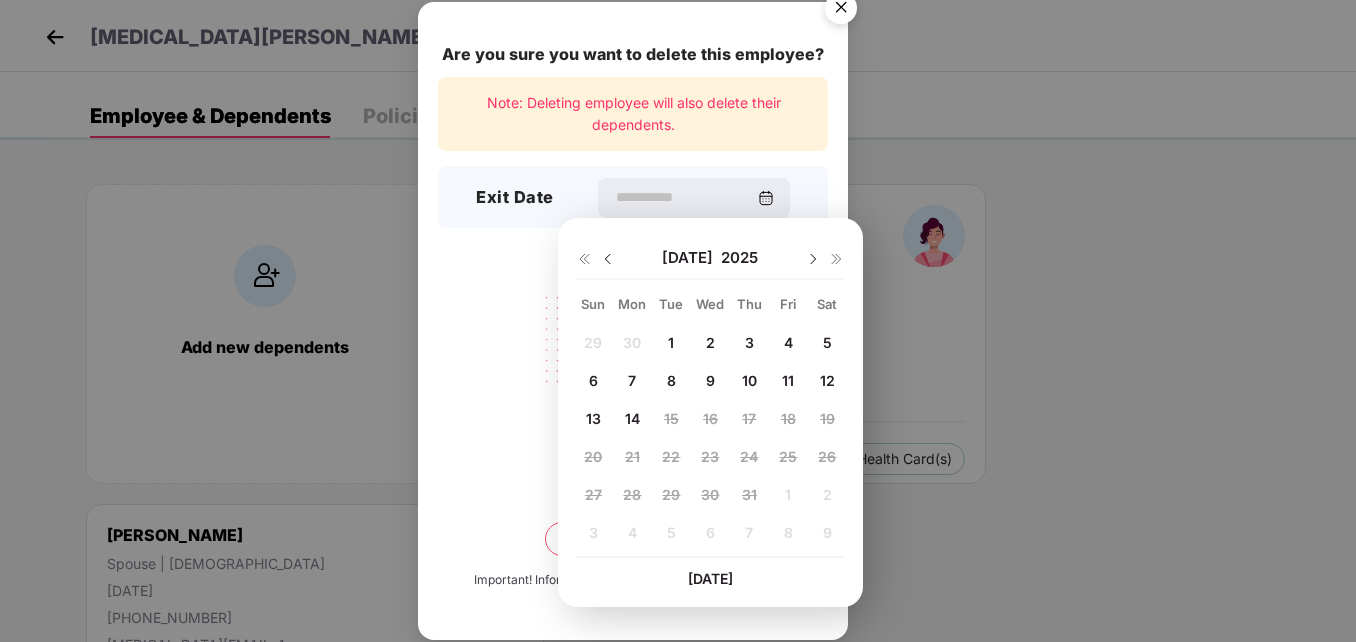 click at bounding box center (608, 259) 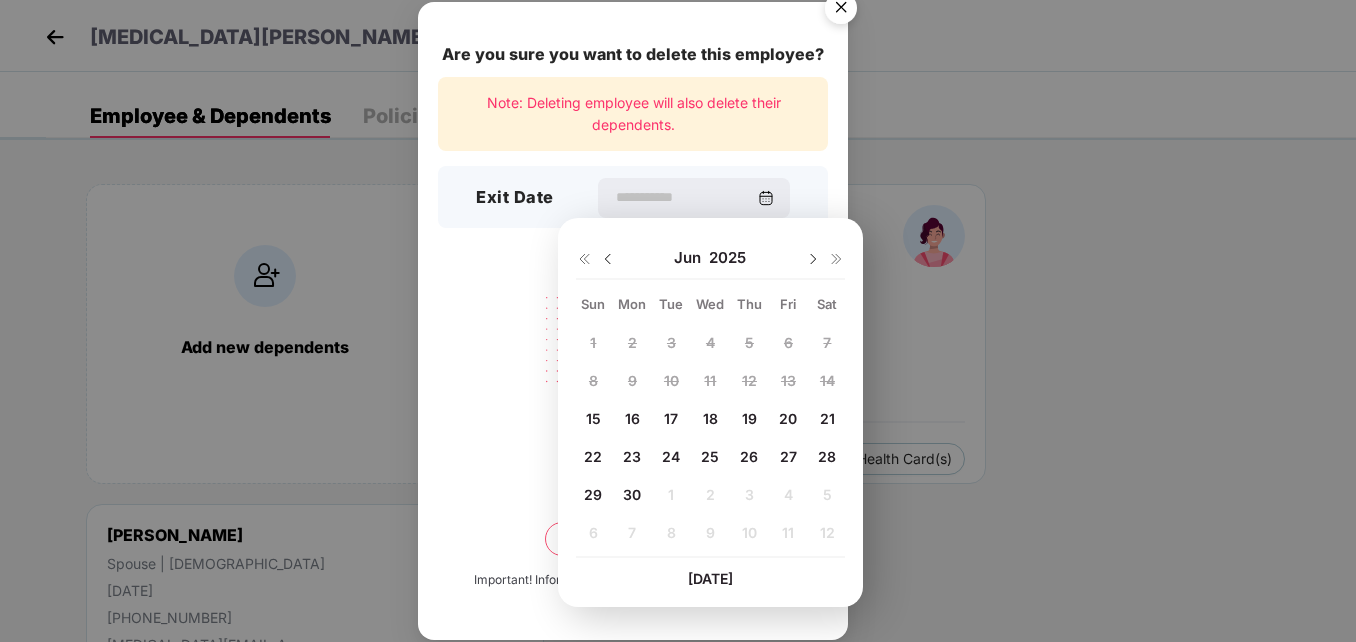 click on "30" at bounding box center (632, 494) 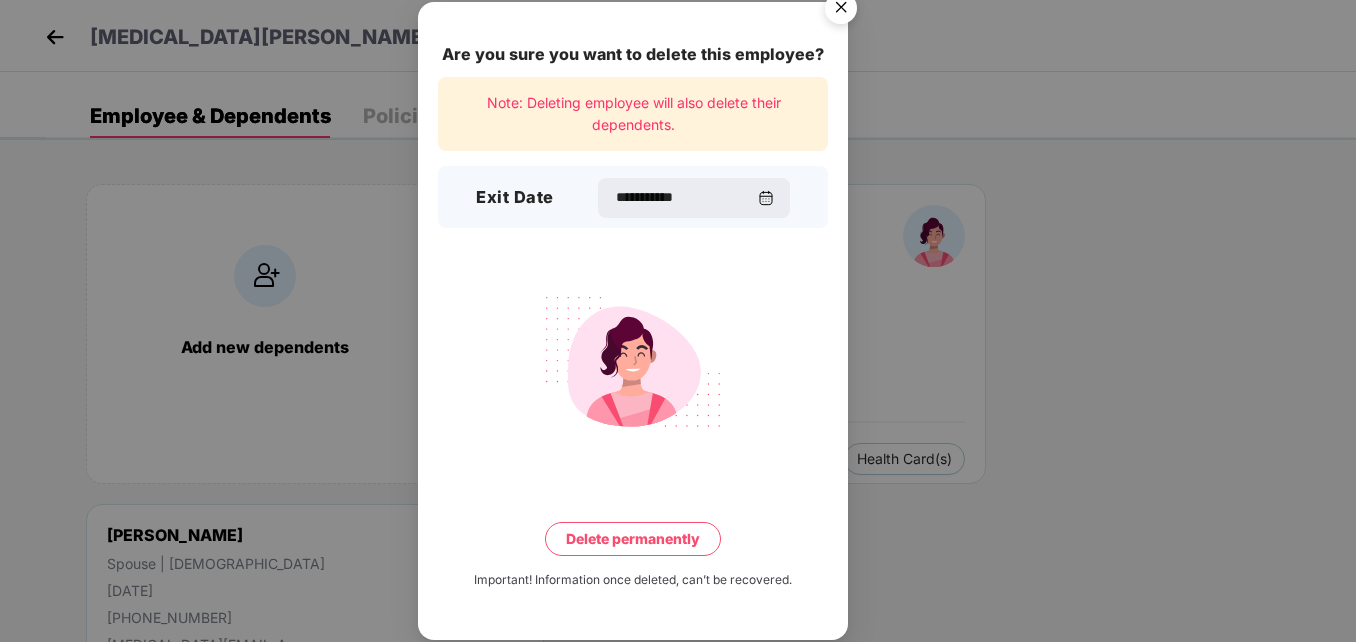 click on "Delete permanently" at bounding box center [633, 539] 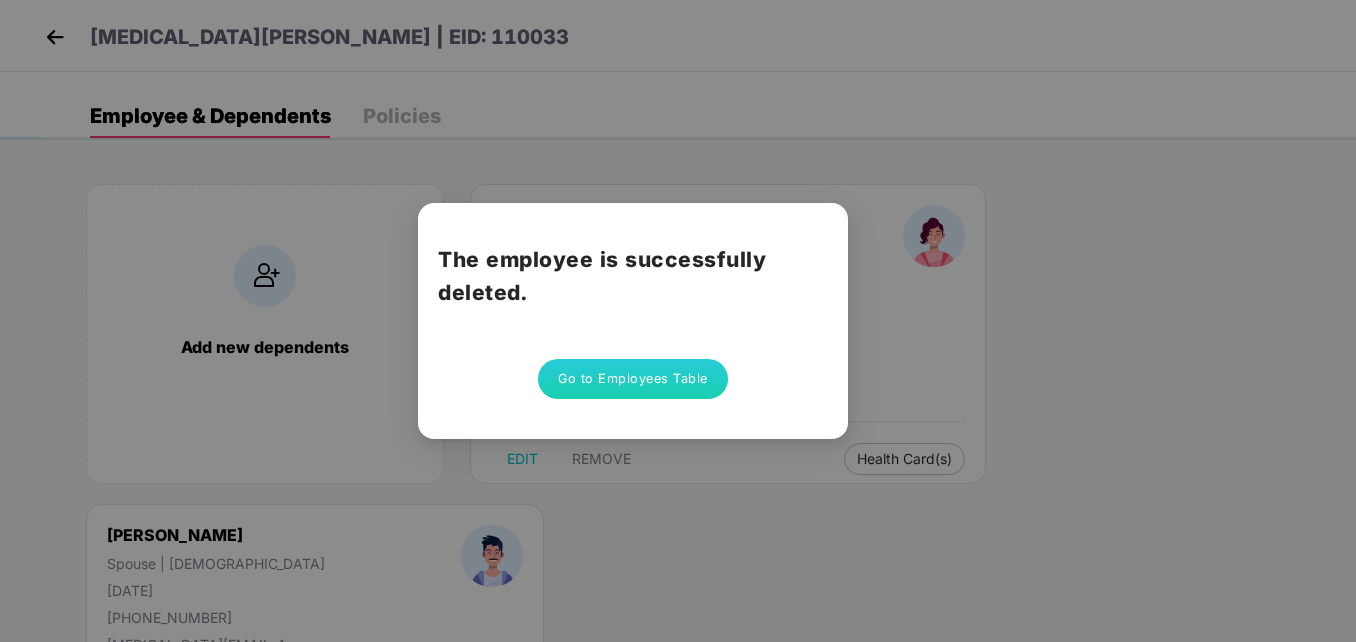 click on "Go to Employees Table" at bounding box center [633, 379] 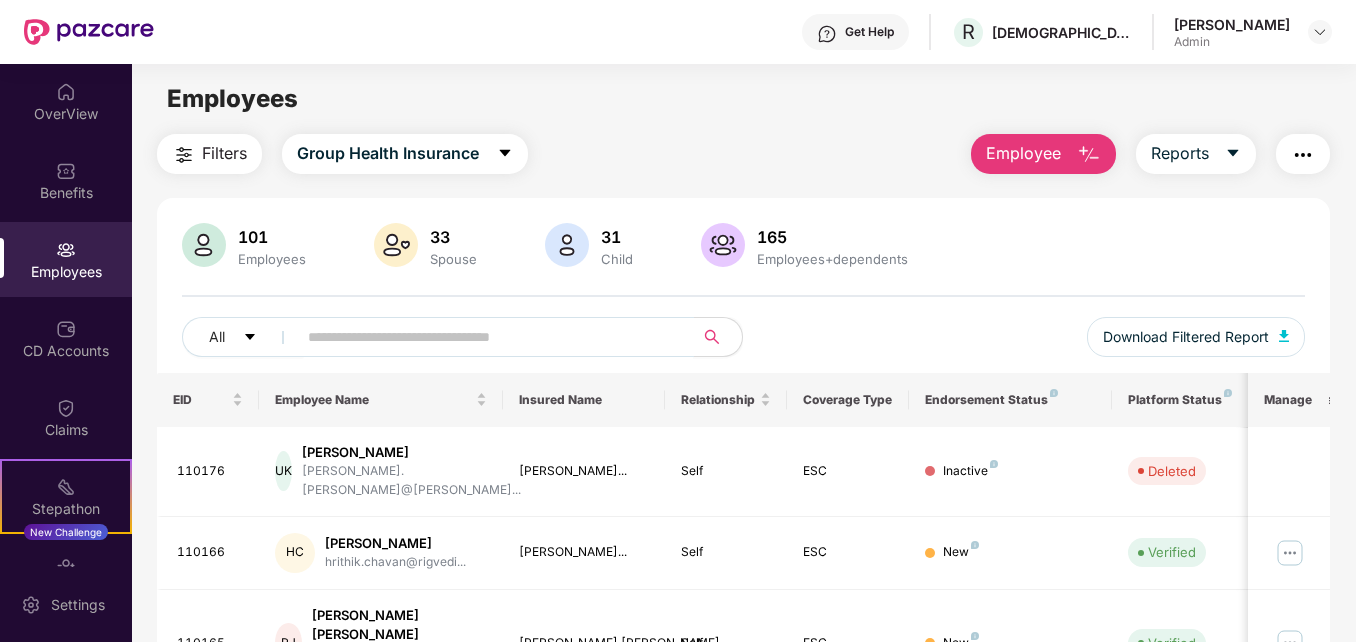 click at bounding box center (487, 337) 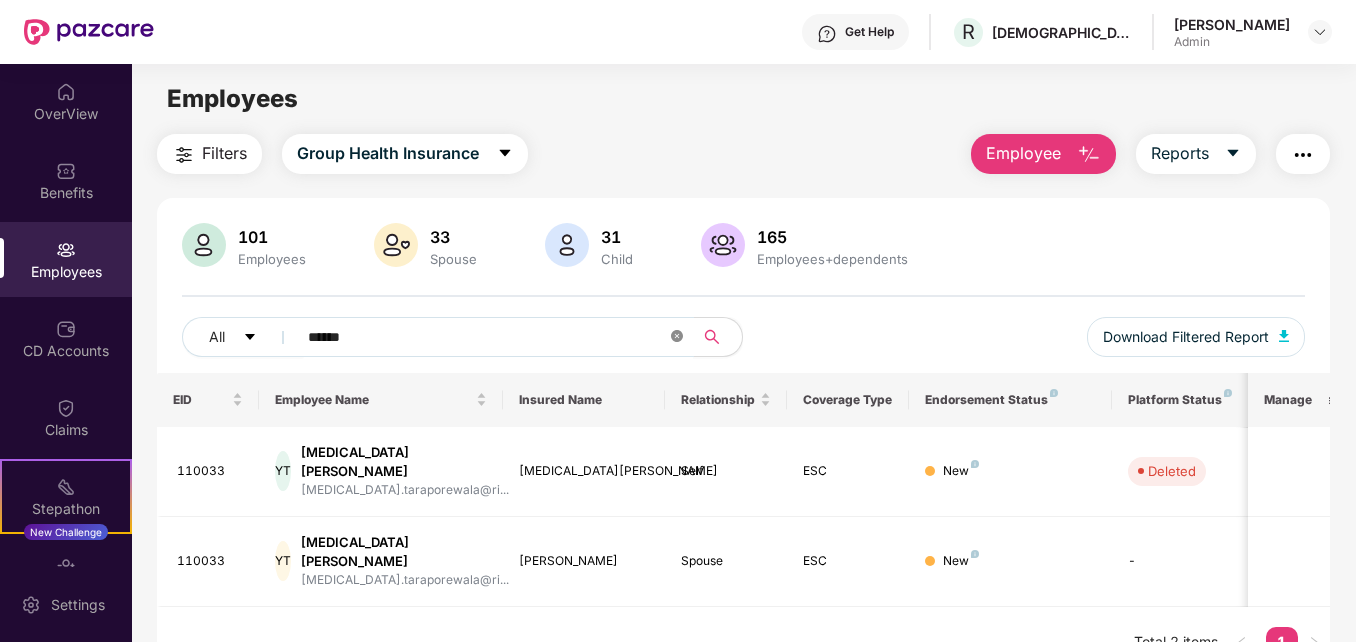 click 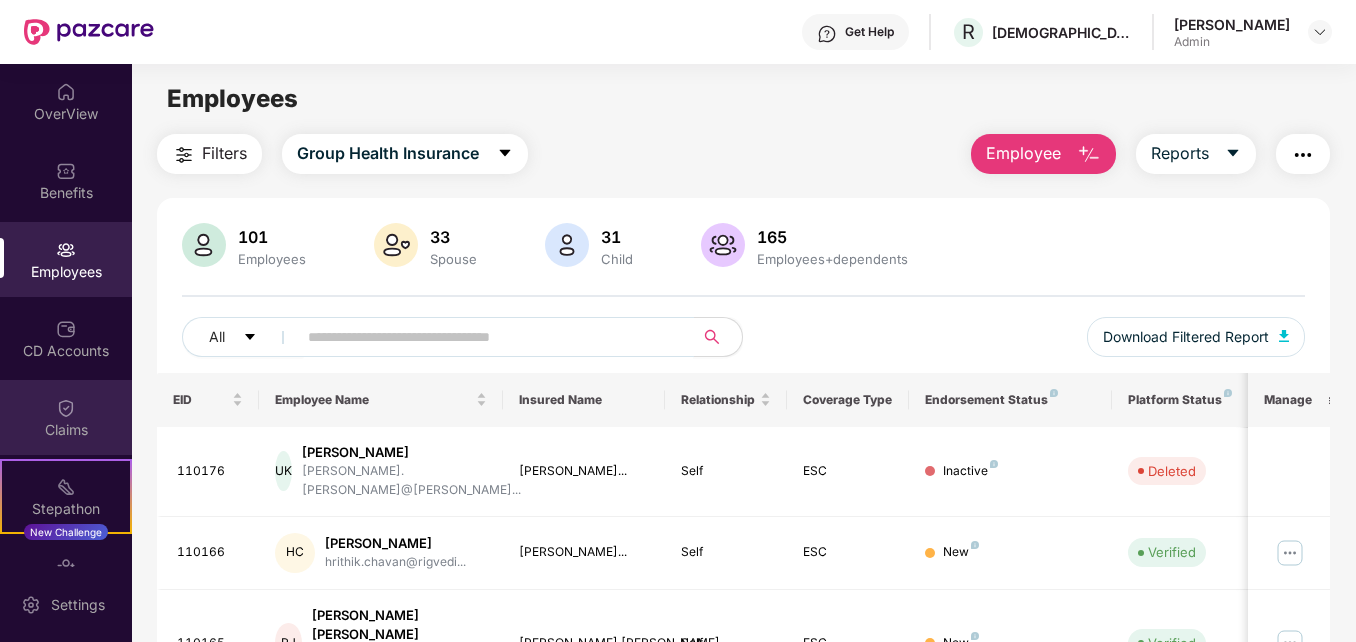 paste on "******" 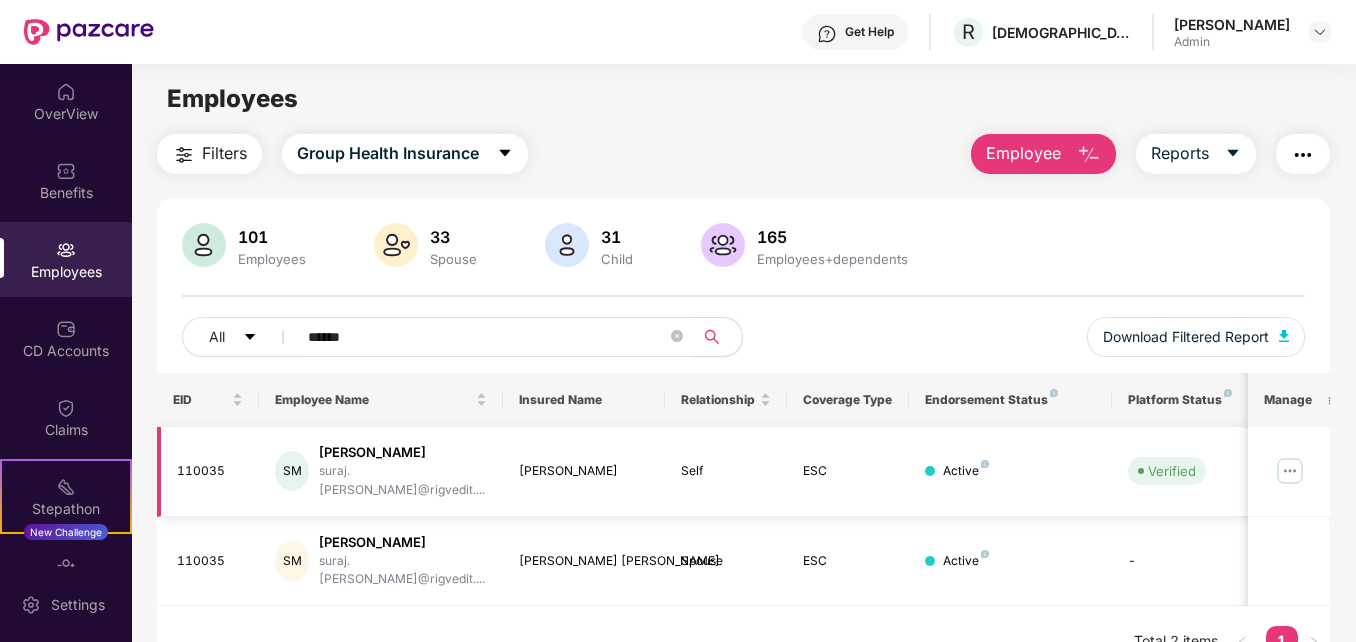 type on "******" 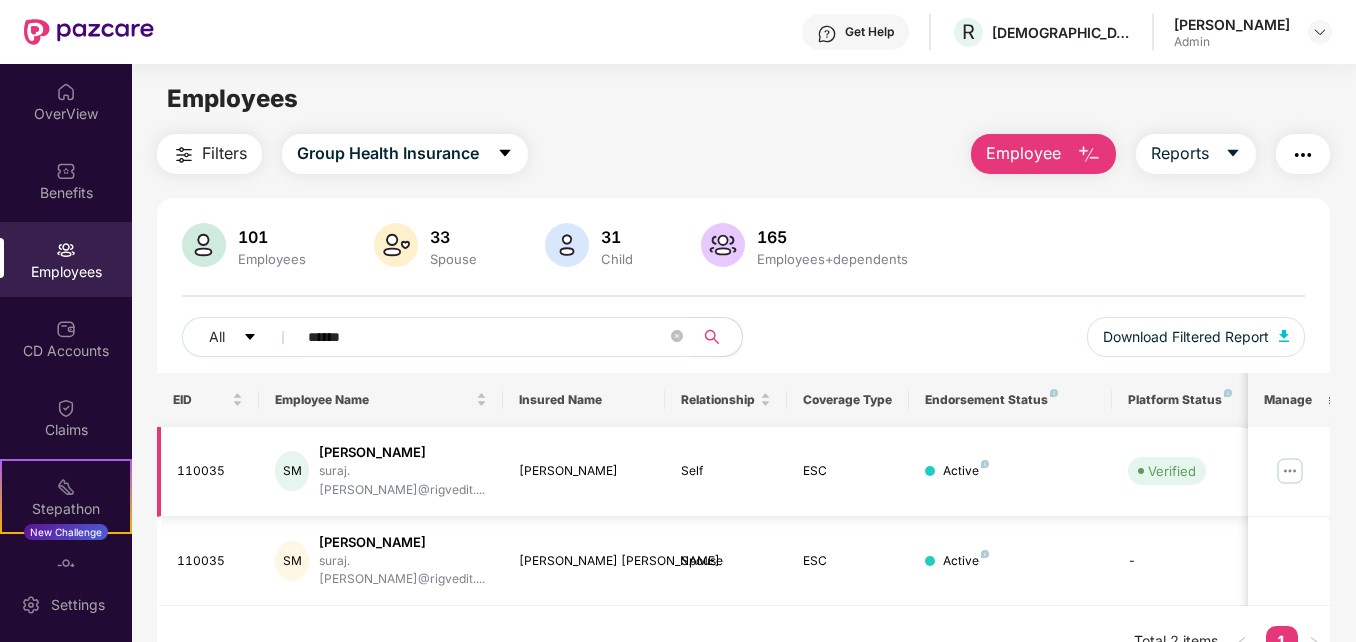 click at bounding box center [1290, 471] 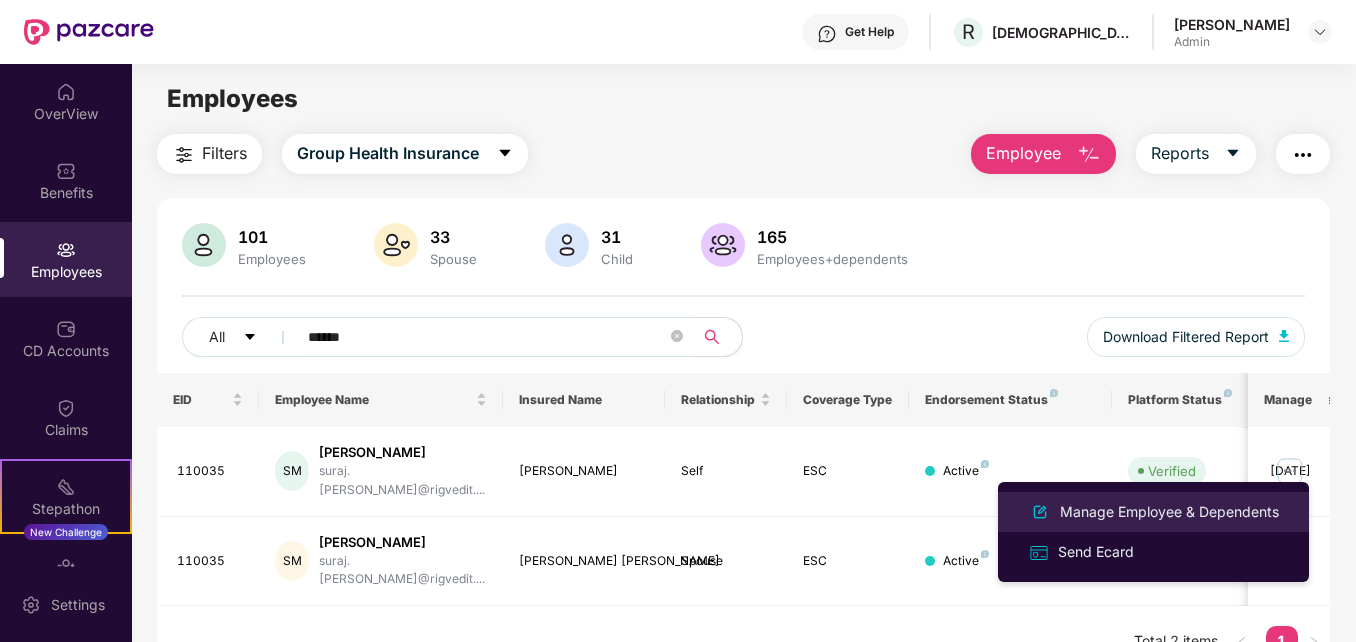 click on "Manage Employee & Dependents" at bounding box center [1169, 512] 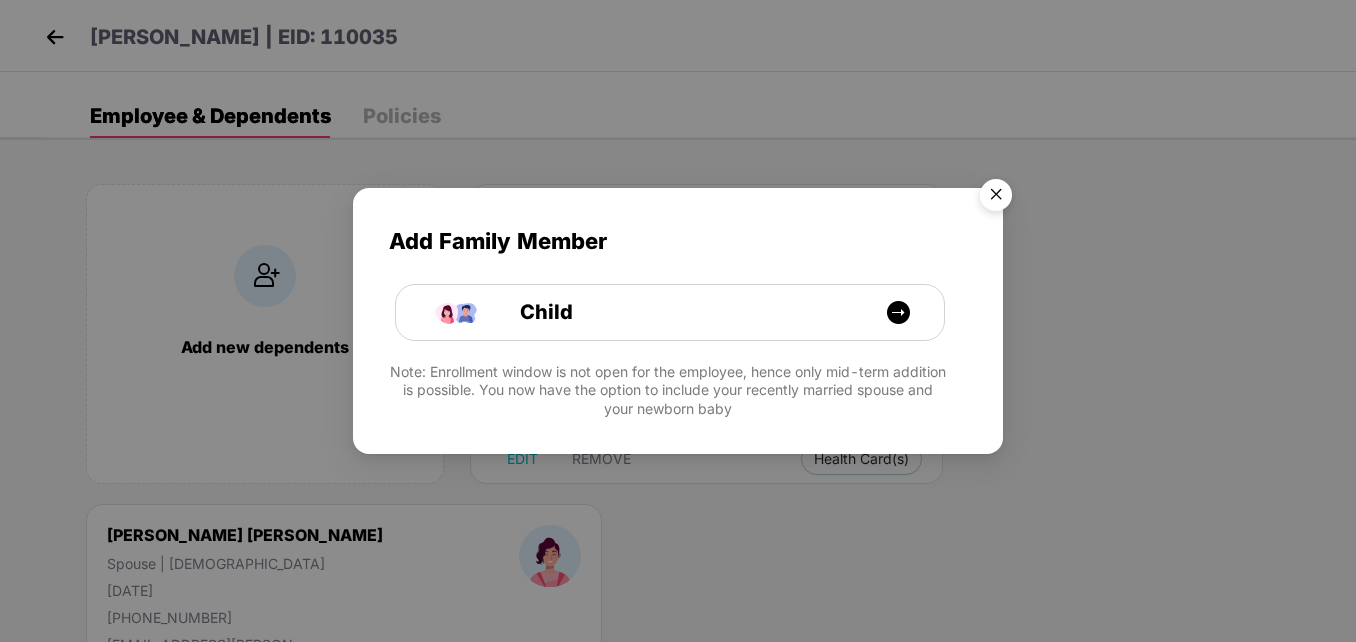 click at bounding box center [996, 198] 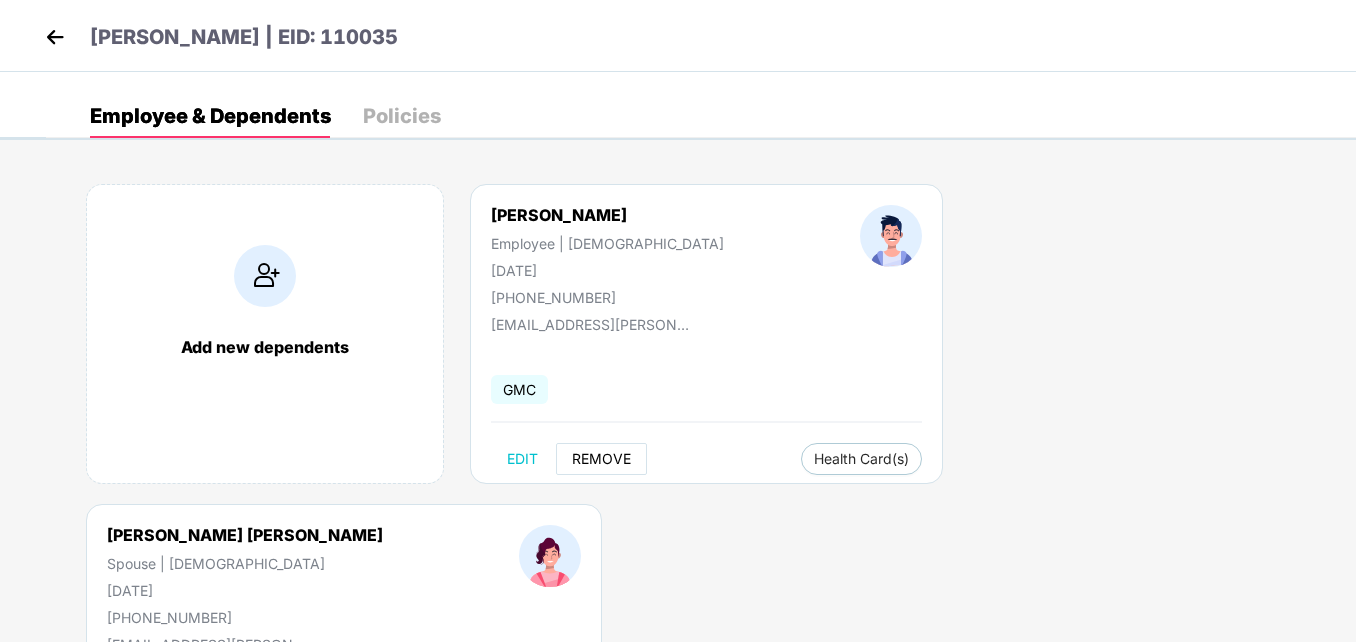 click on "REMOVE" at bounding box center (601, 459) 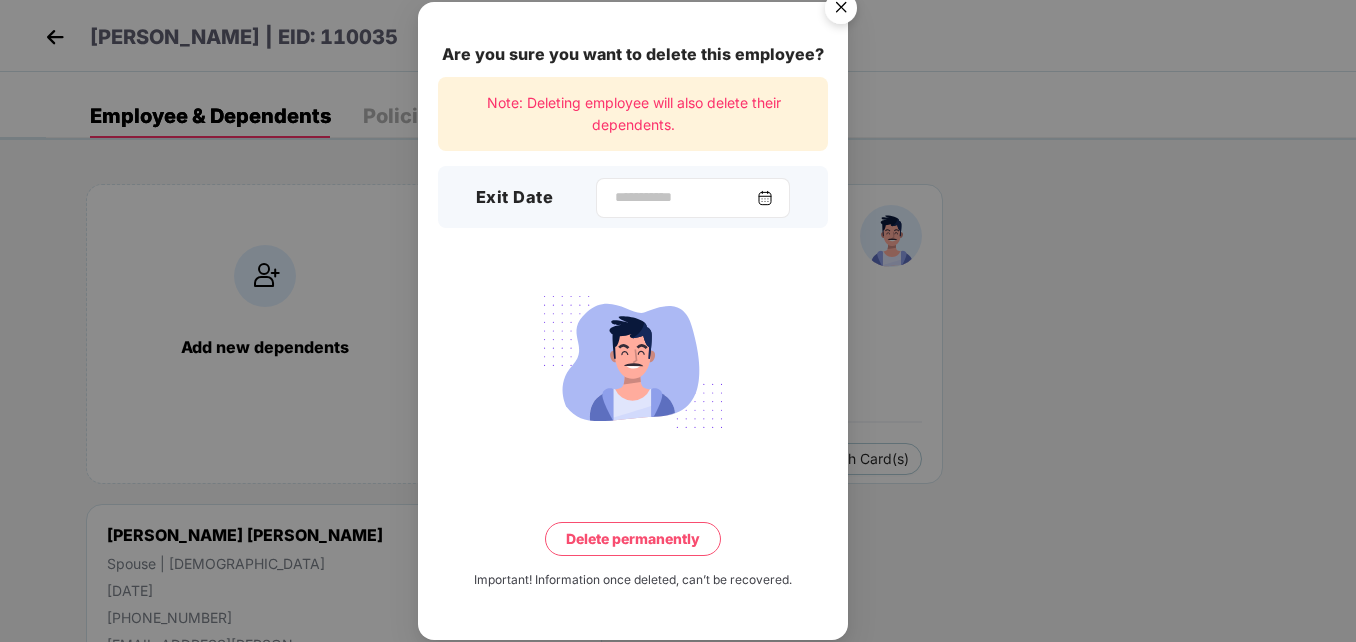 click at bounding box center [765, 198] 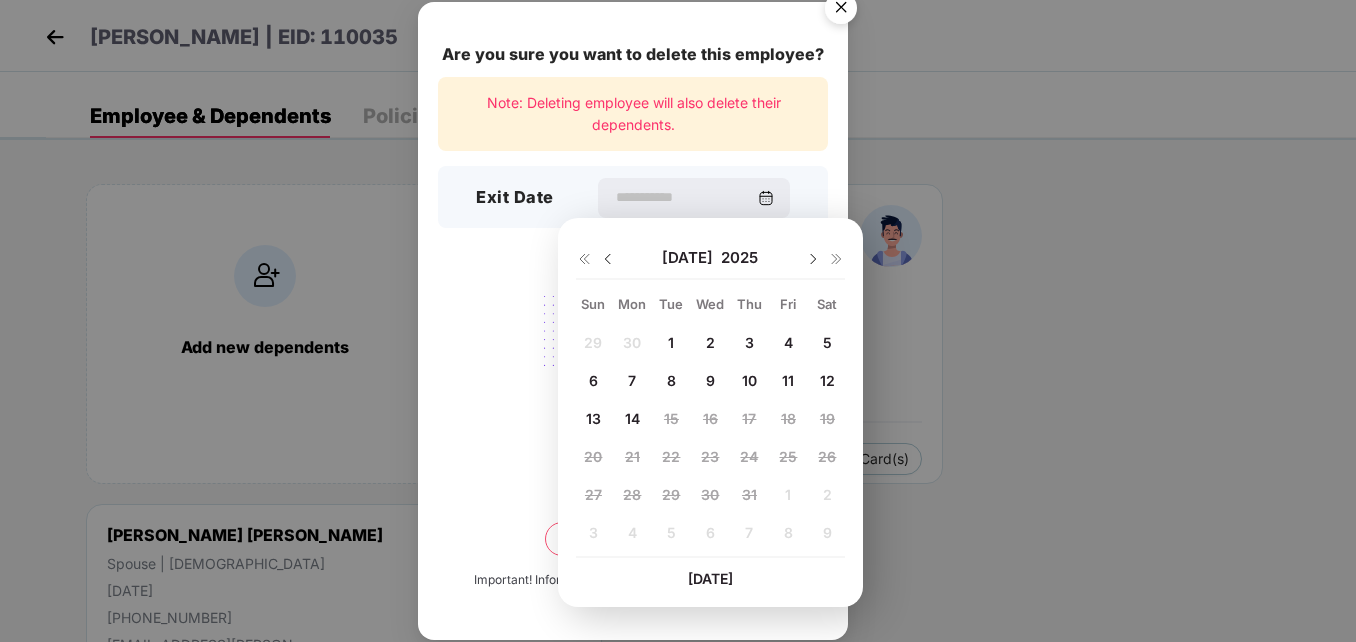 click at bounding box center (608, 259) 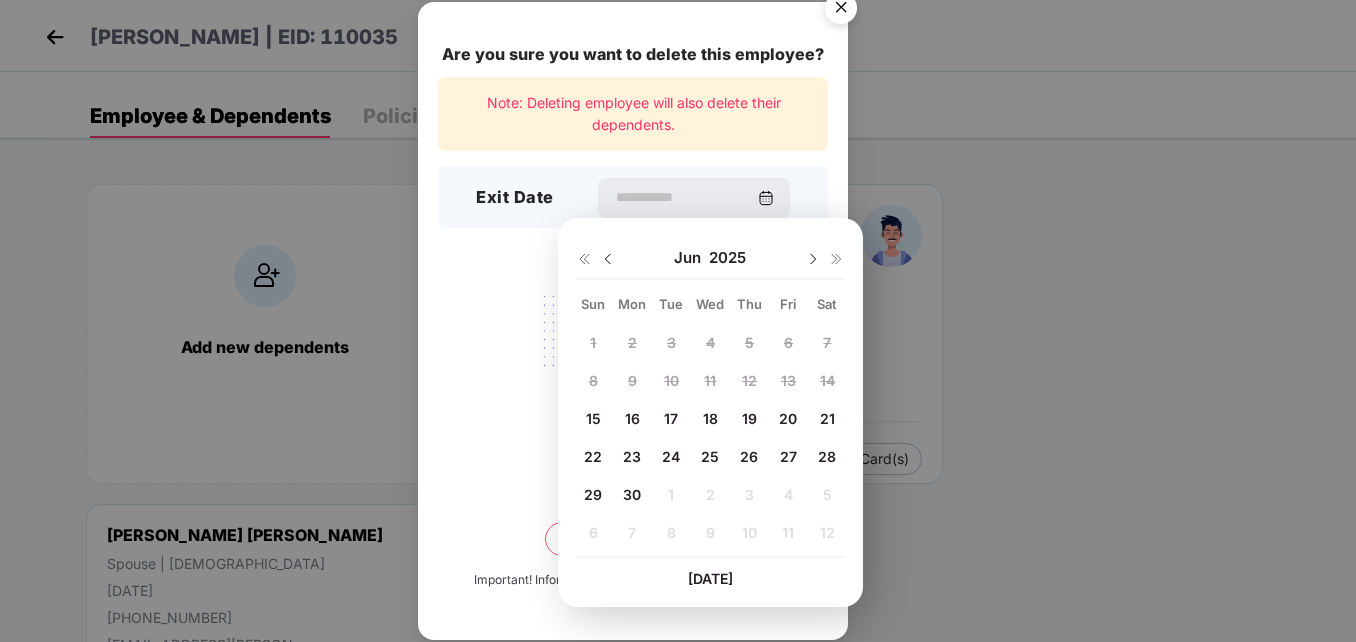 click on "30" at bounding box center [632, 494] 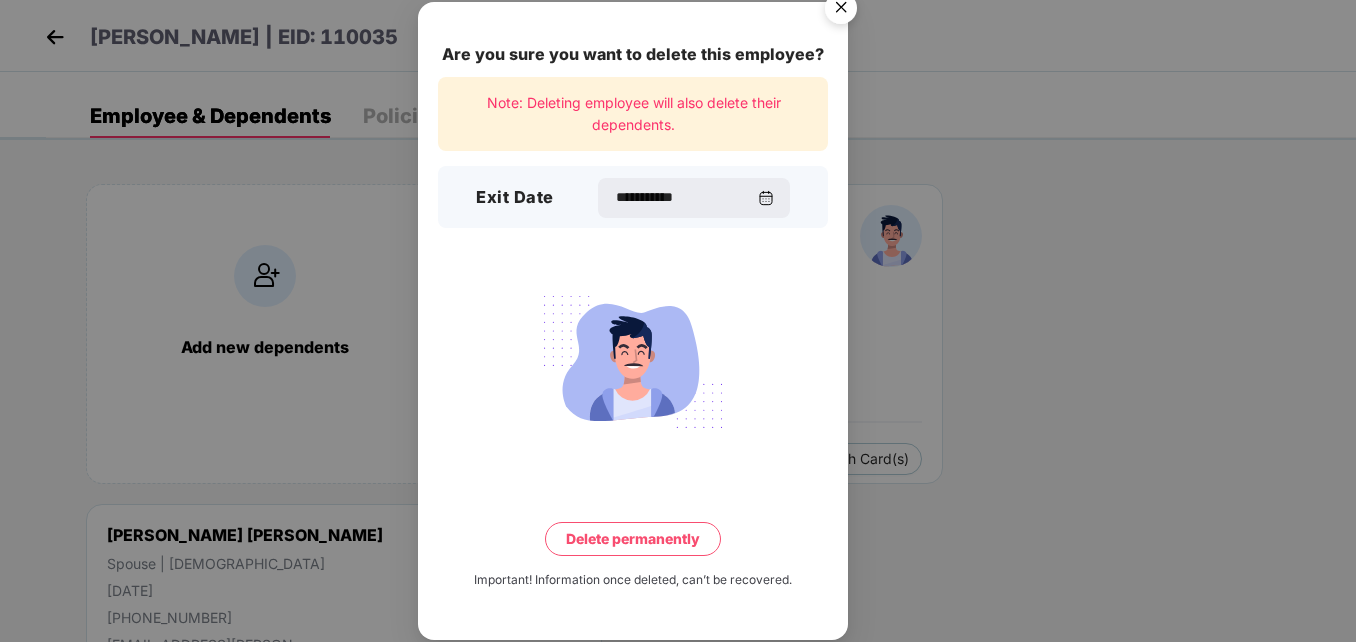 click on "Delete permanently" at bounding box center [633, 539] 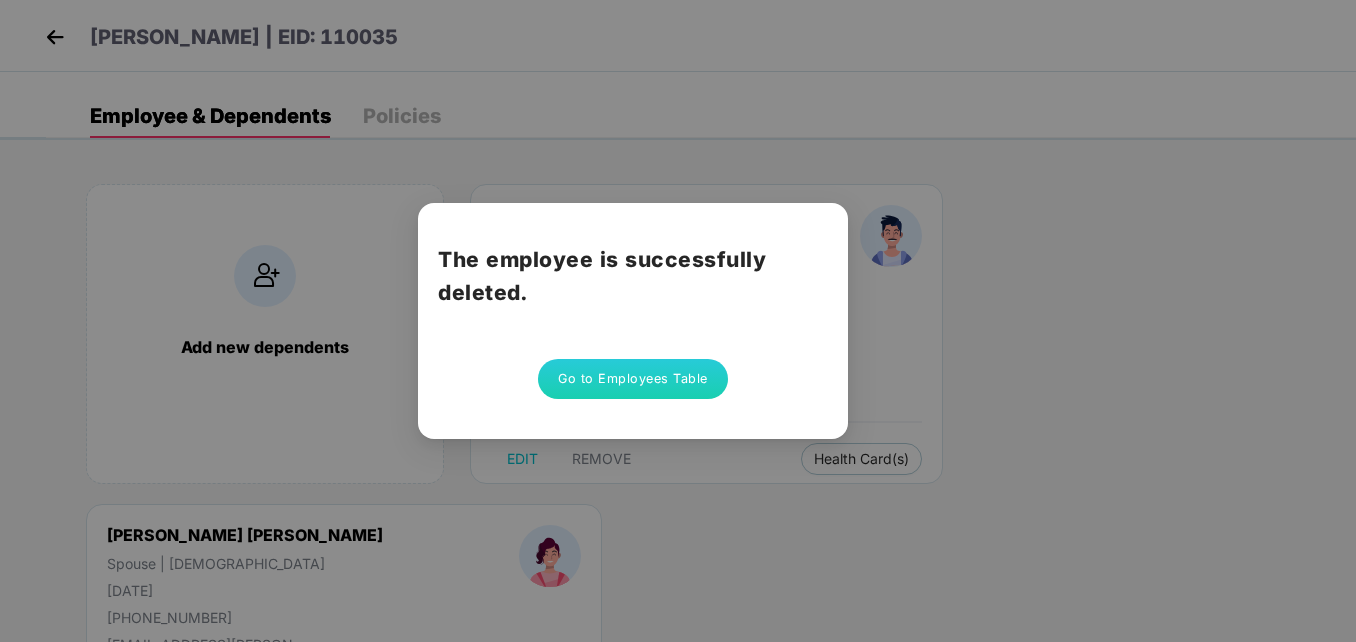 click on "Go to Employees Table" at bounding box center (633, 379) 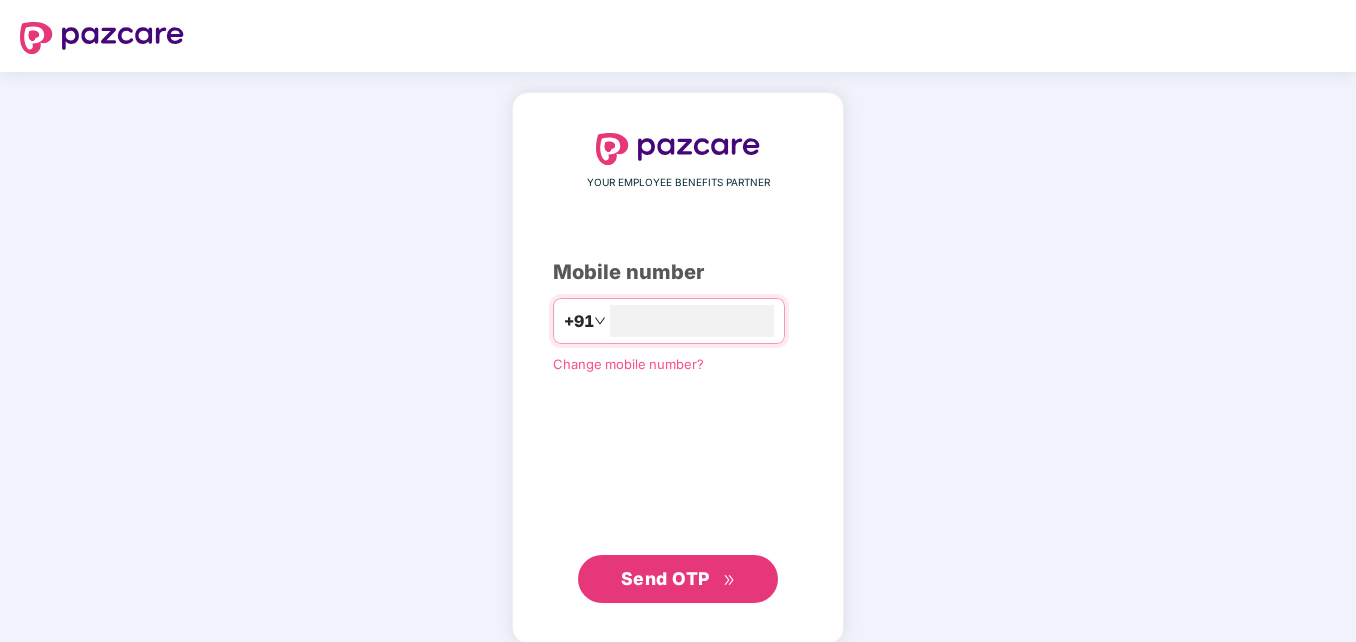 scroll, scrollTop: 0, scrollLeft: 0, axis: both 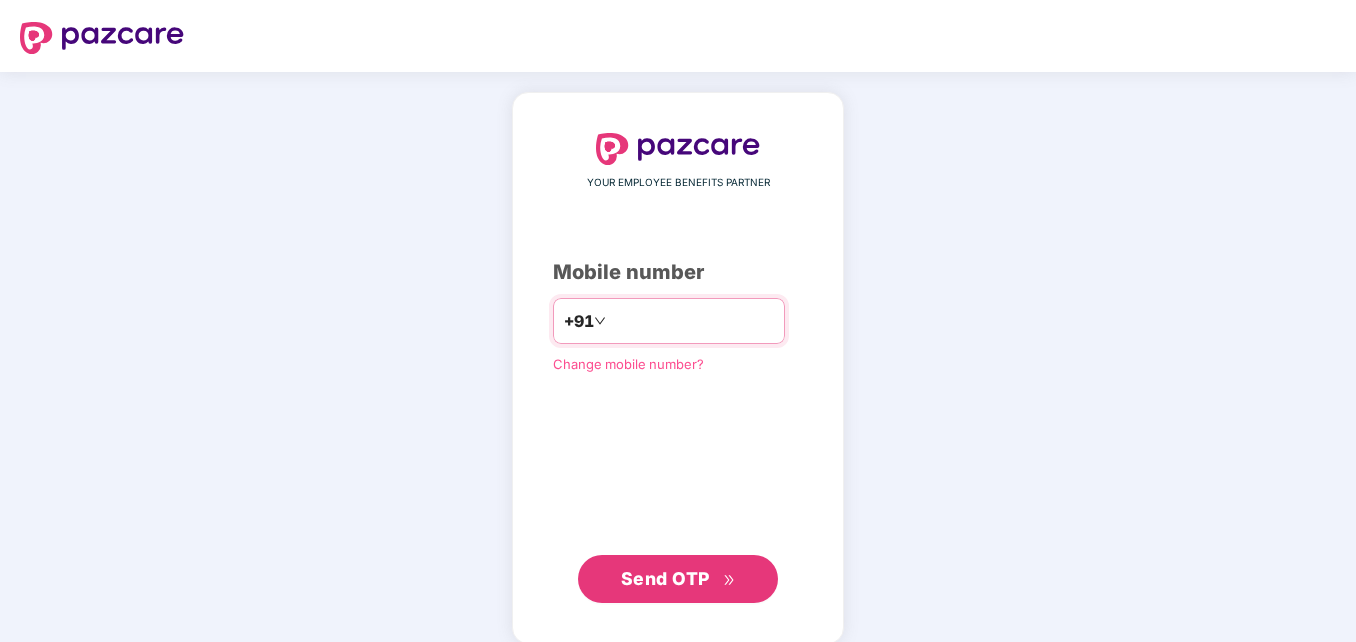 type on "**********" 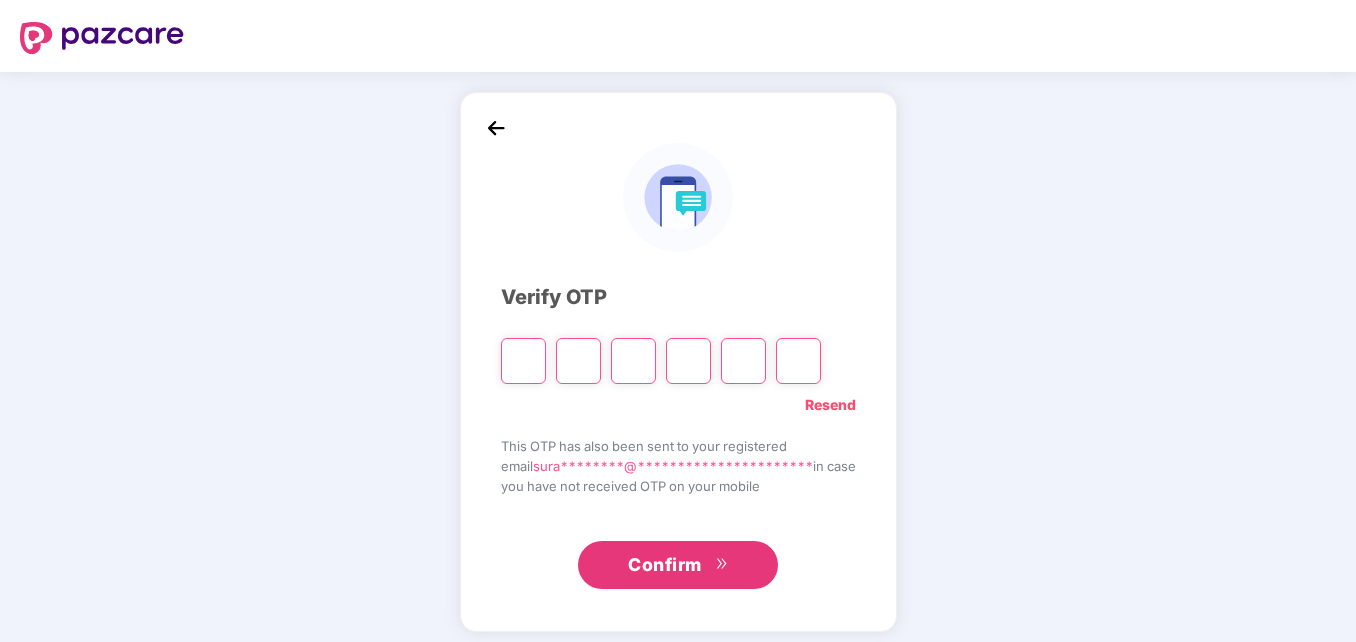 type on "*" 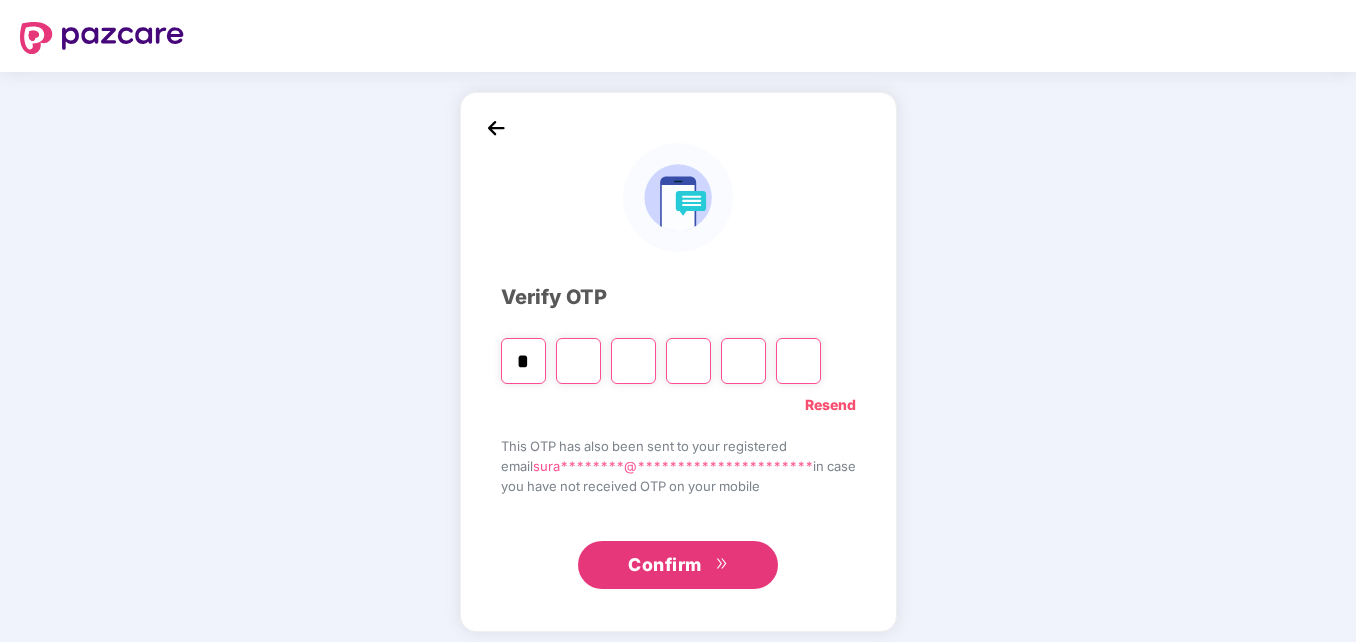 type on "*" 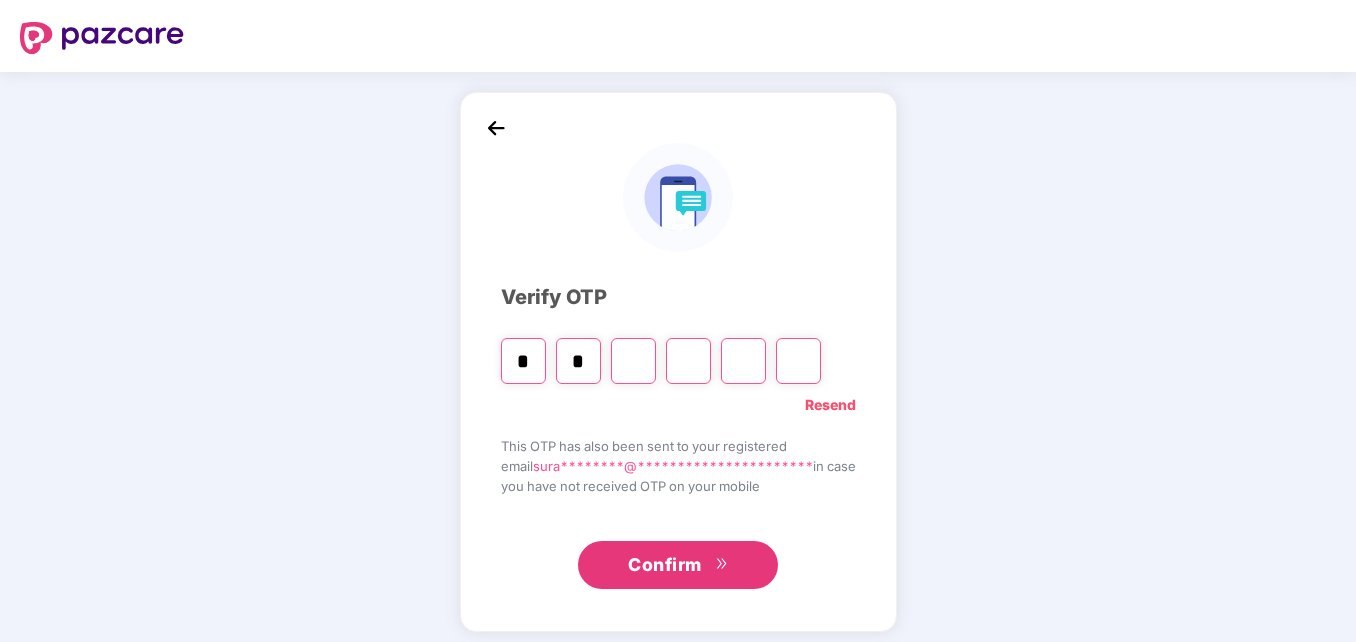 type on "*" 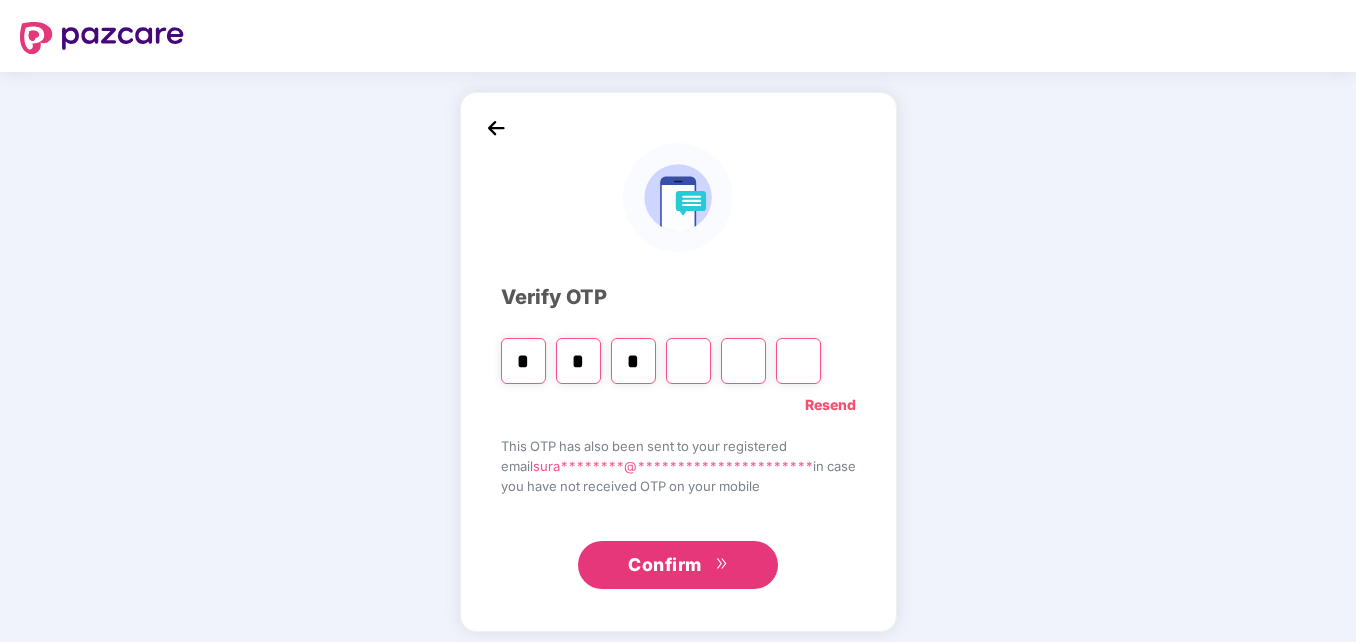 type on "*" 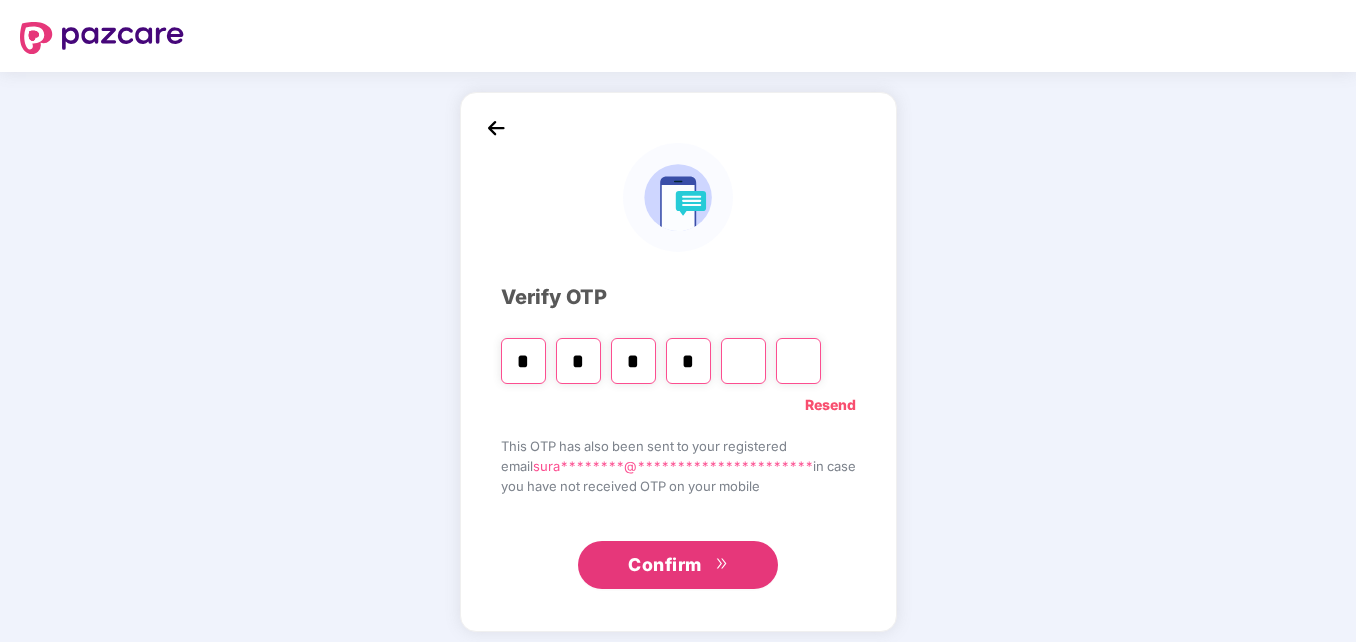 type on "*" 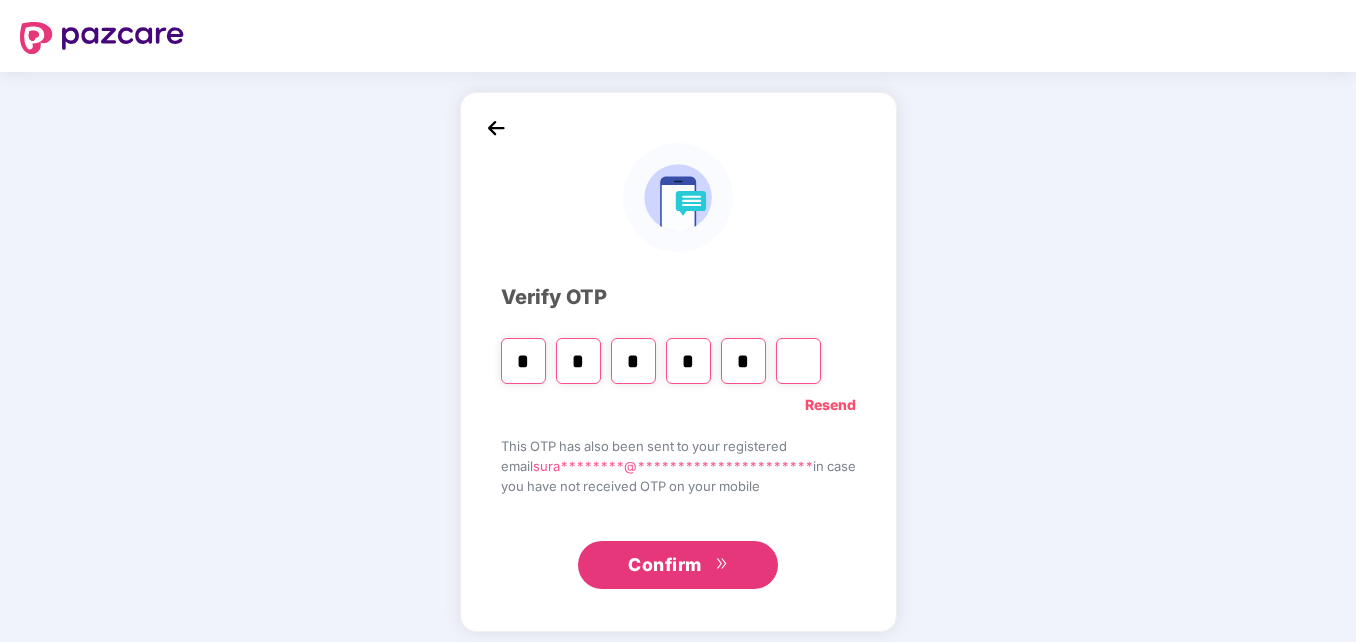 type on "*" 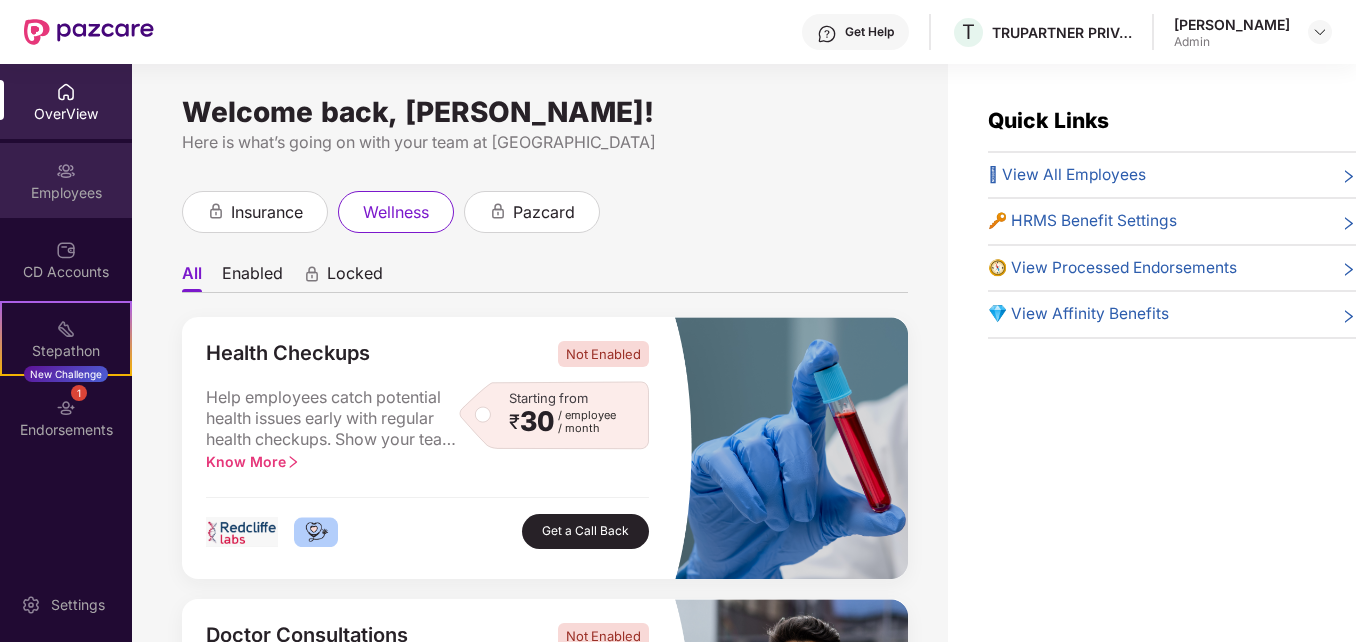 click on "Employees" at bounding box center (66, 180) 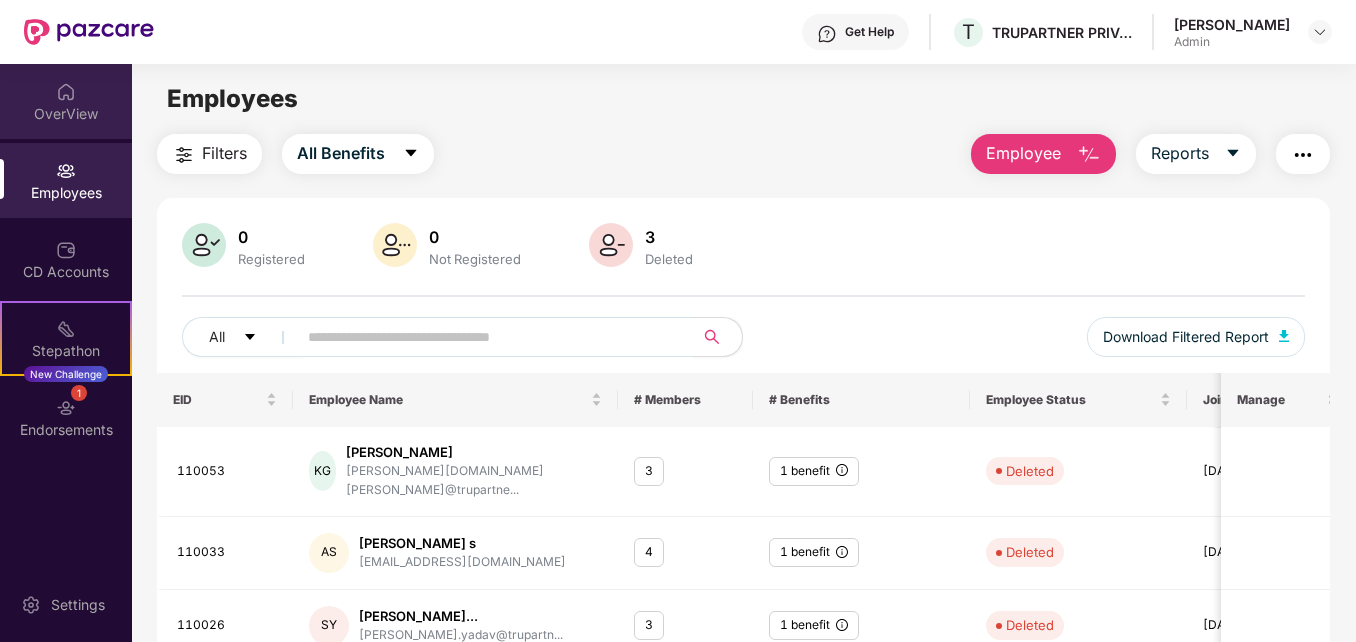 click on "OverView" at bounding box center (66, 114) 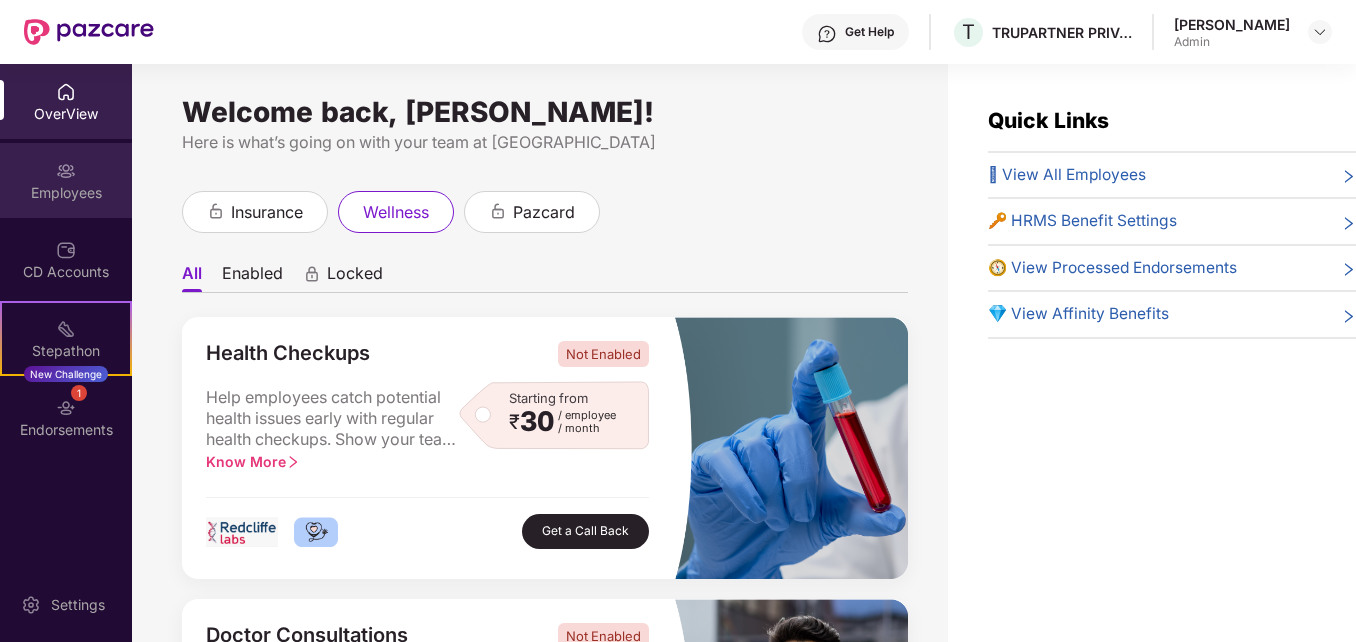 click on "Employees" at bounding box center [66, 193] 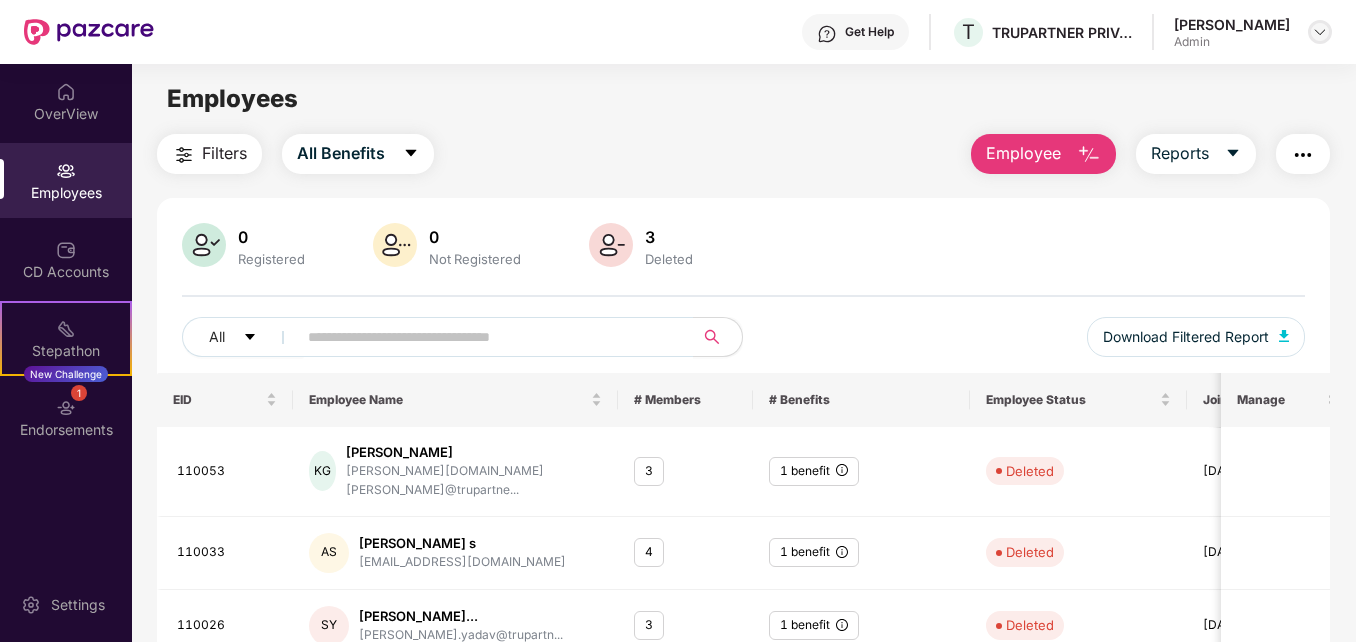 click at bounding box center [1320, 32] 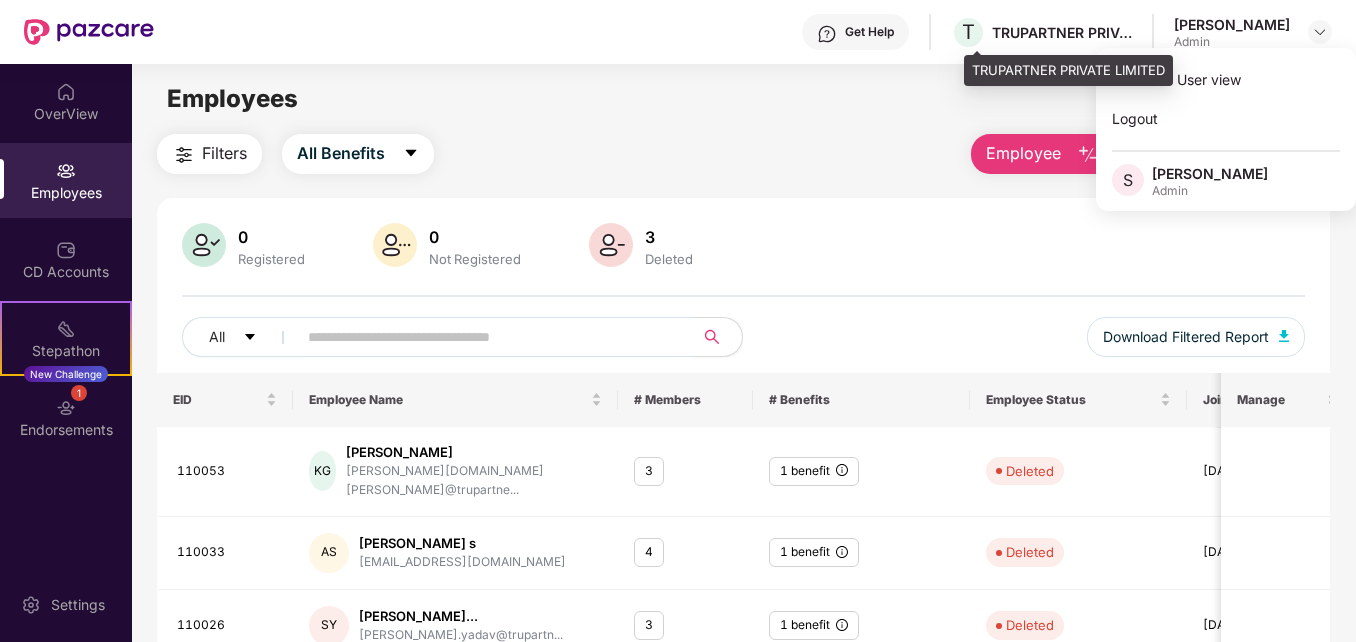 click on "TRUPARTNER PRIVATE LIMITED" at bounding box center [1062, 32] 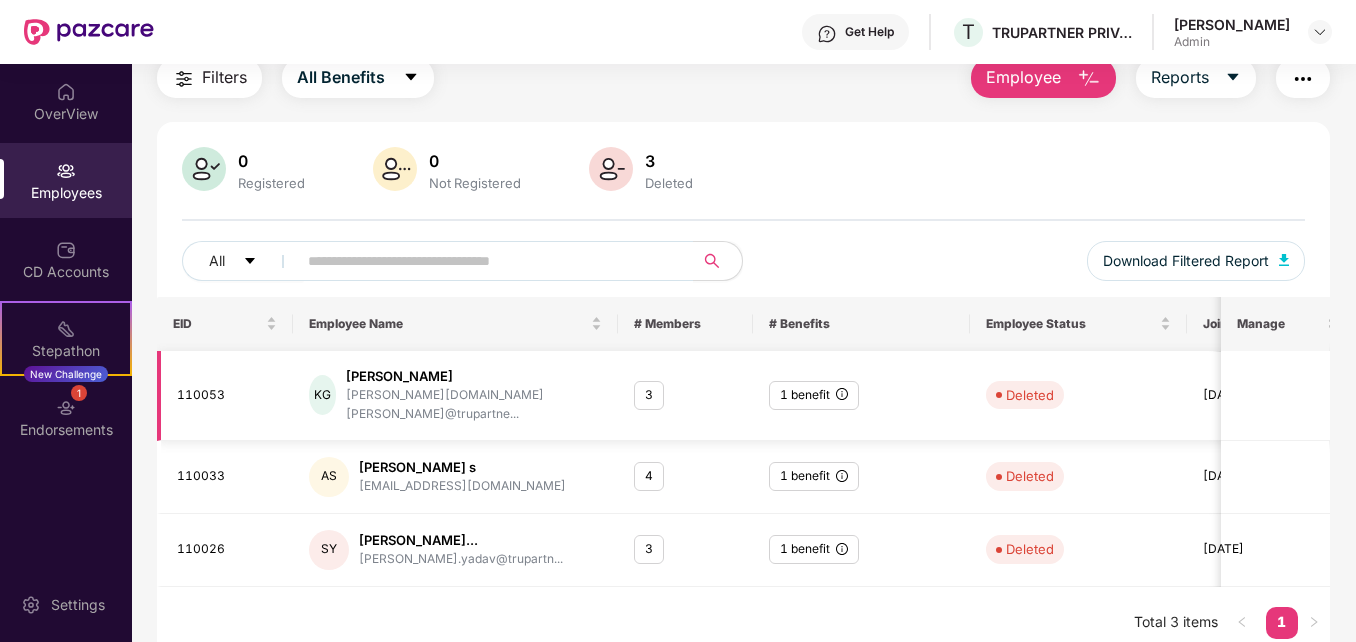 scroll, scrollTop: 0, scrollLeft: 0, axis: both 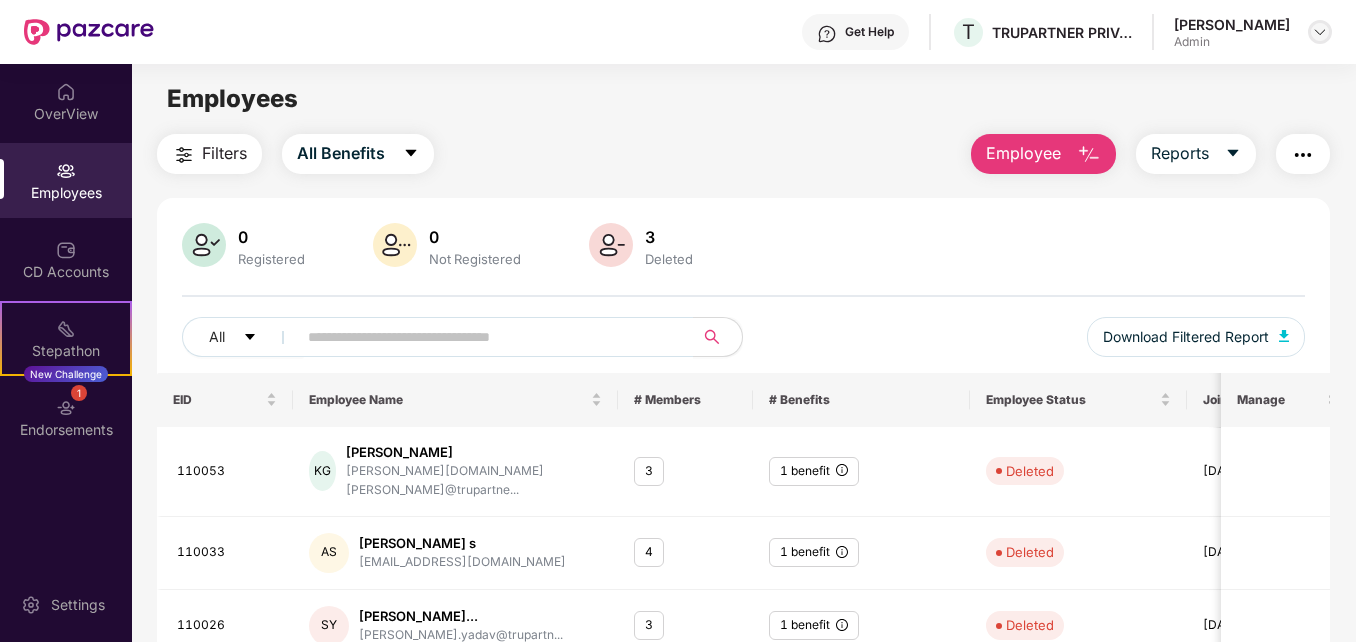 click at bounding box center (1320, 32) 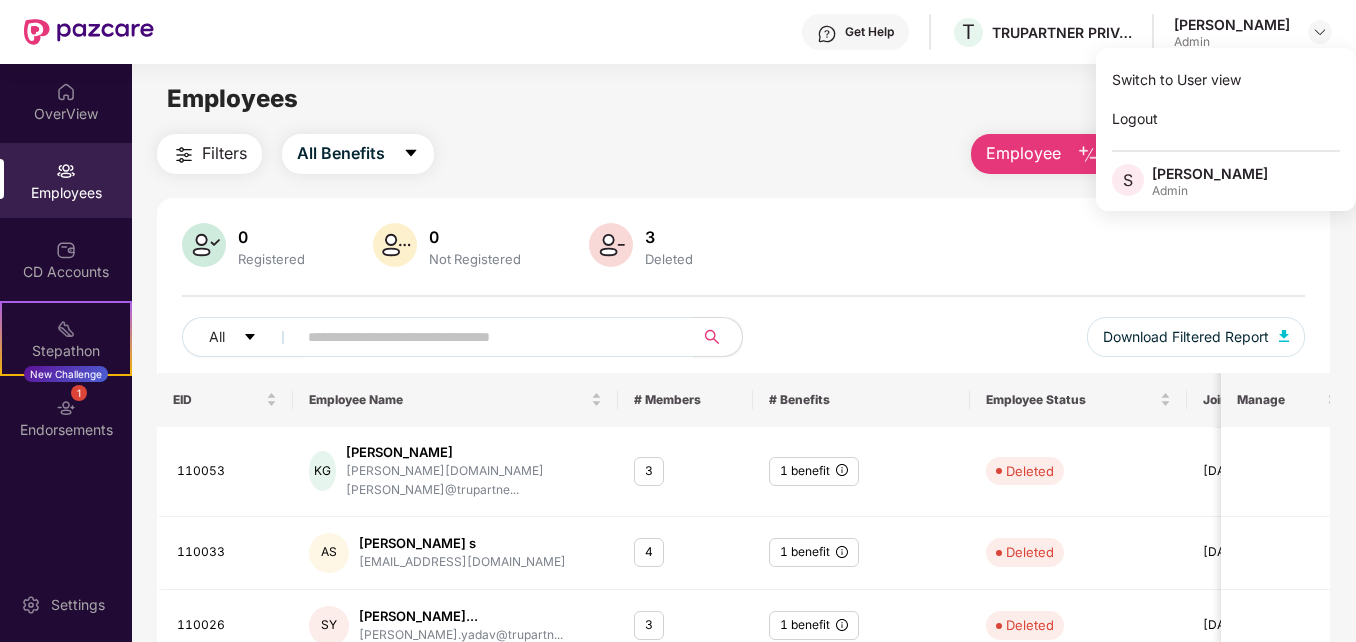 click on "Admin" at bounding box center (1210, 191) 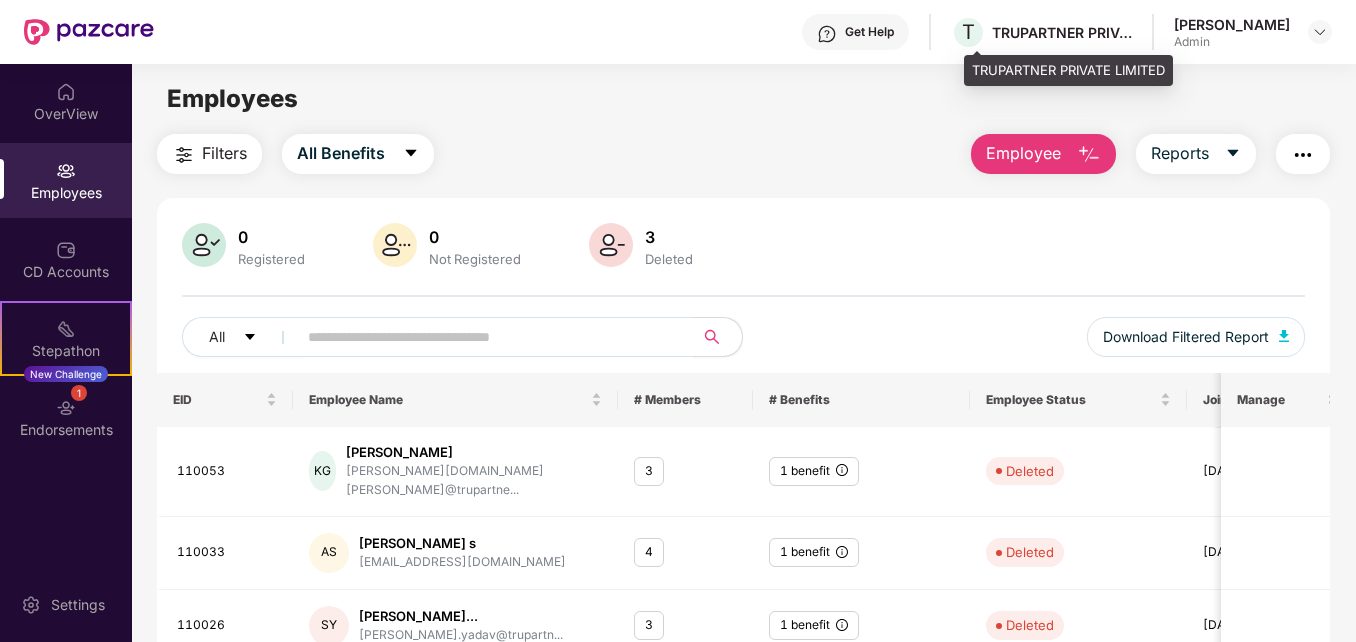click on "TRUPARTNER PRIVATE LIMITED" at bounding box center (1062, 32) 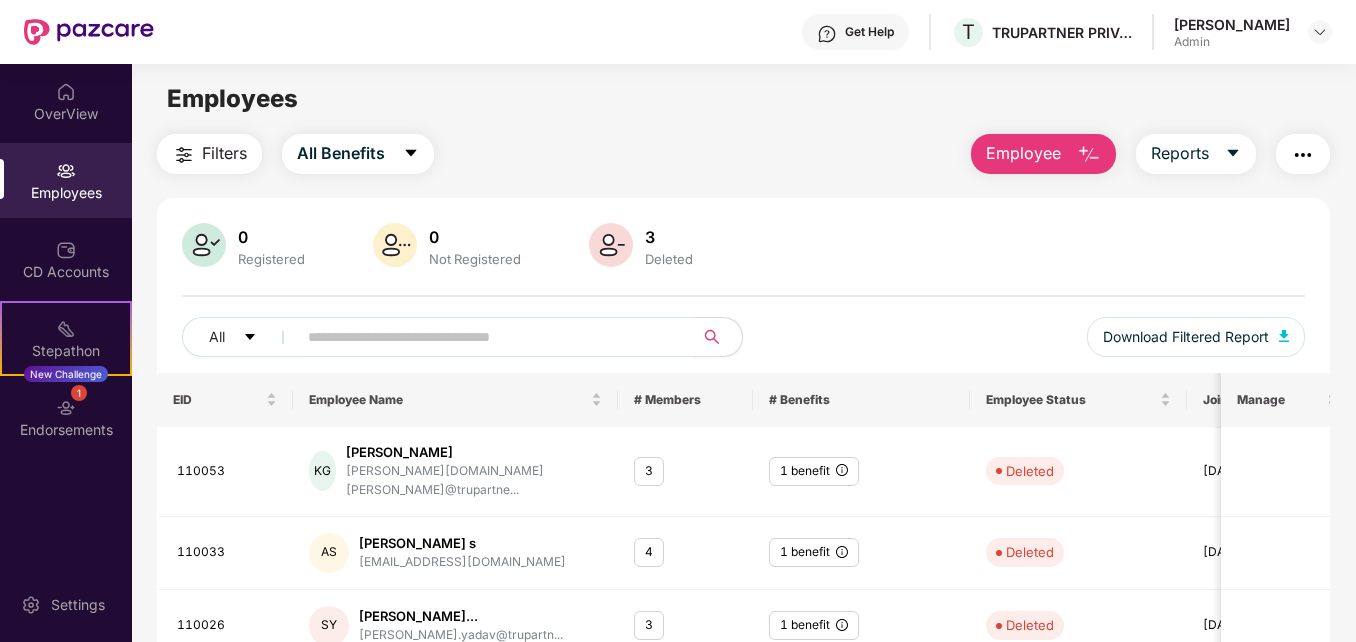 click on "Employees" at bounding box center (66, 180) 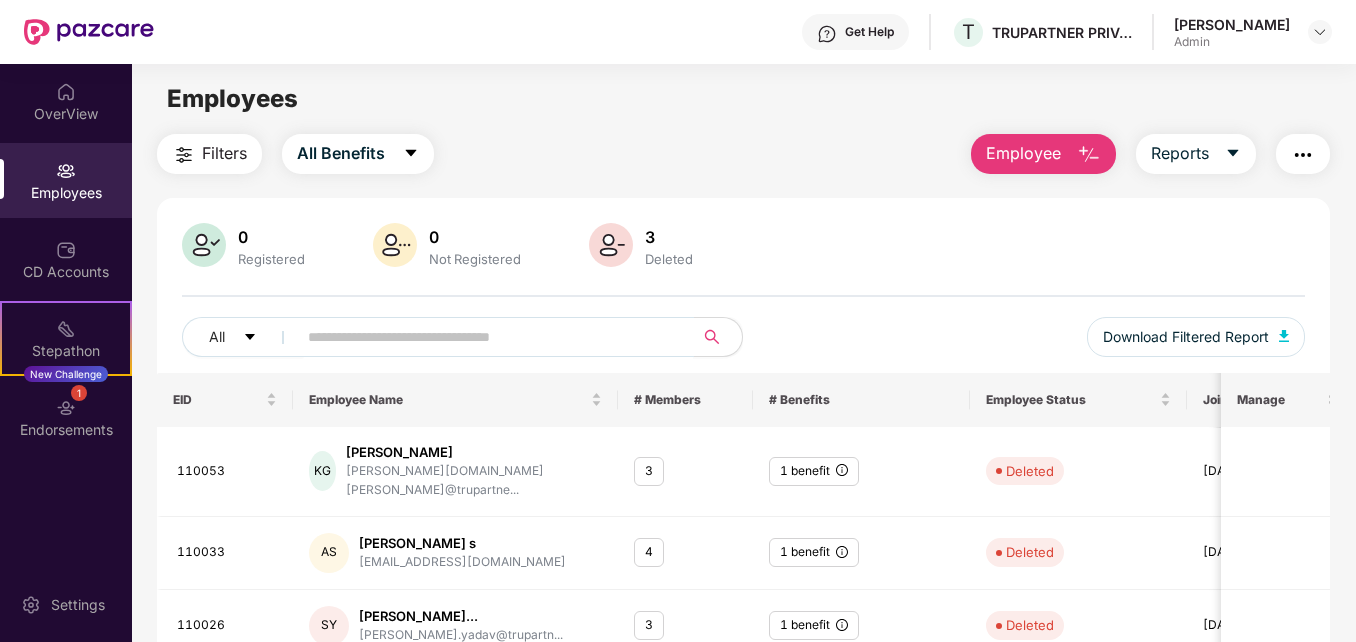 click at bounding box center (487, 337) 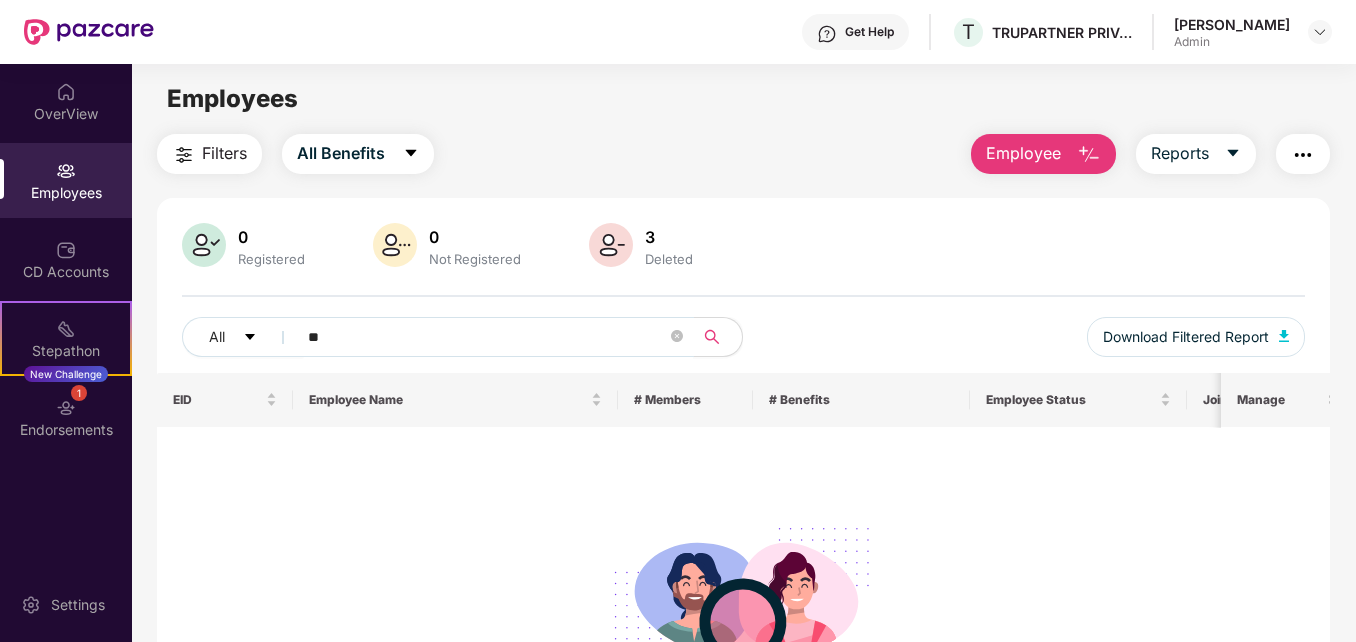type on "*" 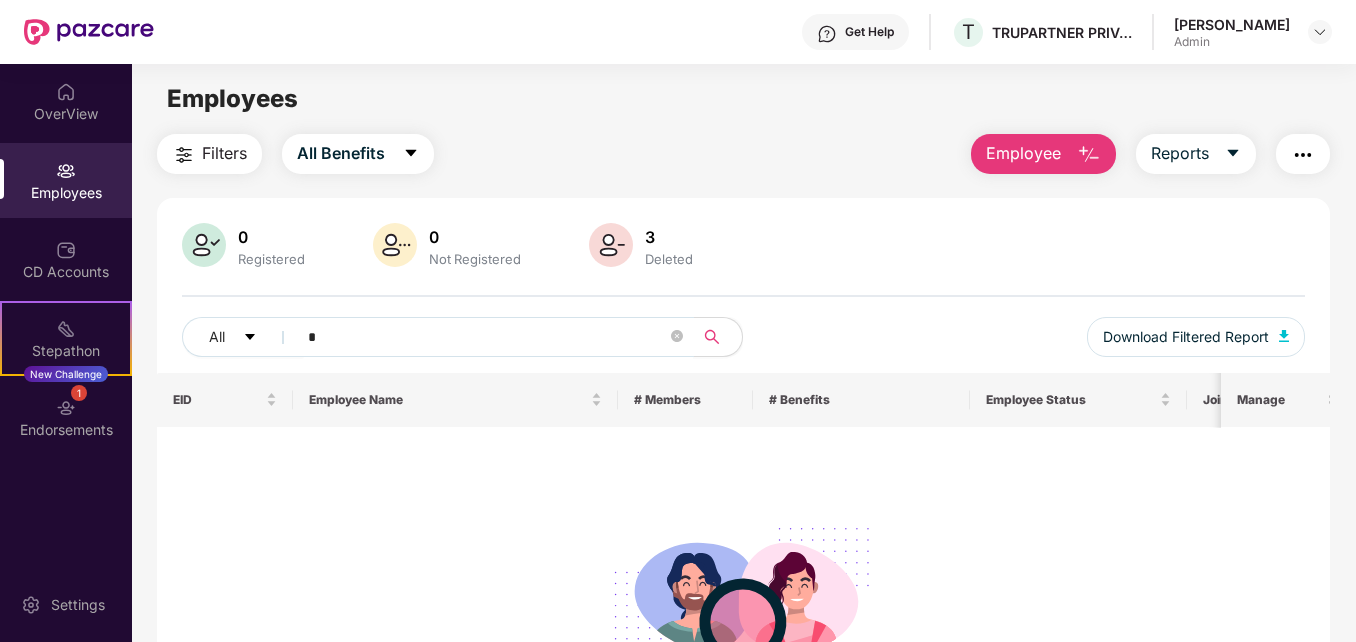 type 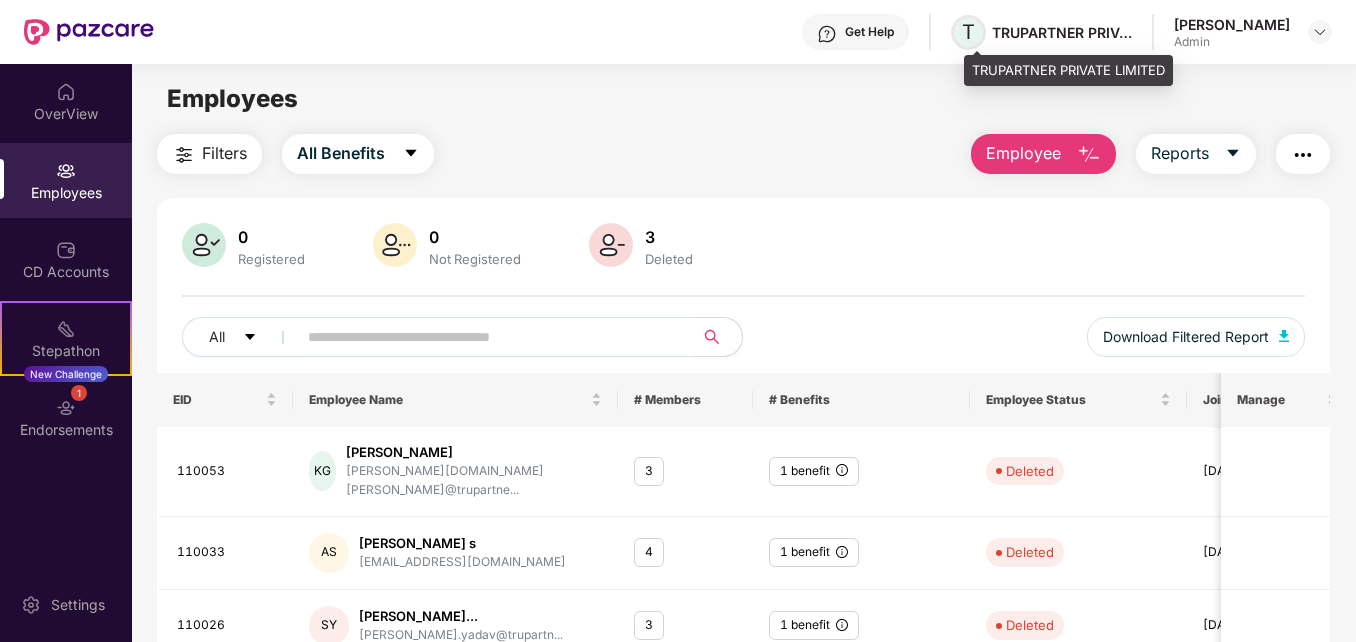 click on "T" at bounding box center (968, 32) 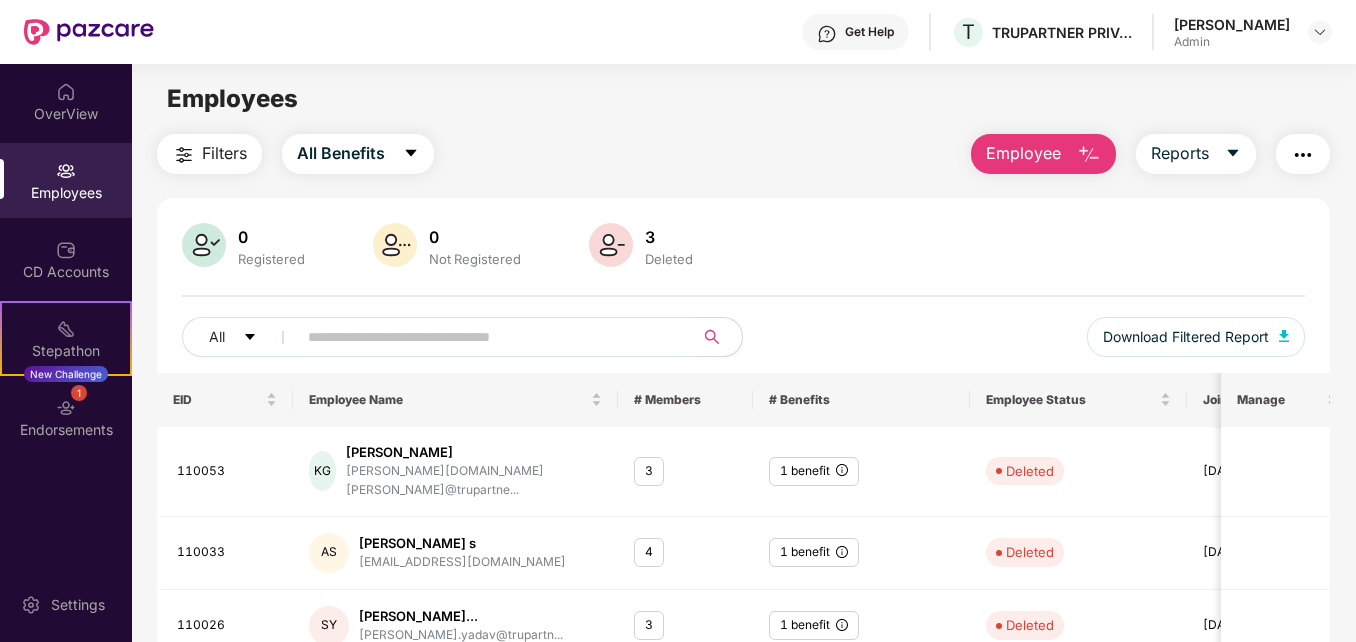 click on "0 Registered 0 Not Registered 3 Deleted" at bounding box center (743, 247) 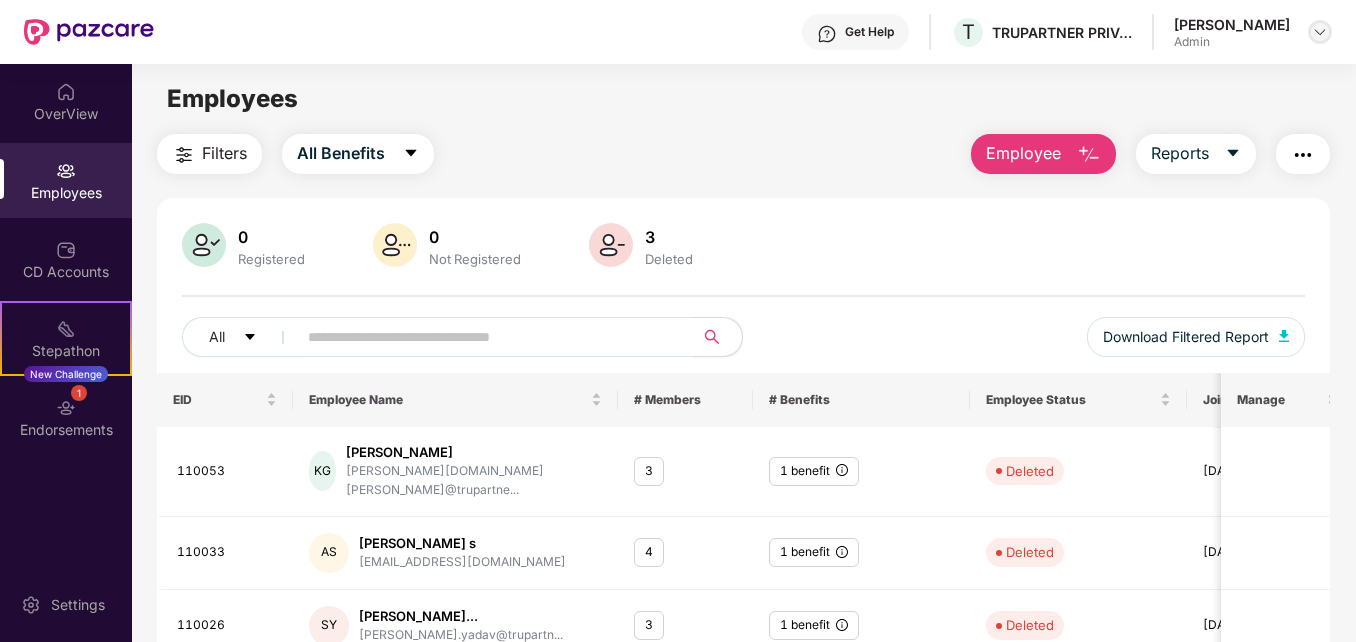 click at bounding box center (1320, 32) 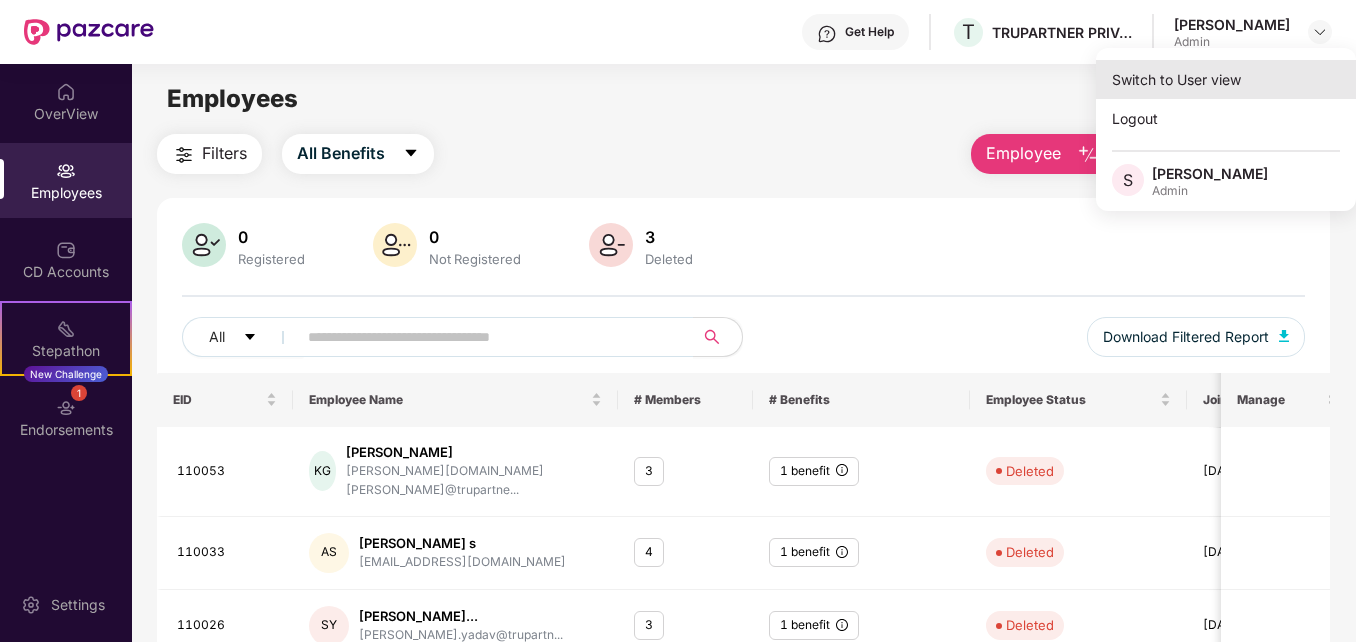 click on "Switch to User view" at bounding box center [1226, 79] 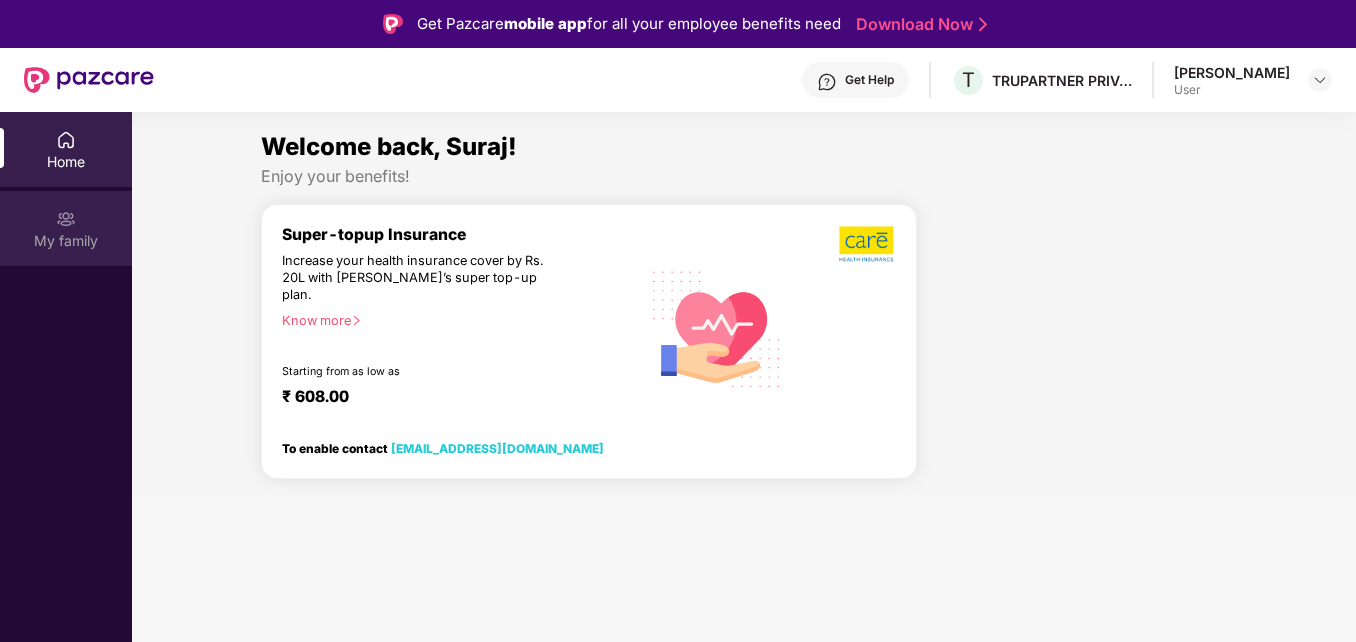 click on "My family" at bounding box center (66, 228) 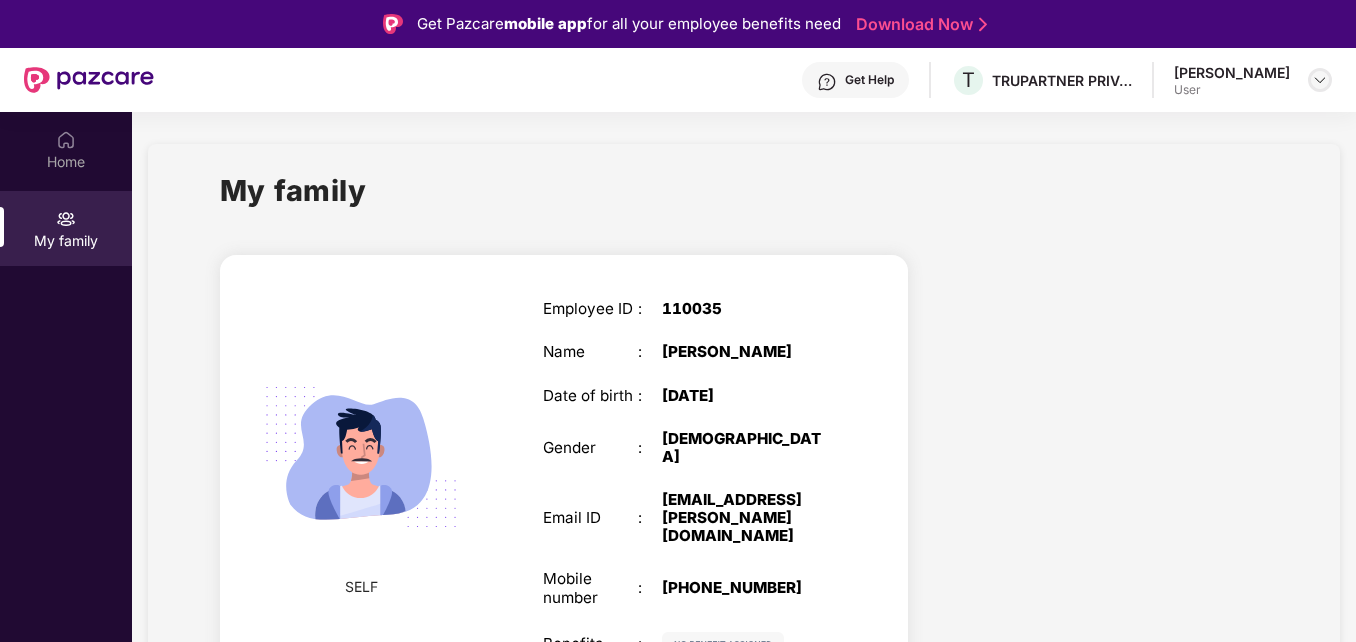 click at bounding box center (1320, 80) 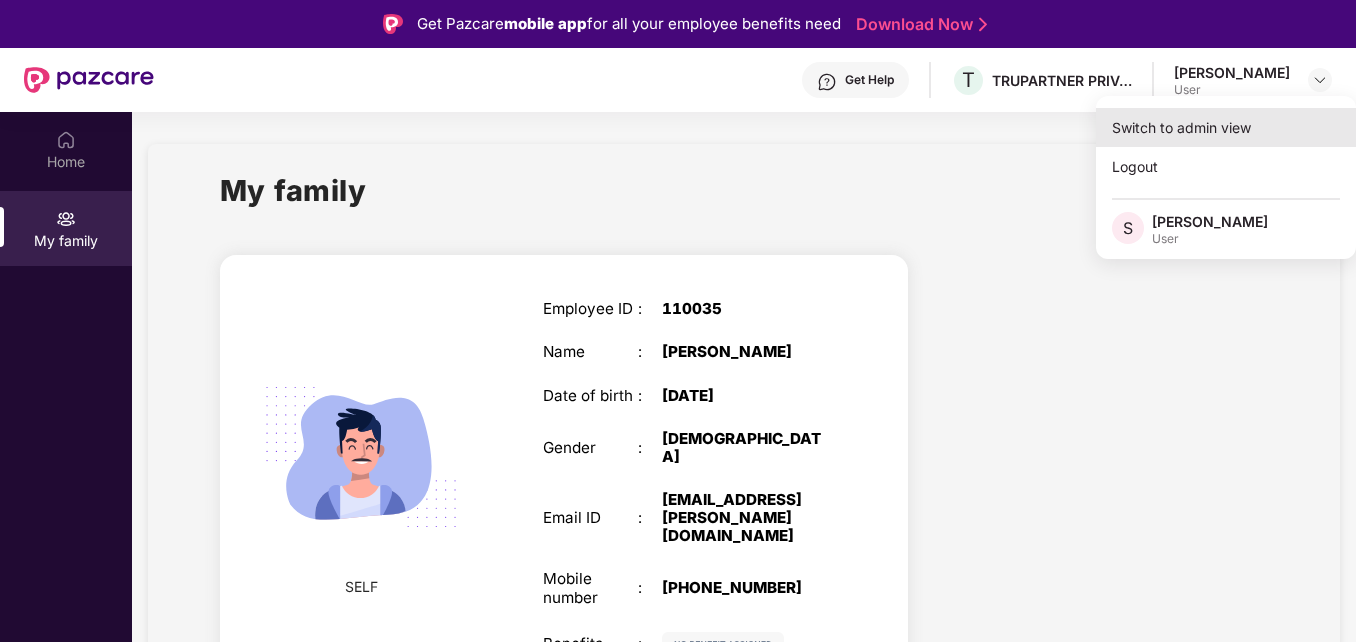 click on "Switch to admin view" at bounding box center [1226, 127] 